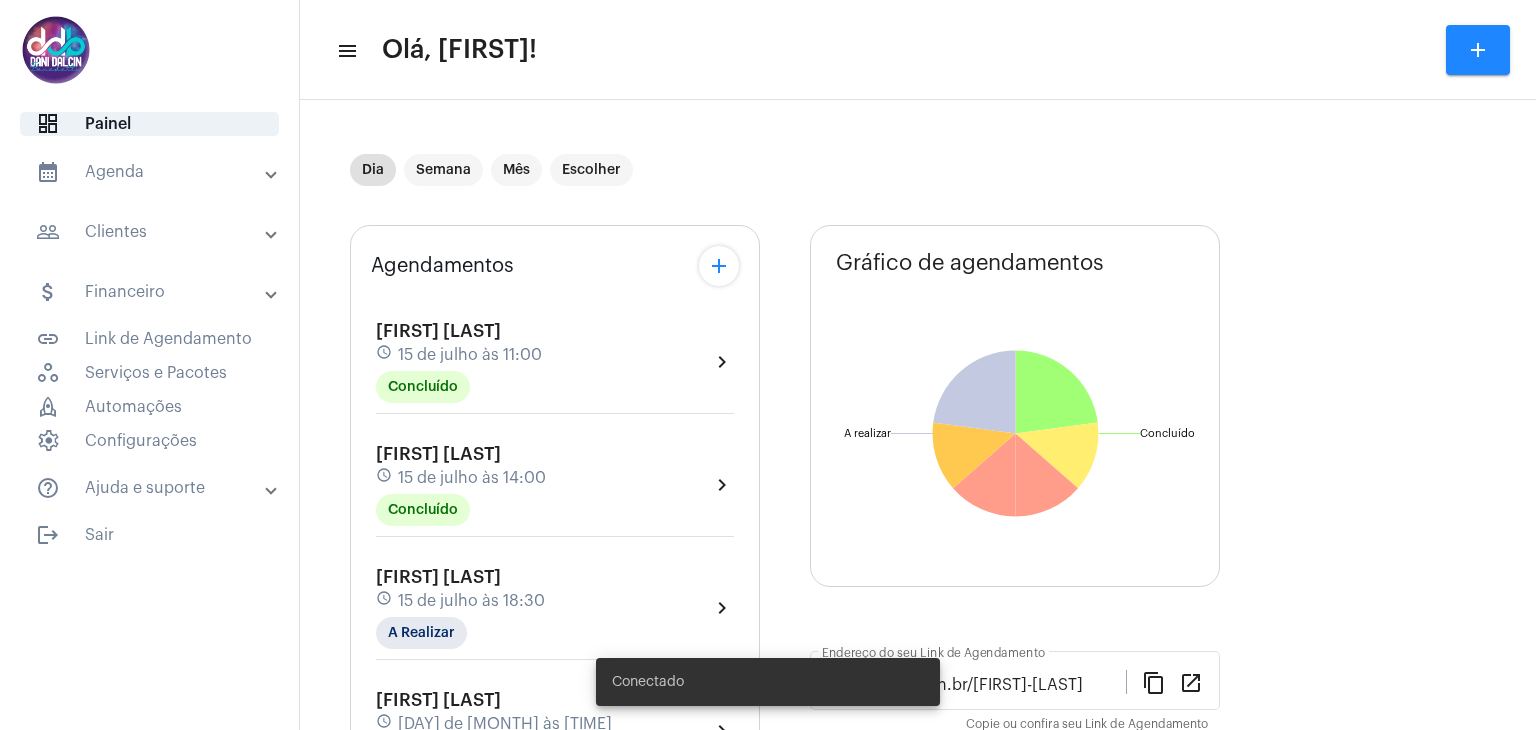scroll, scrollTop: 0, scrollLeft: 0, axis: both 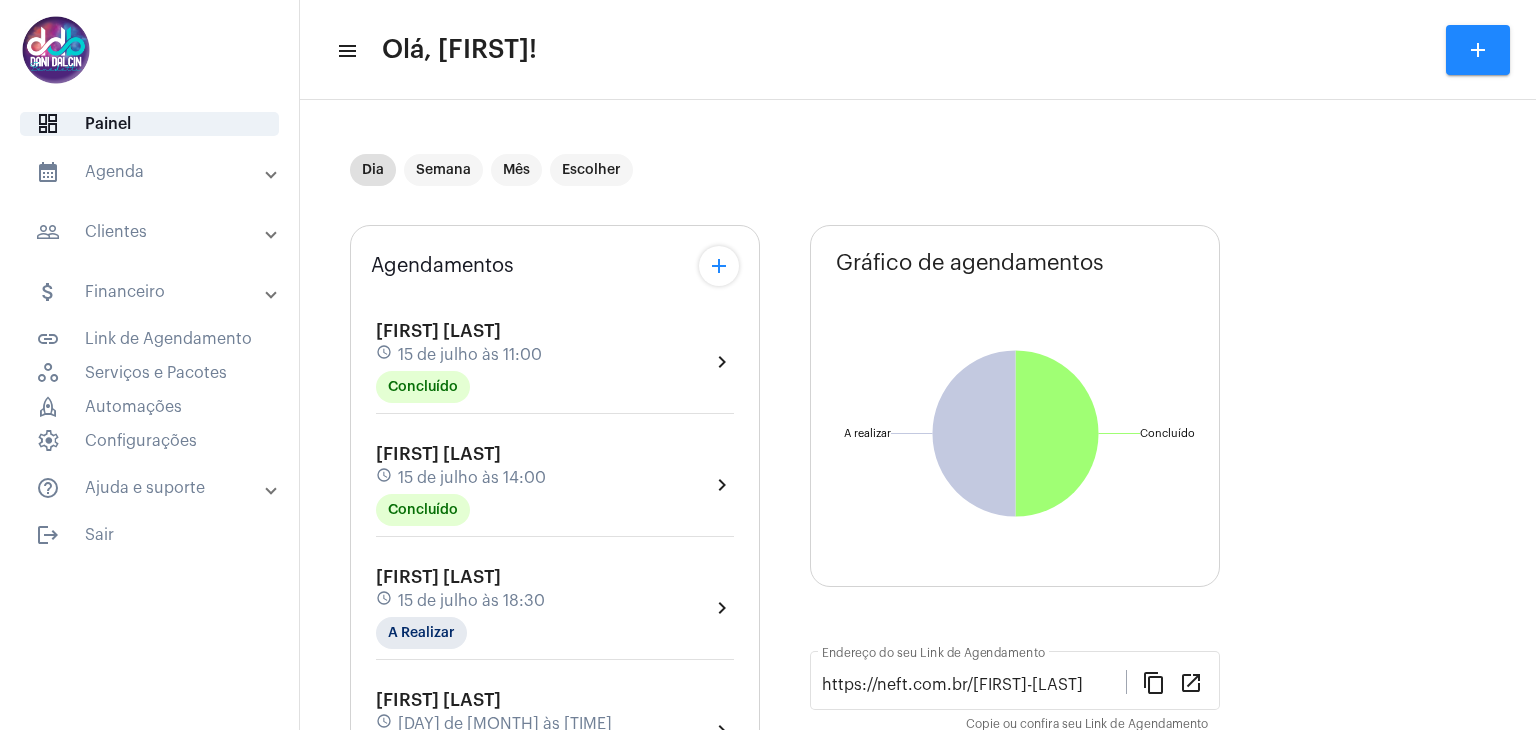 click on "people_outline  Clientes" at bounding box center (151, 232) 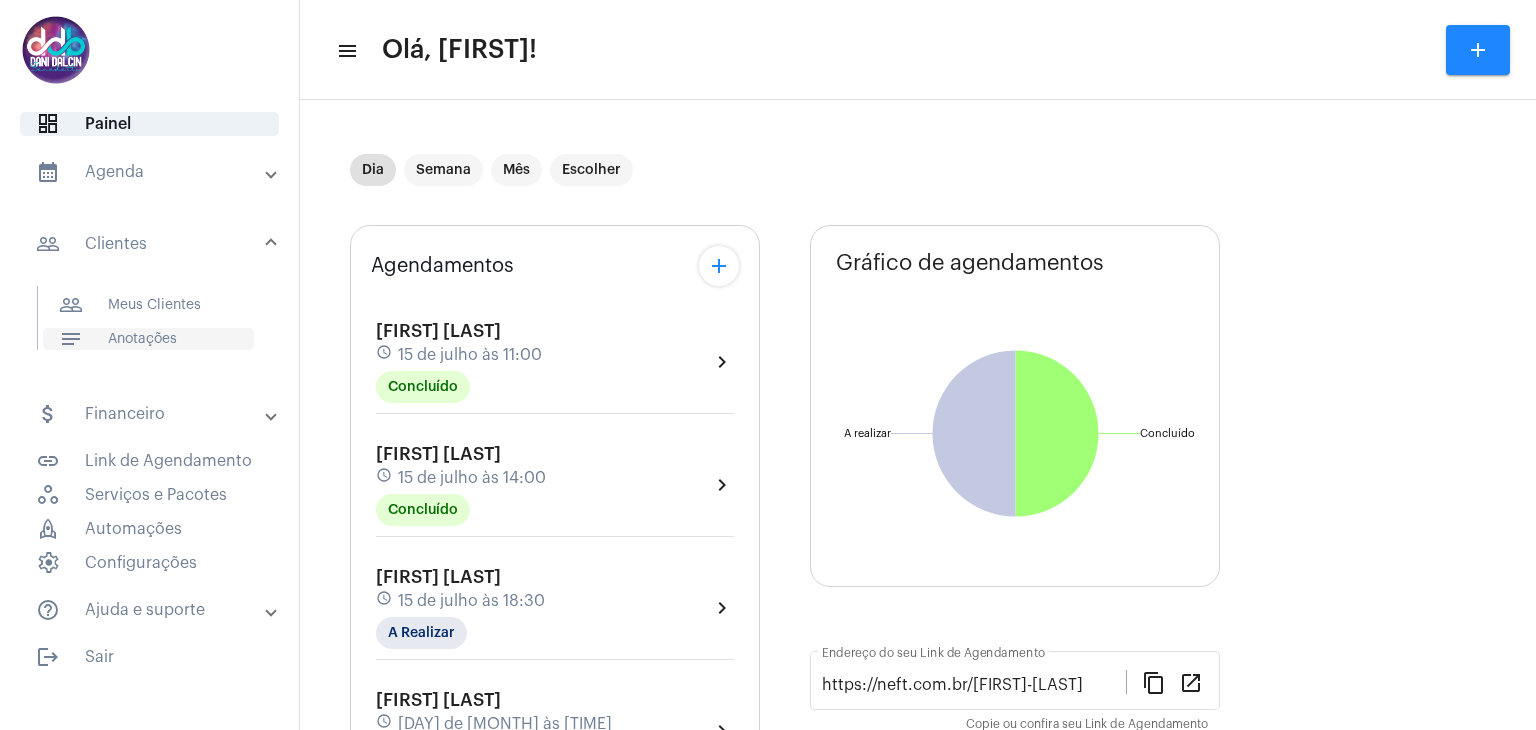 click on "notes  Anotações" at bounding box center [148, 339] 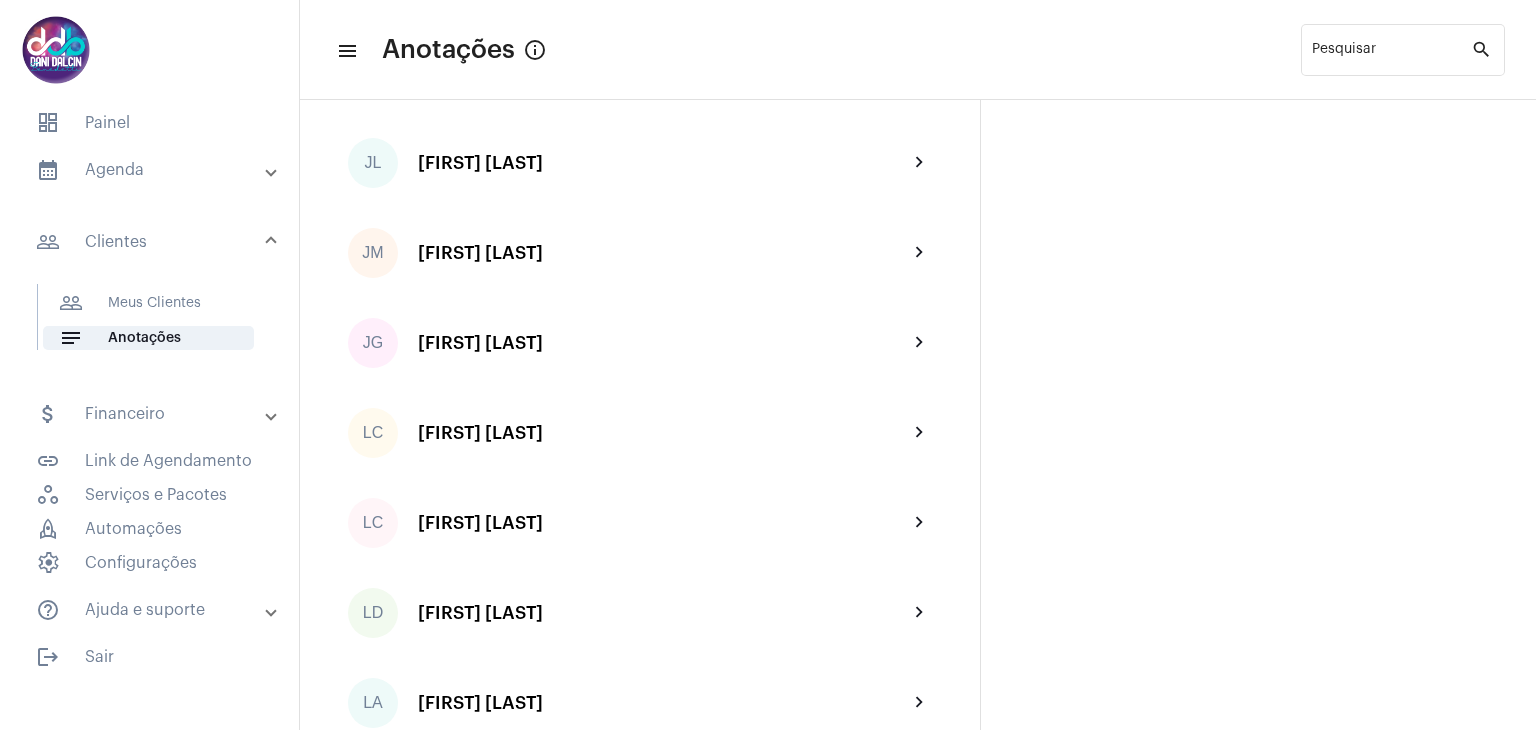 scroll, scrollTop: 2000, scrollLeft: 0, axis: vertical 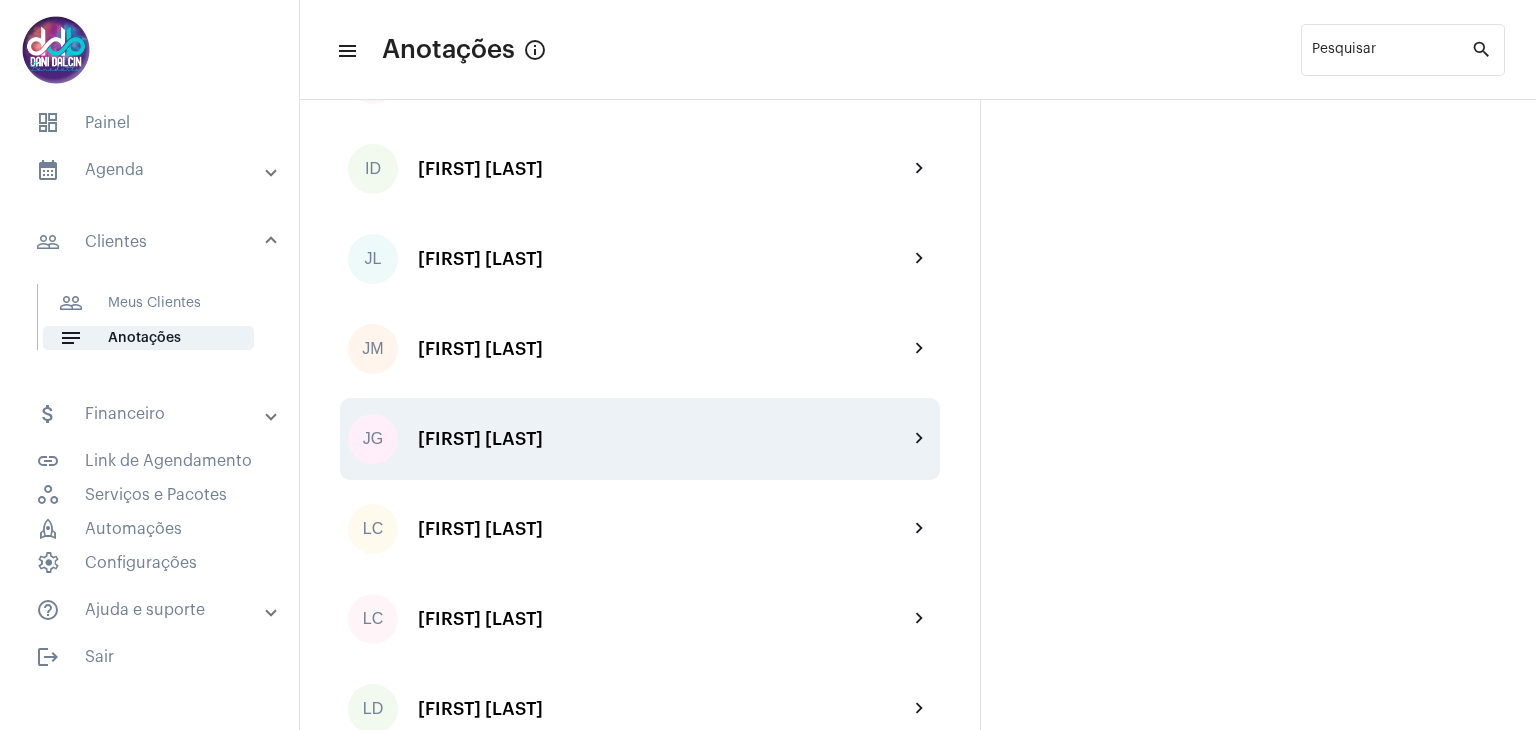 click on "JG  Jessyca Guerra Gomes chevron_right" 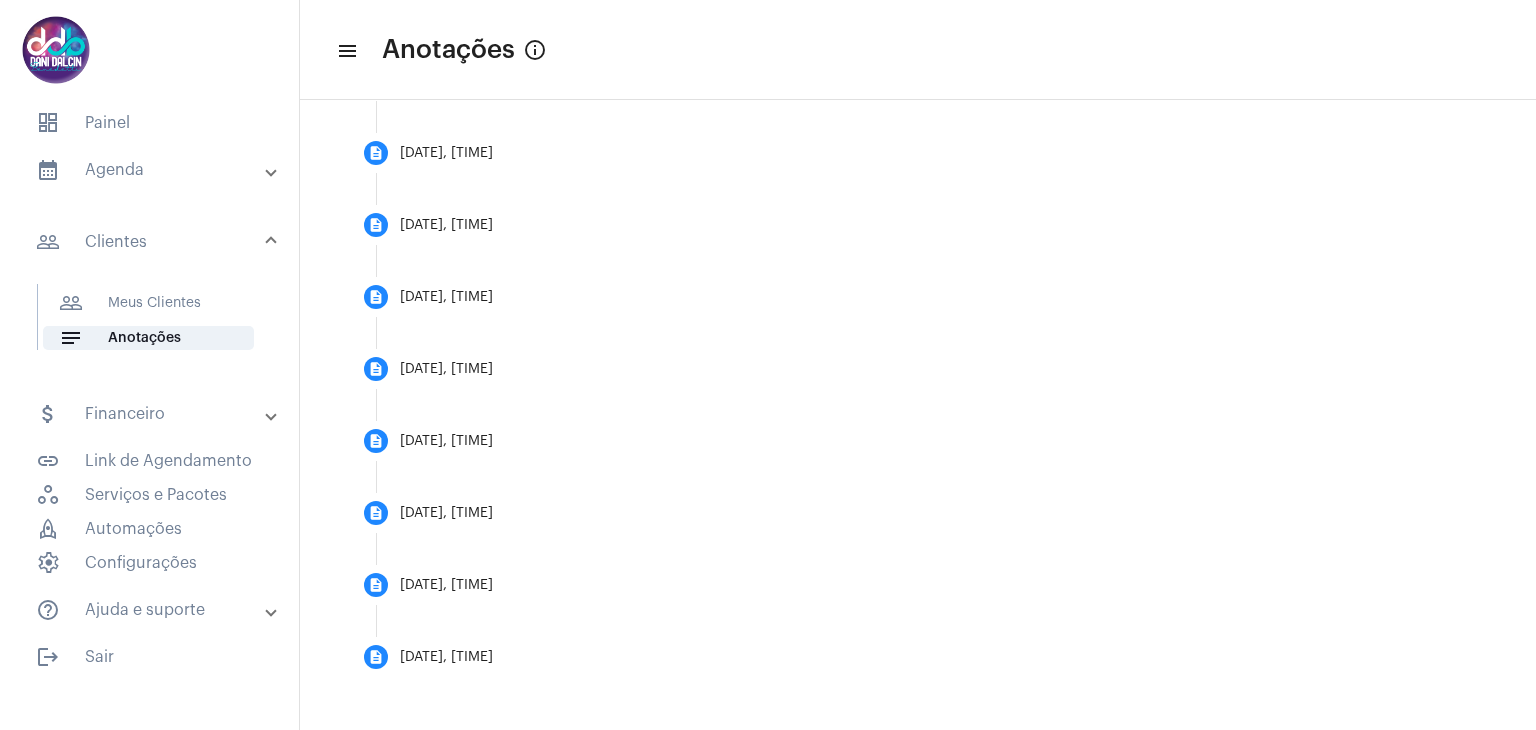 scroll, scrollTop: 812, scrollLeft: 0, axis: vertical 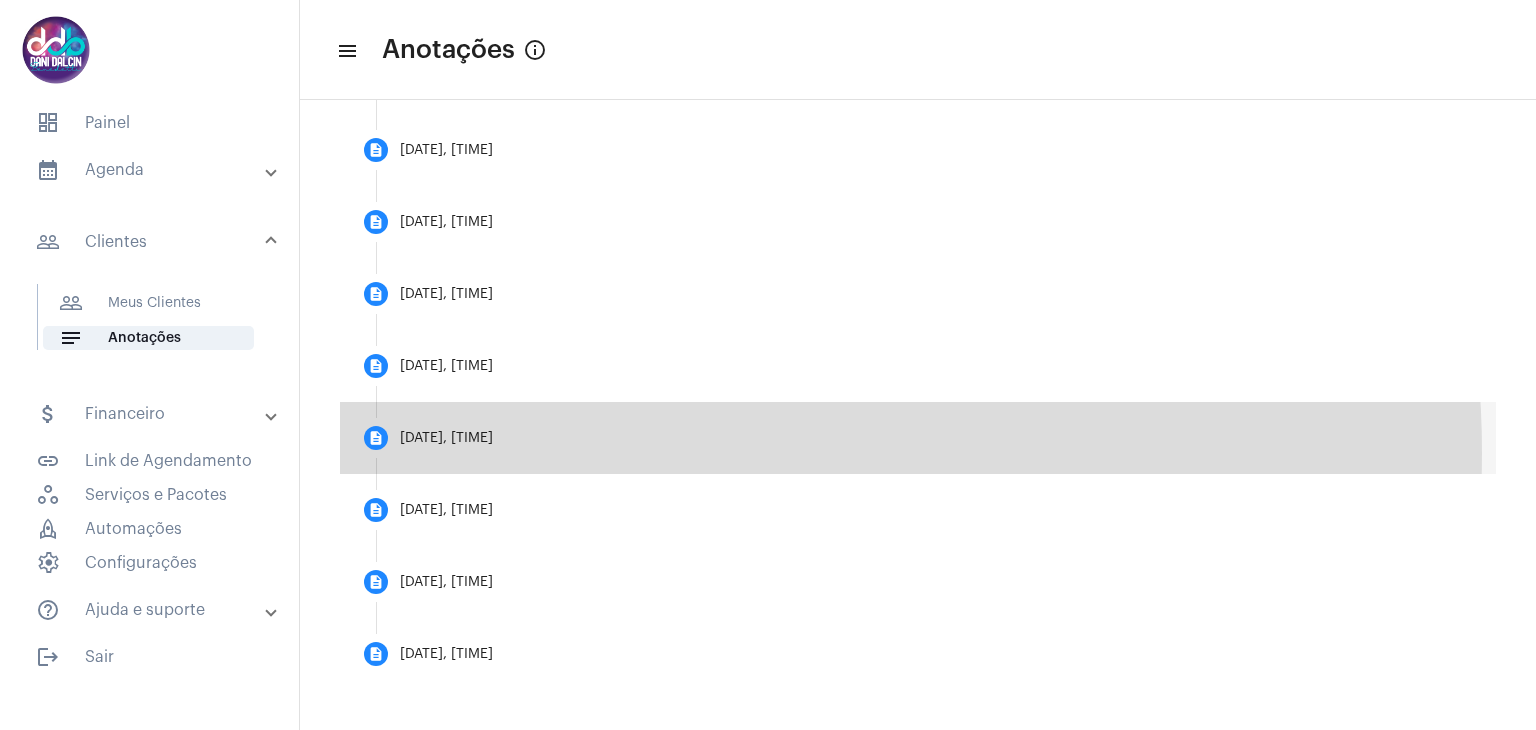 click on "description 15/07/2025, 18:30" at bounding box center [918, 438] 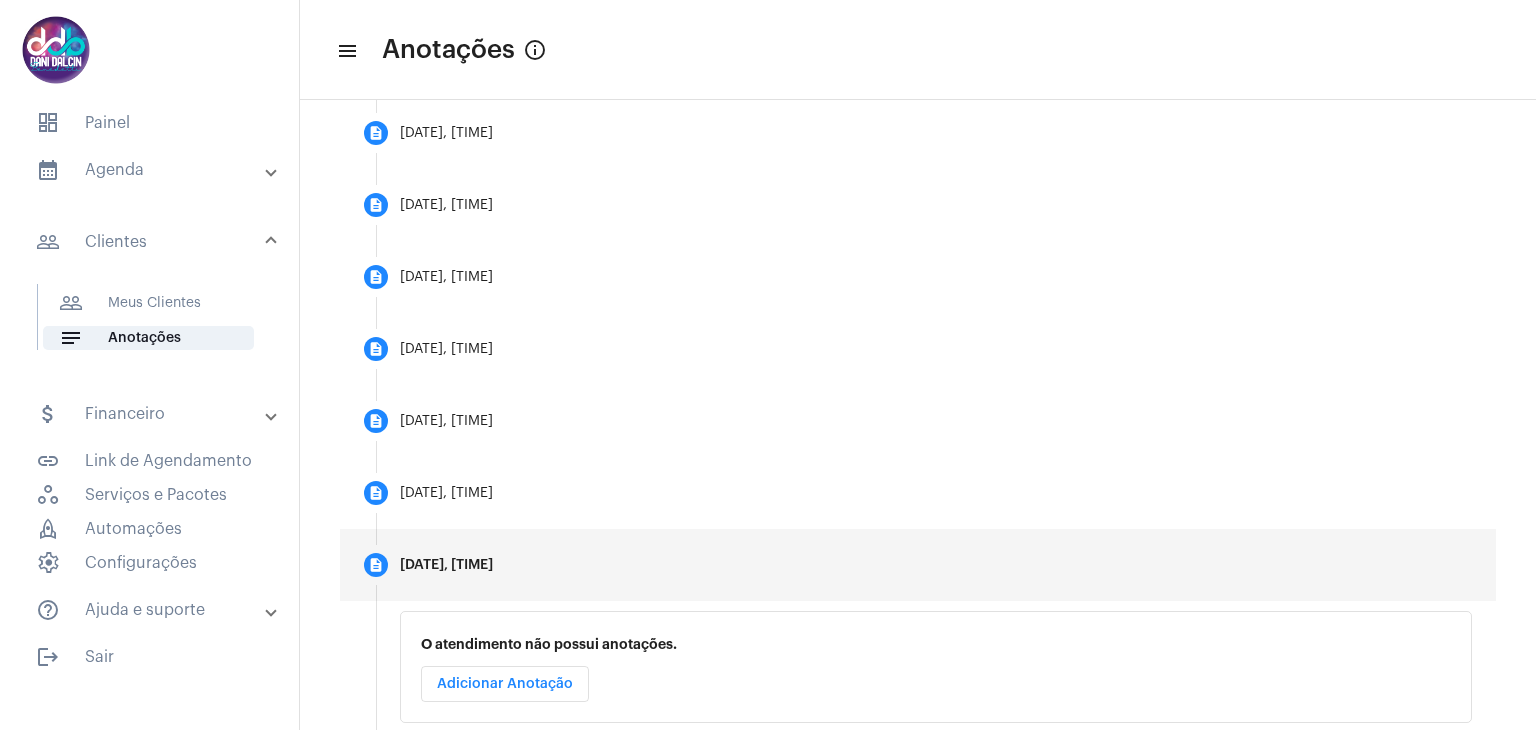 scroll, scrollTop: 666, scrollLeft: 0, axis: vertical 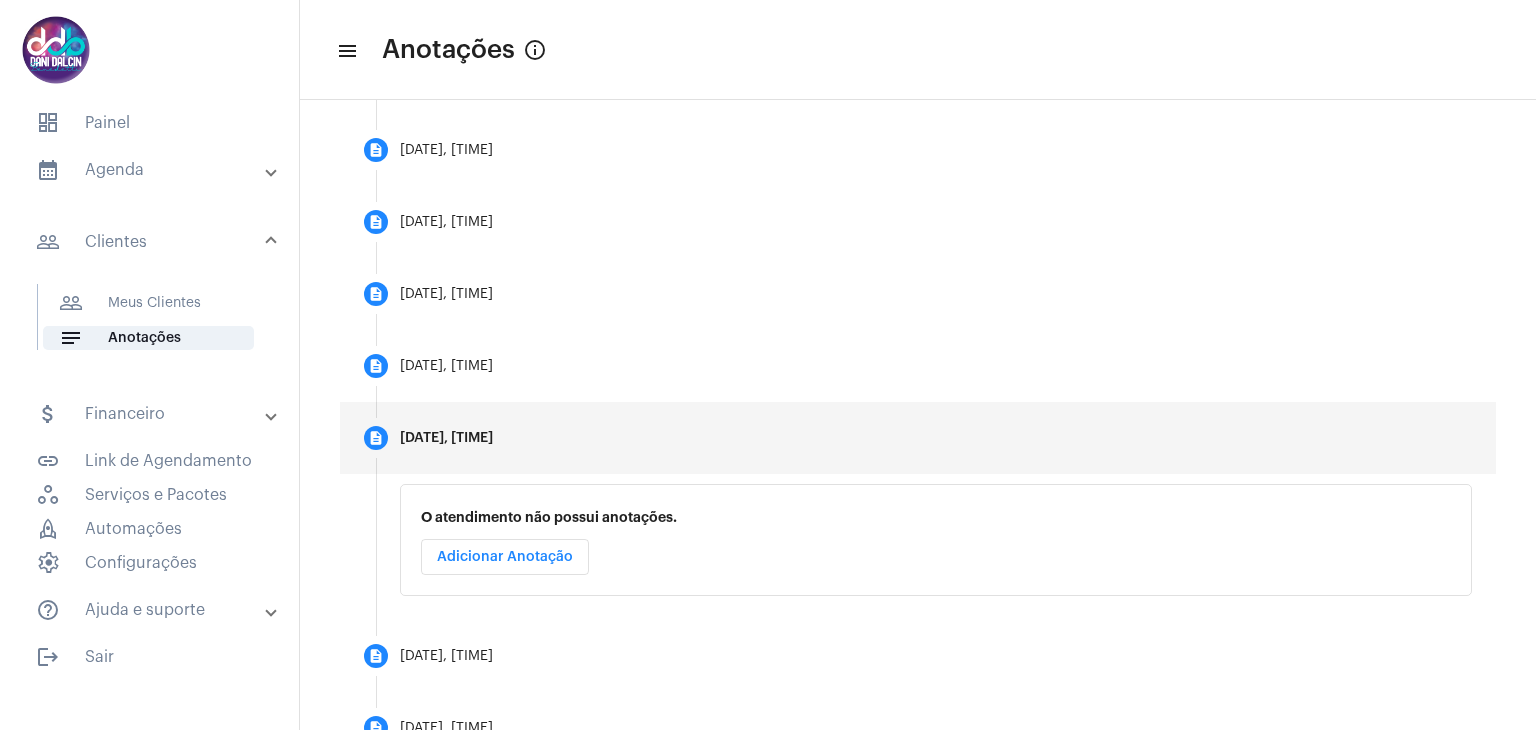 click on "Adicionar Anotação" at bounding box center [505, 557] 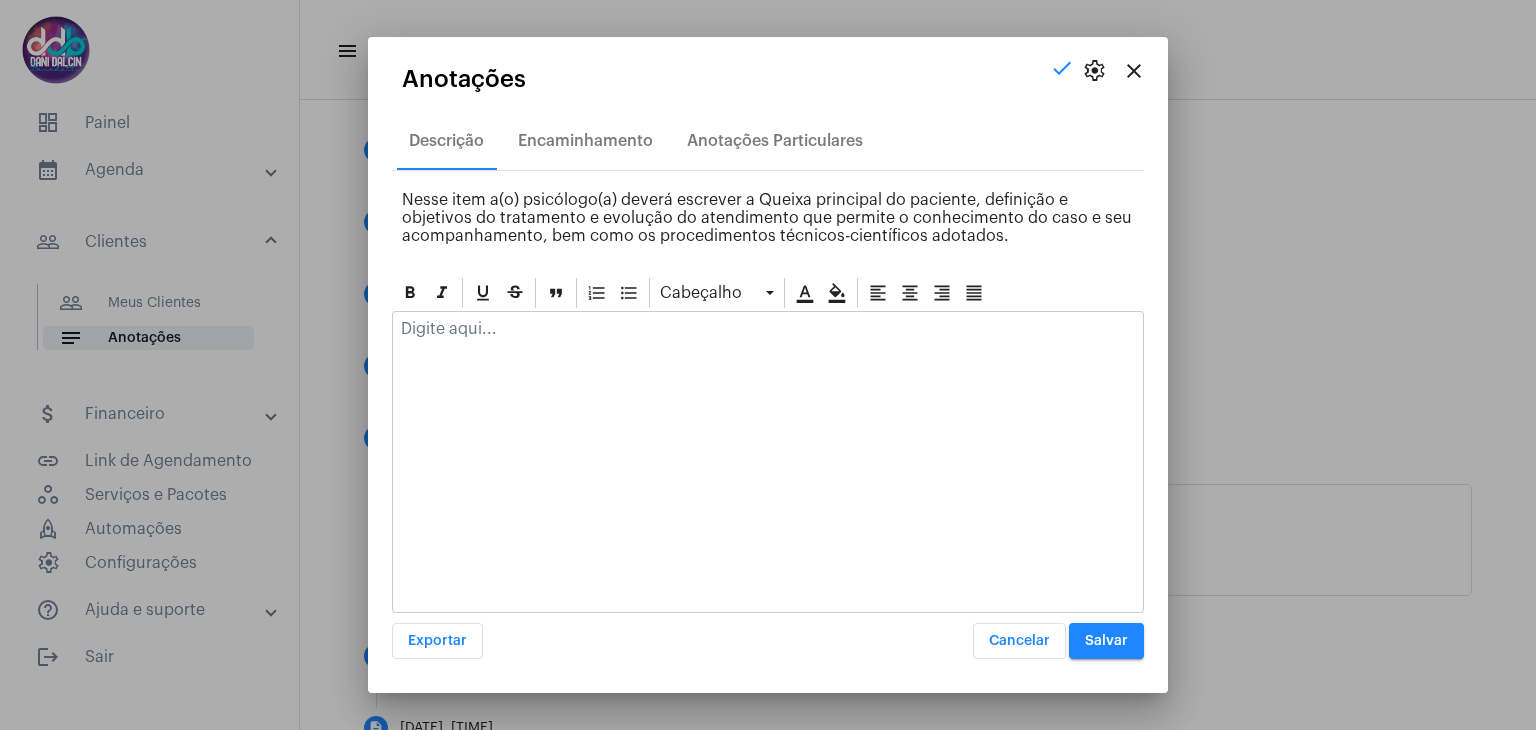 click 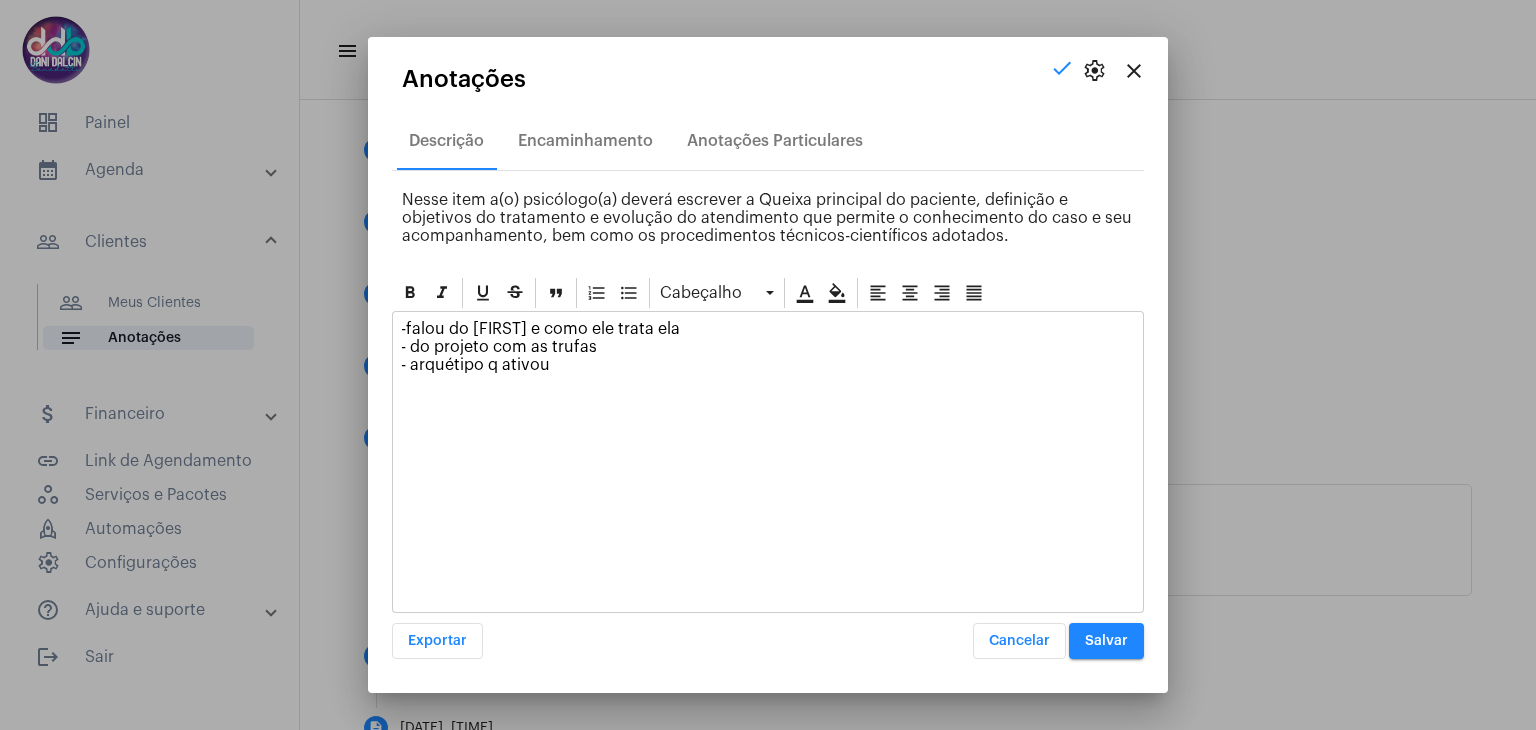 click on "Salvar" at bounding box center (1106, 641) 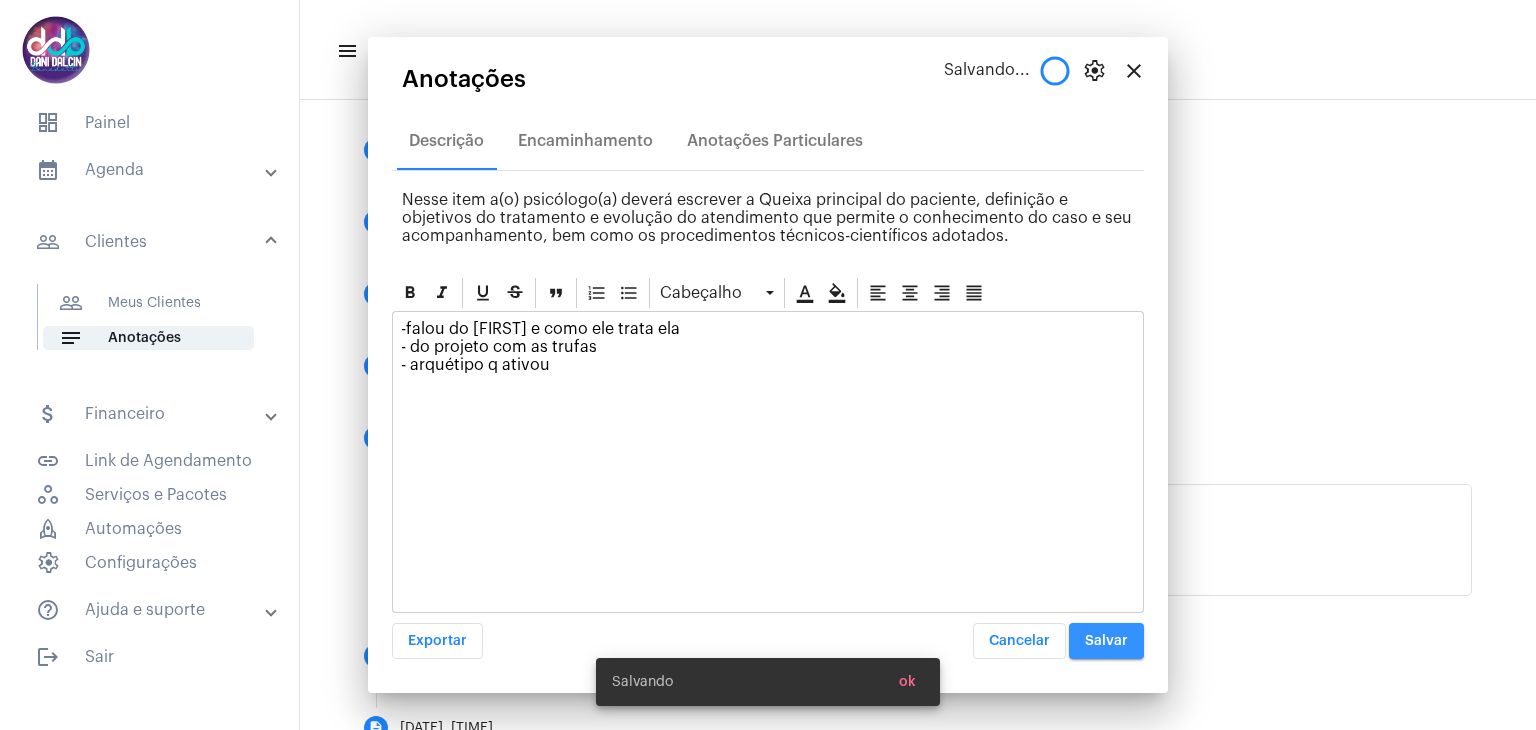 scroll, scrollTop: 0, scrollLeft: 0, axis: both 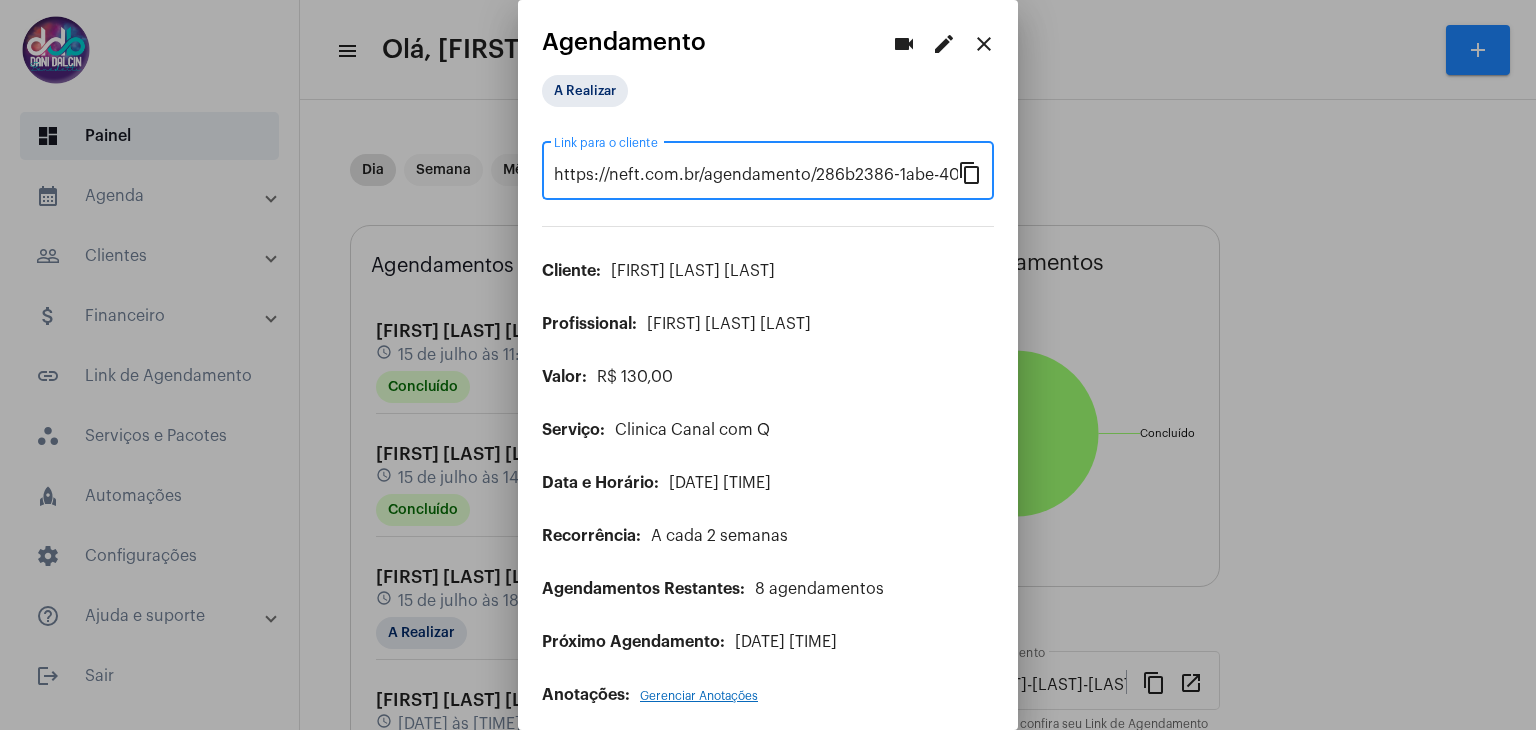 click on "close" at bounding box center [984, 44] 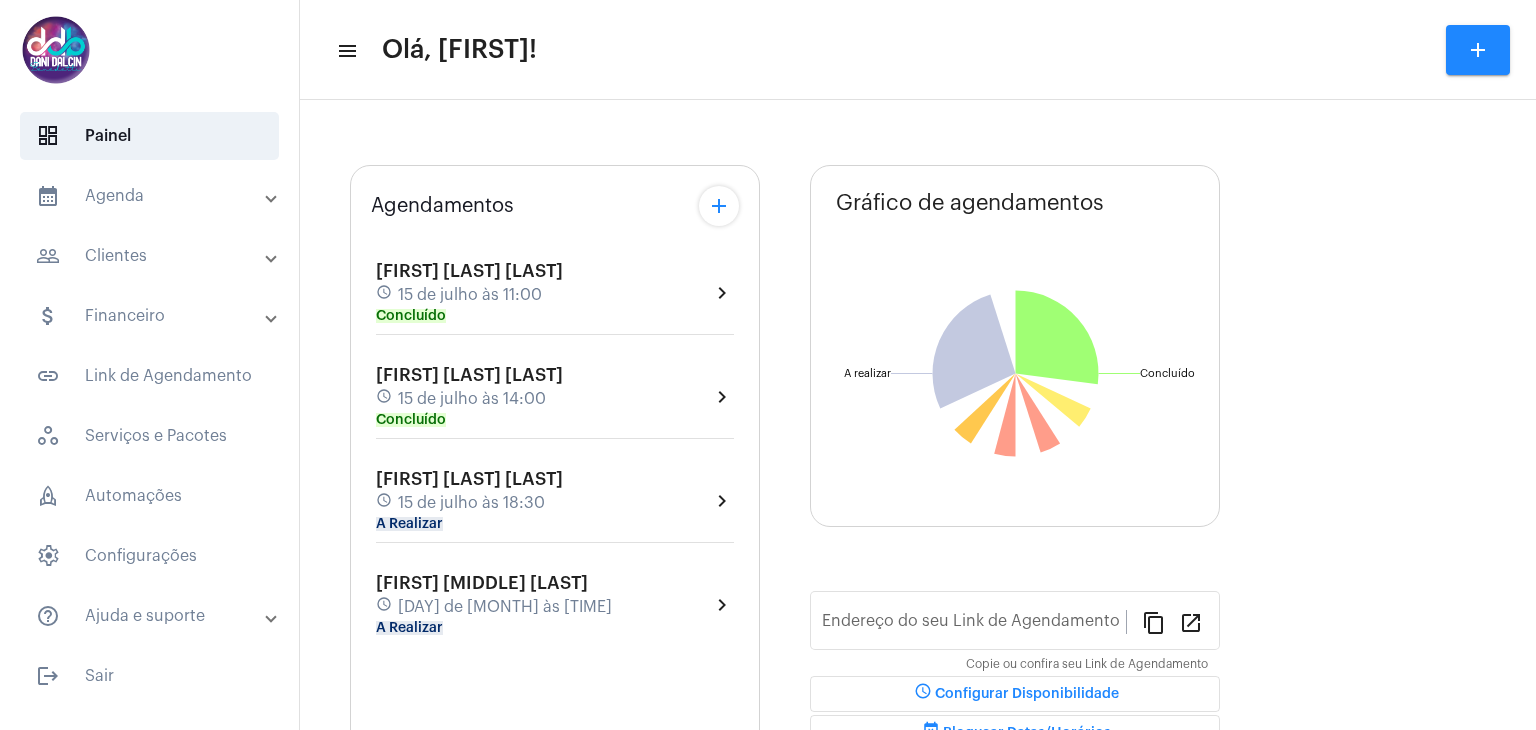 scroll, scrollTop: 0, scrollLeft: 0, axis: both 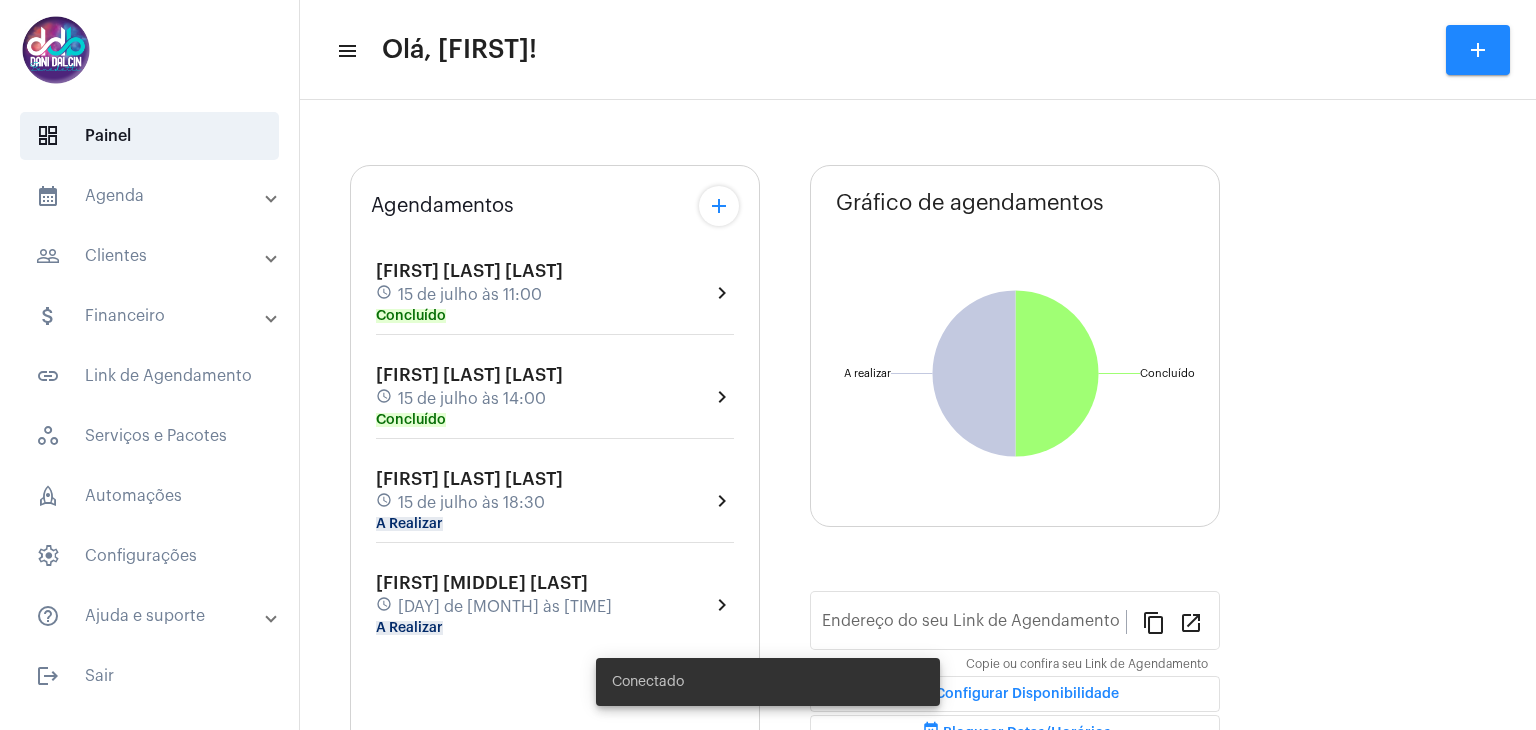 type on "https://neft.com.br/[FIRST]-[LAST]-[LAST]" 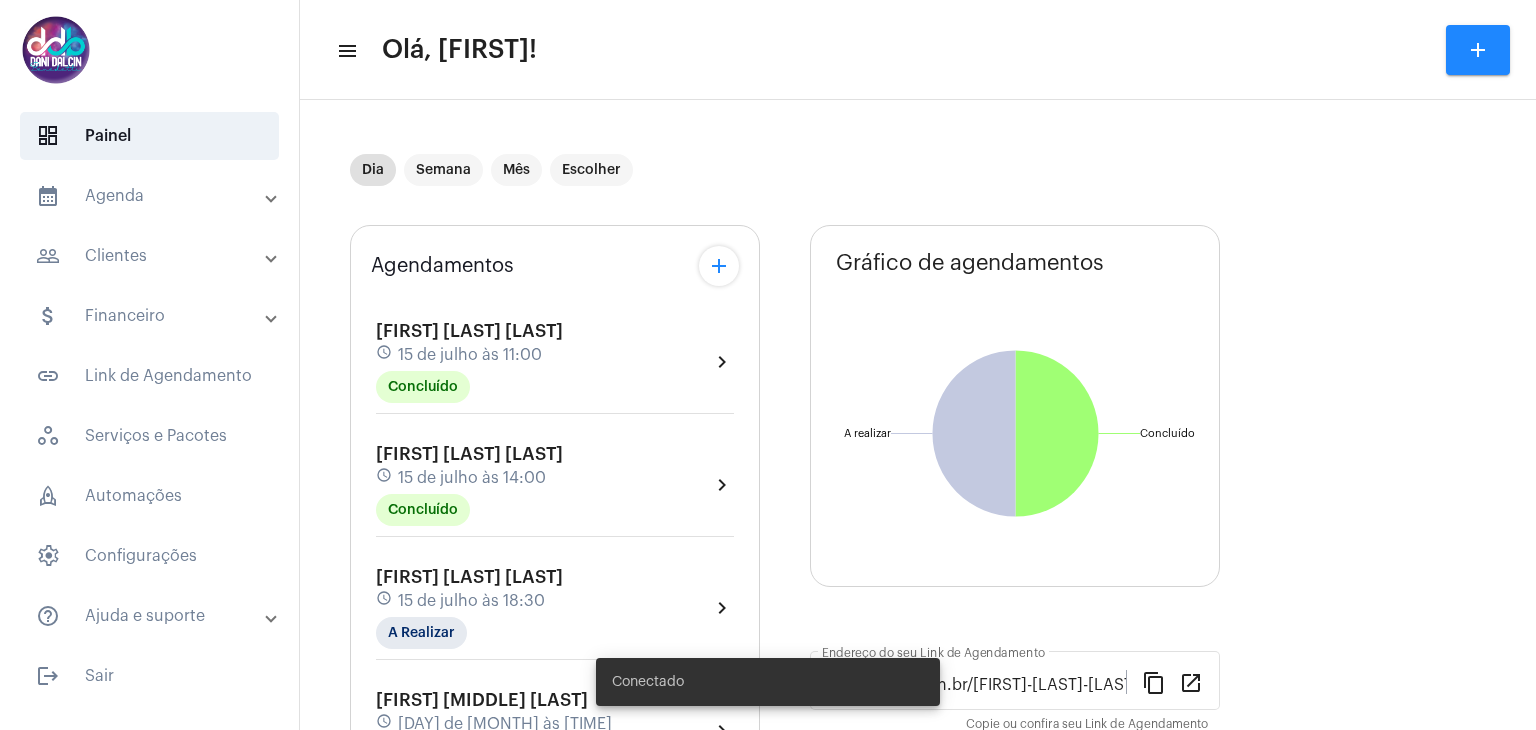 click on "people_outline  Clientes" at bounding box center [151, 256] 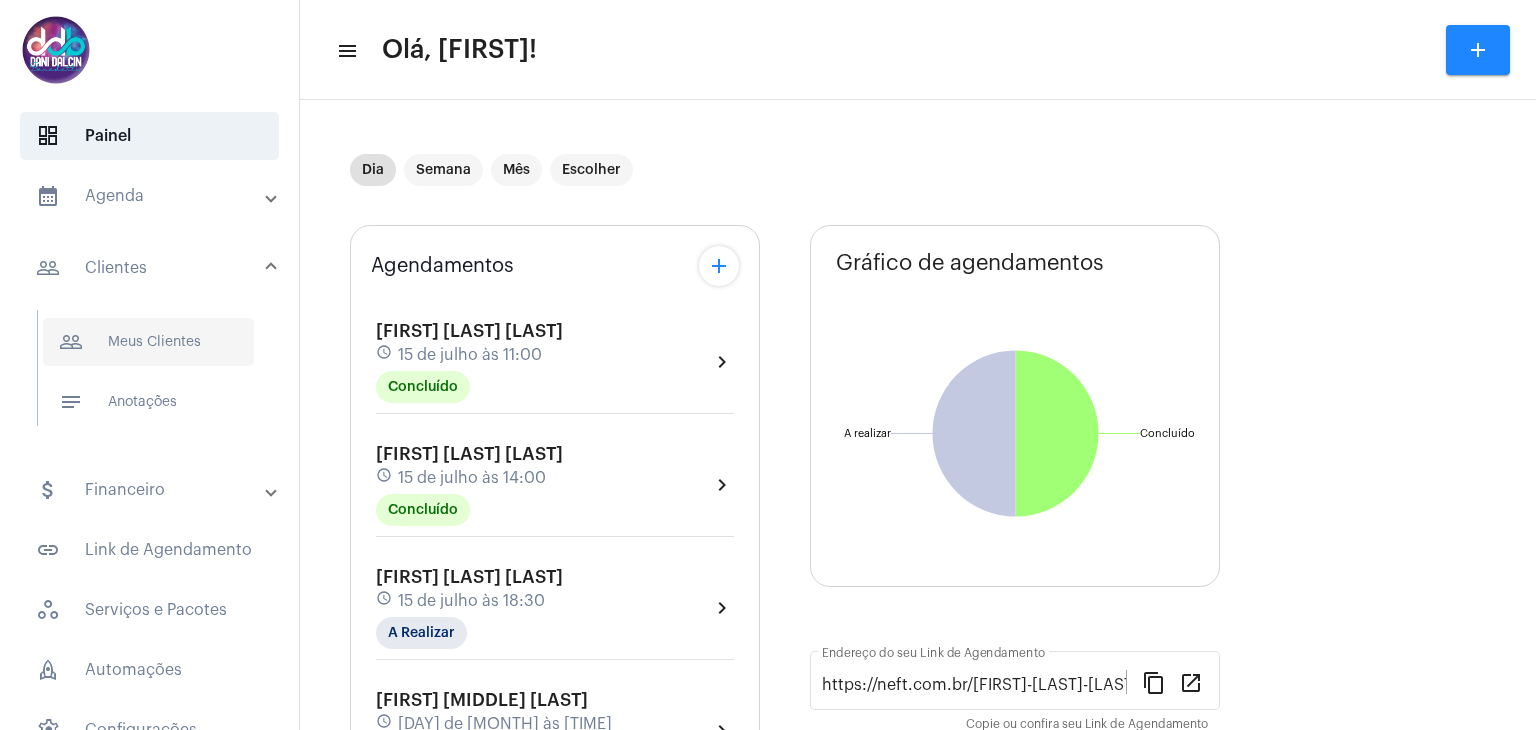 click on "people_outline  Meus Clientes" at bounding box center [148, 342] 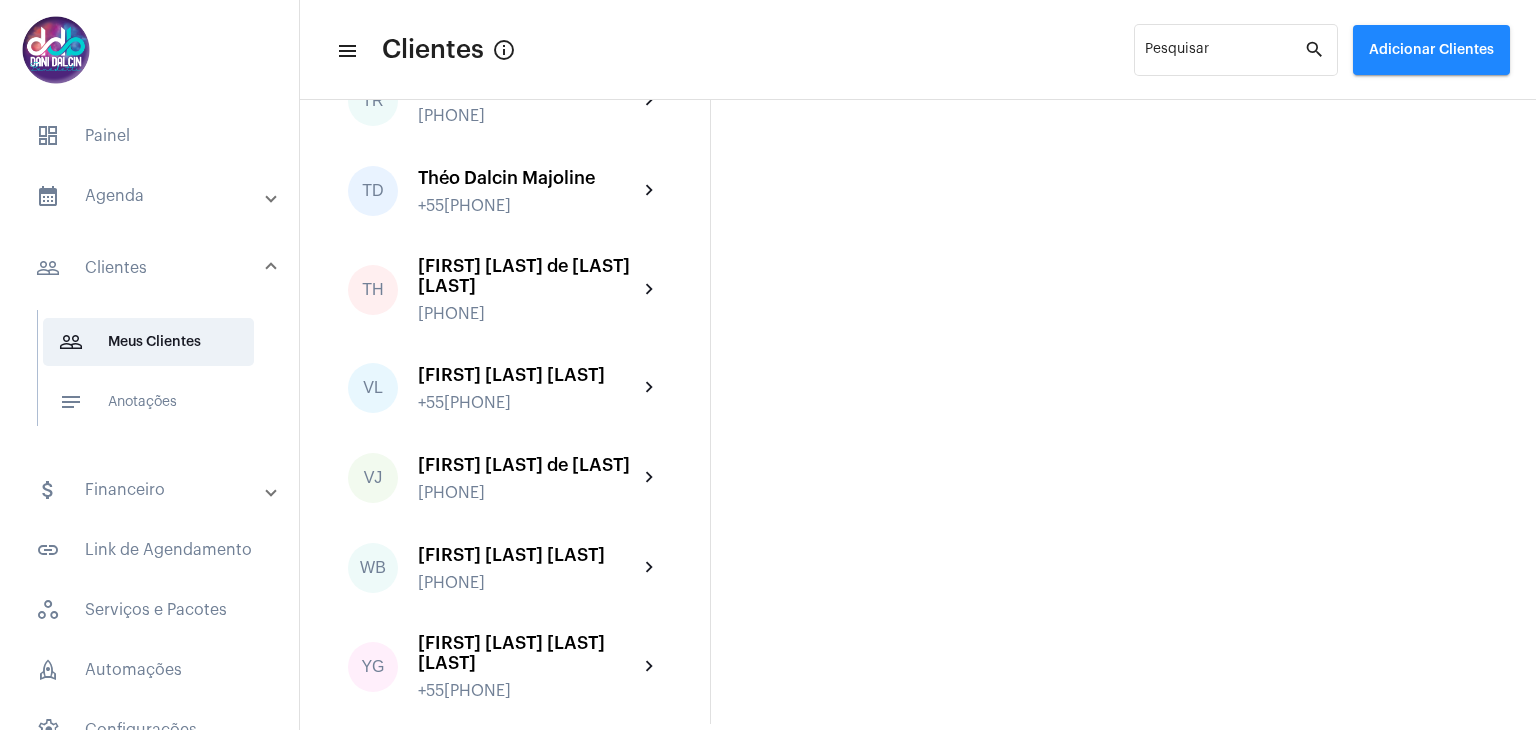 scroll, scrollTop: 4800, scrollLeft: 0, axis: vertical 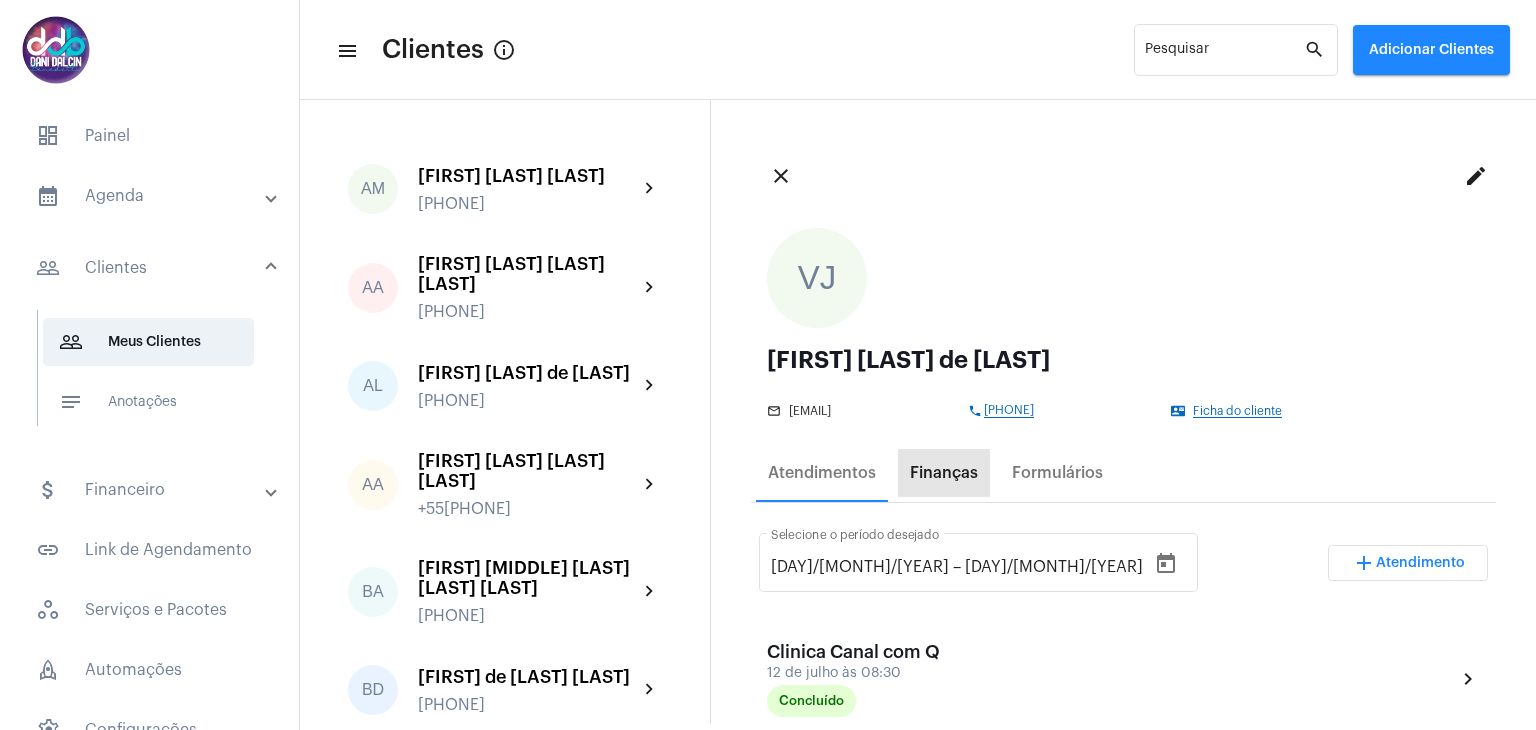 click on "Finanças" at bounding box center (944, 473) 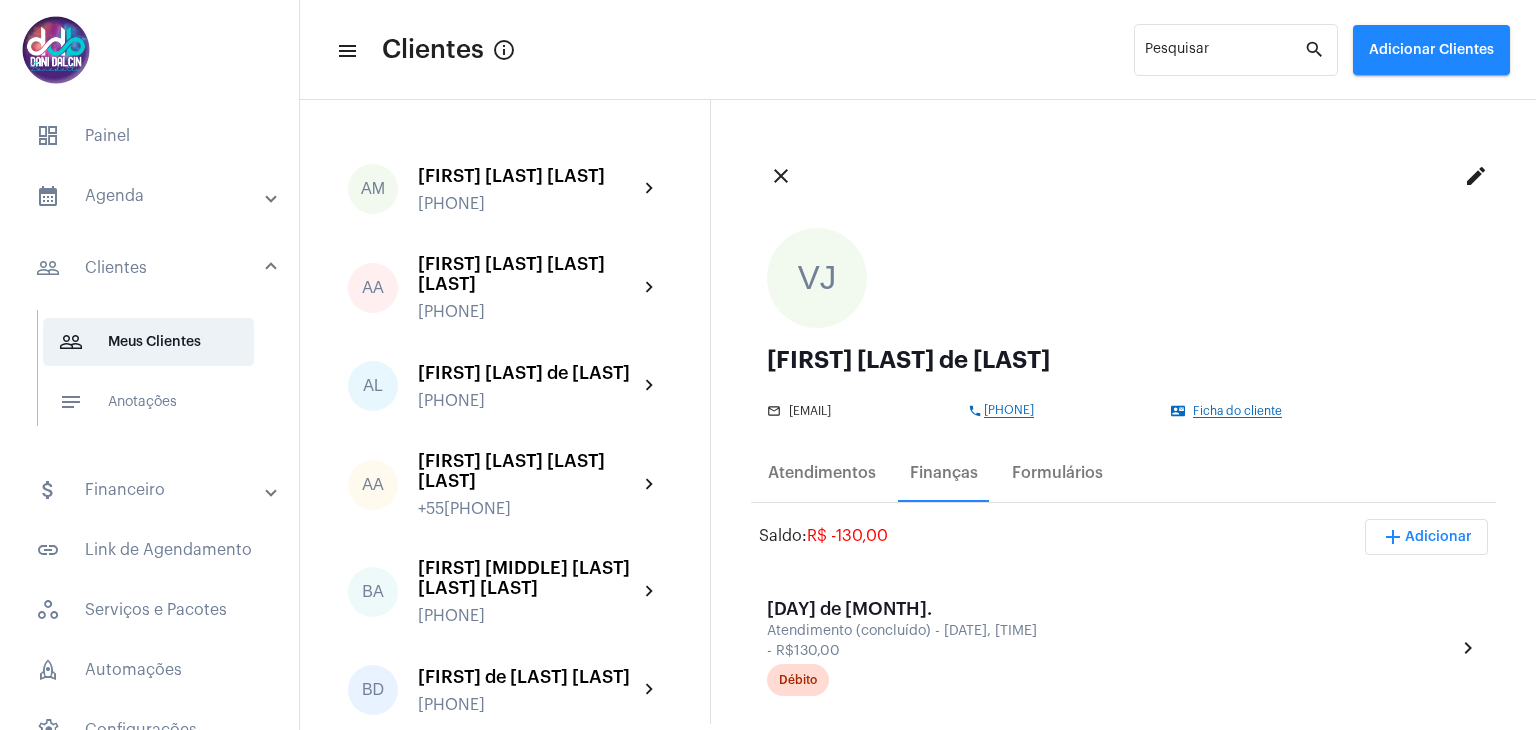 click on "add  Adicionar" at bounding box center (1426, 537) 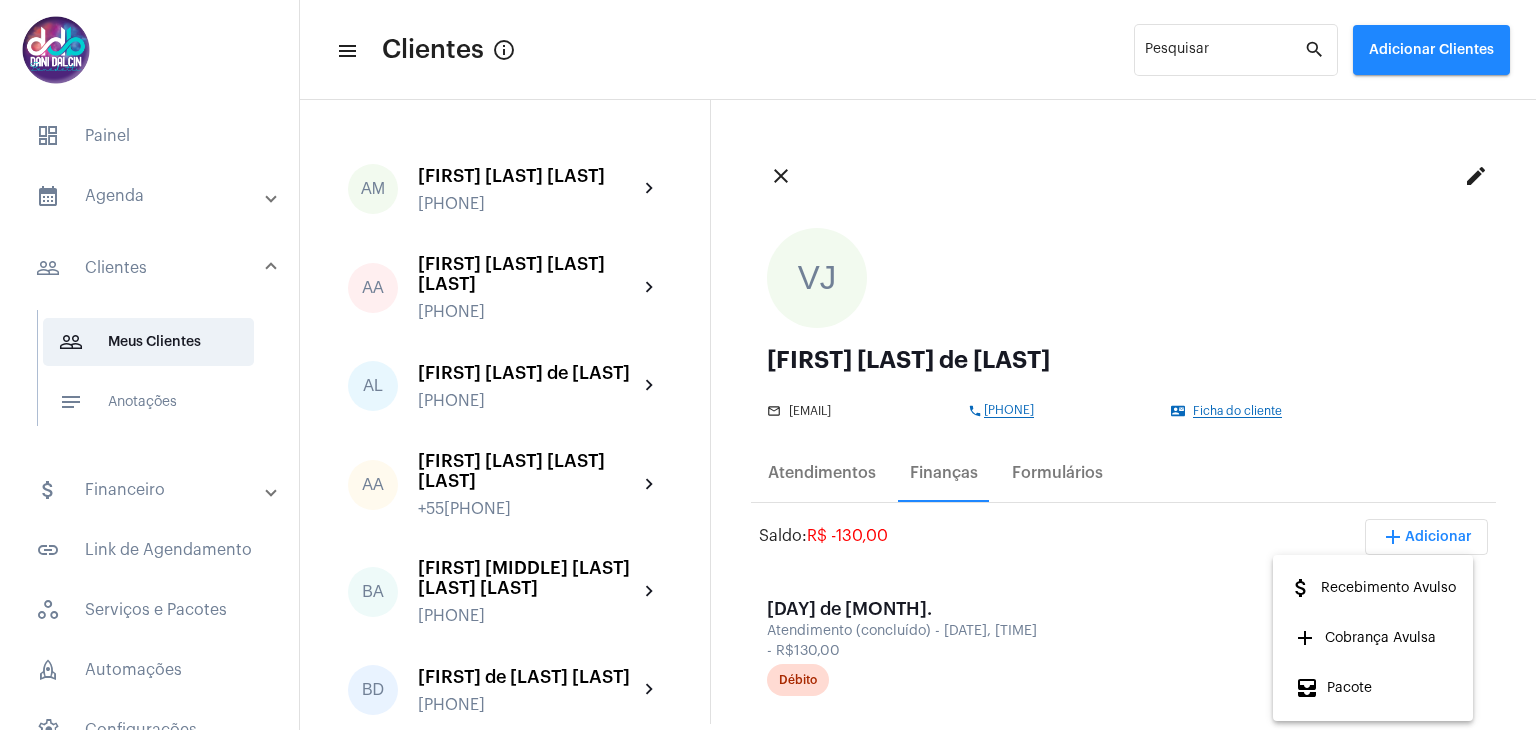 click on "attach_money Recebimento Avulso" at bounding box center [1372, 588] 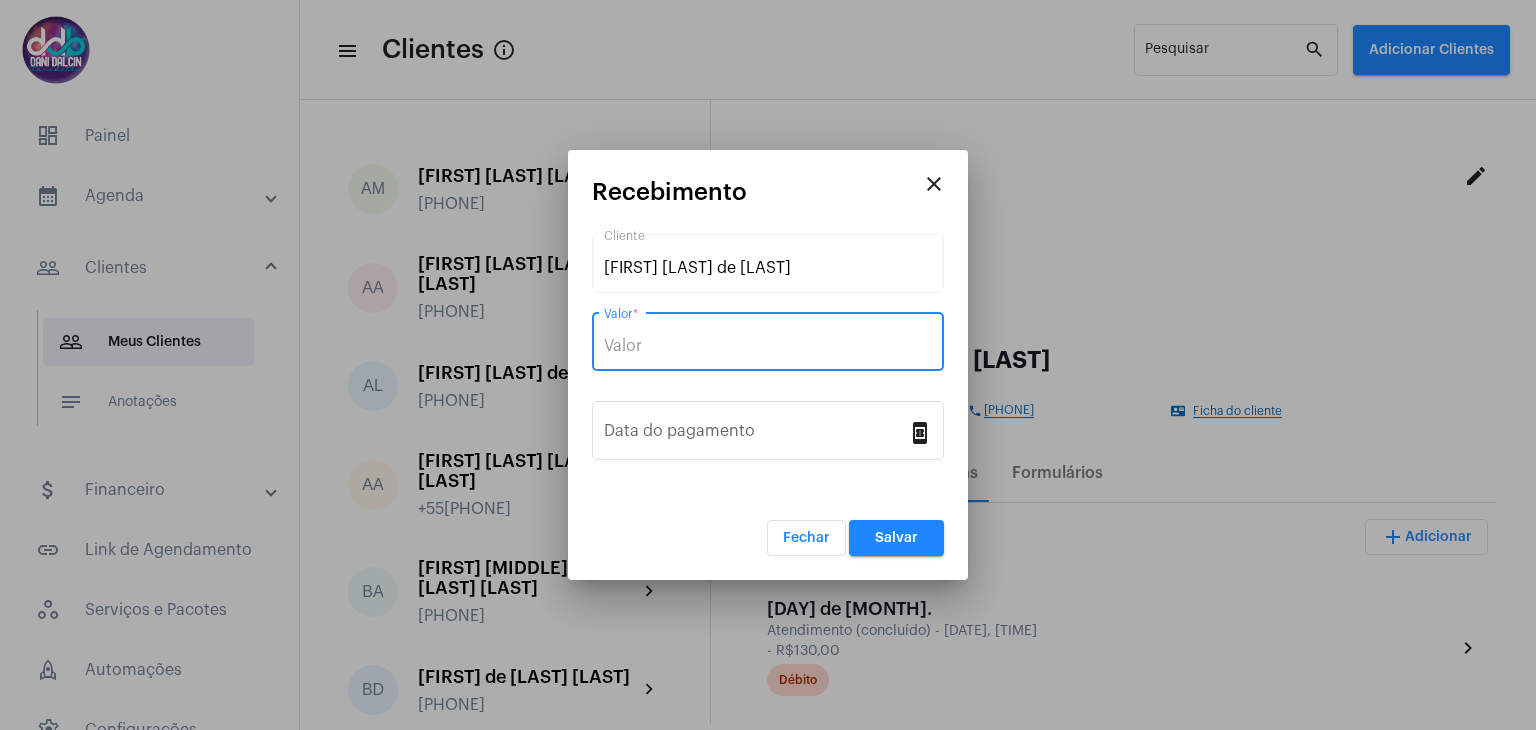 click on "Valor  *" at bounding box center (768, 346) 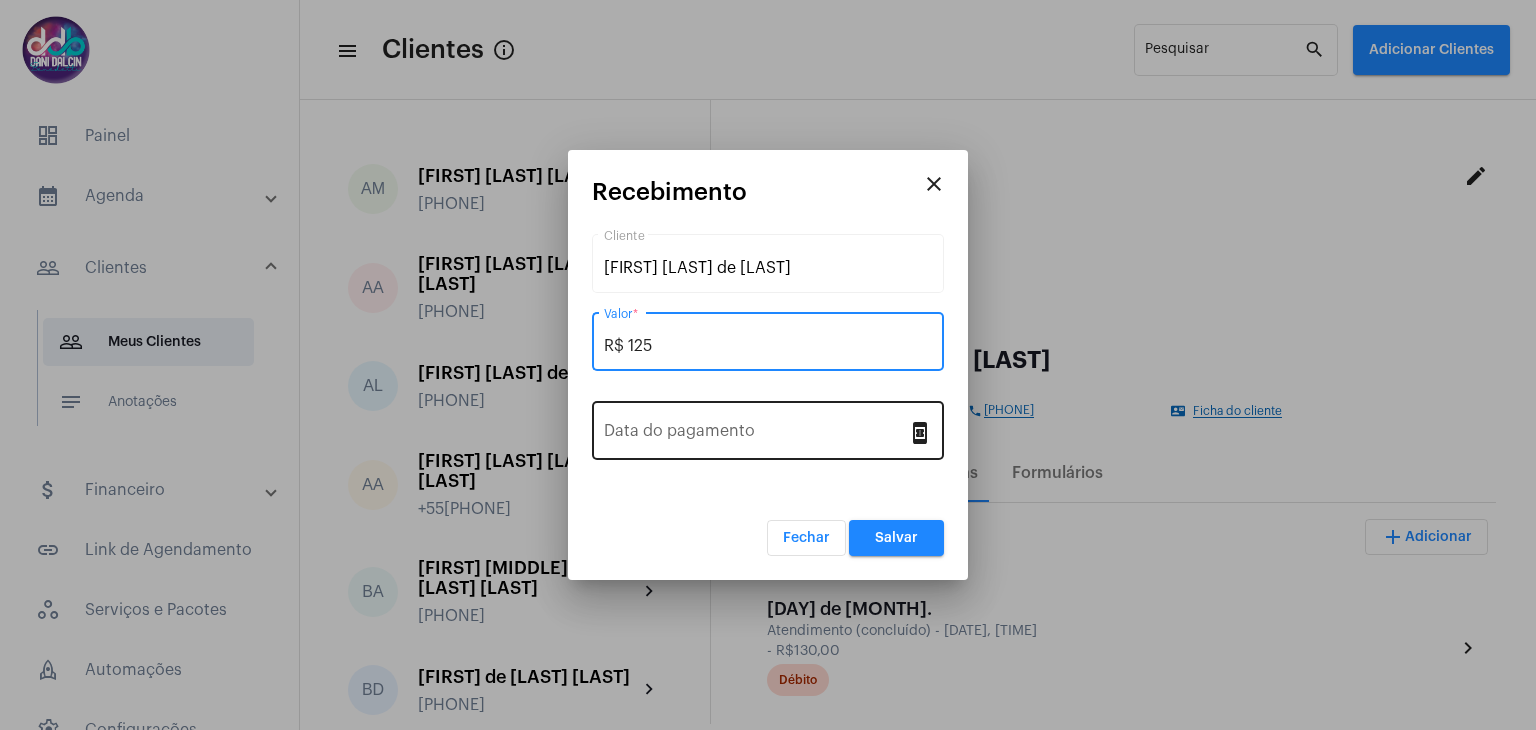 type on "R$ 125" 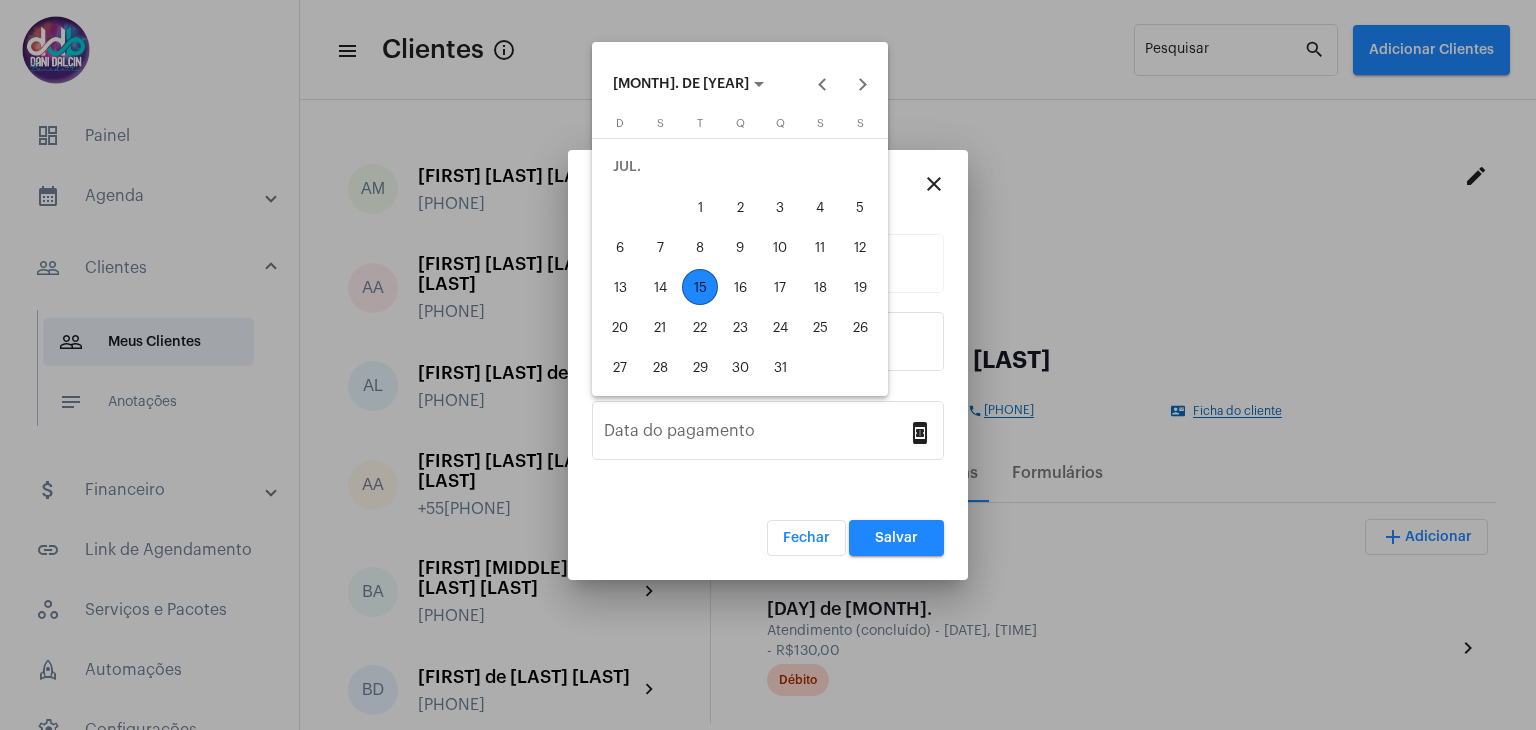 click on "15" at bounding box center (700, 287) 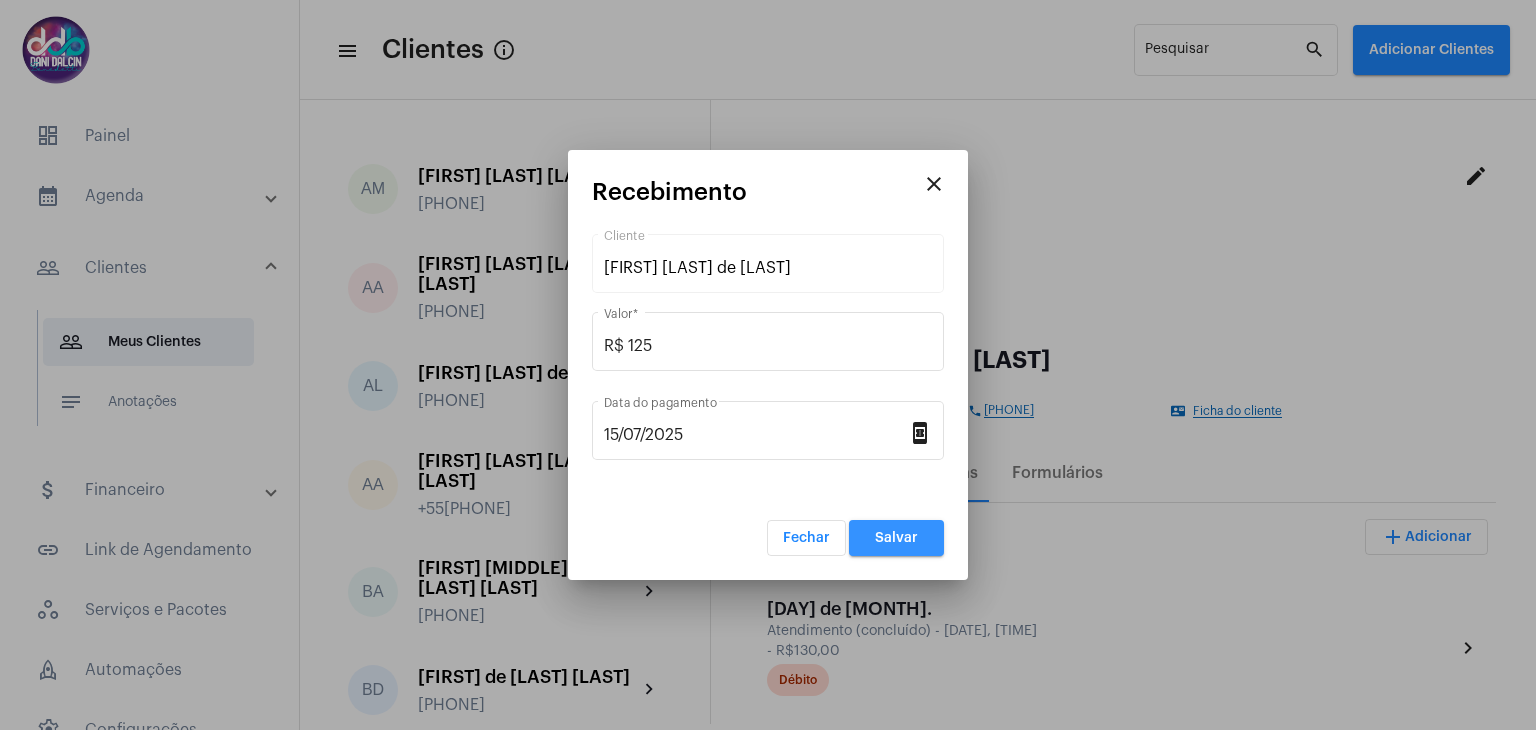 click on "Salvar" at bounding box center (896, 538) 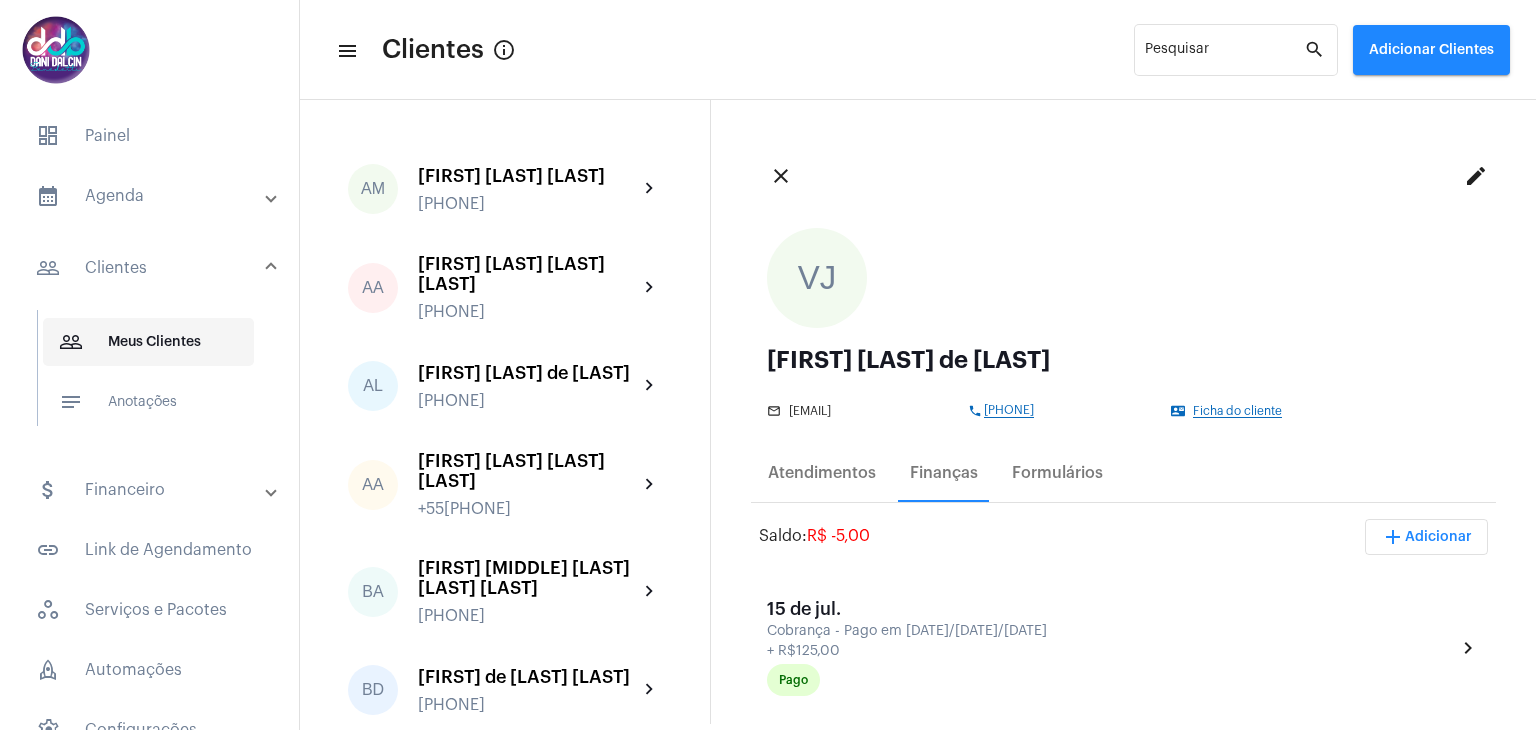 click on "people_outline  Meus Clientes" at bounding box center [148, 342] 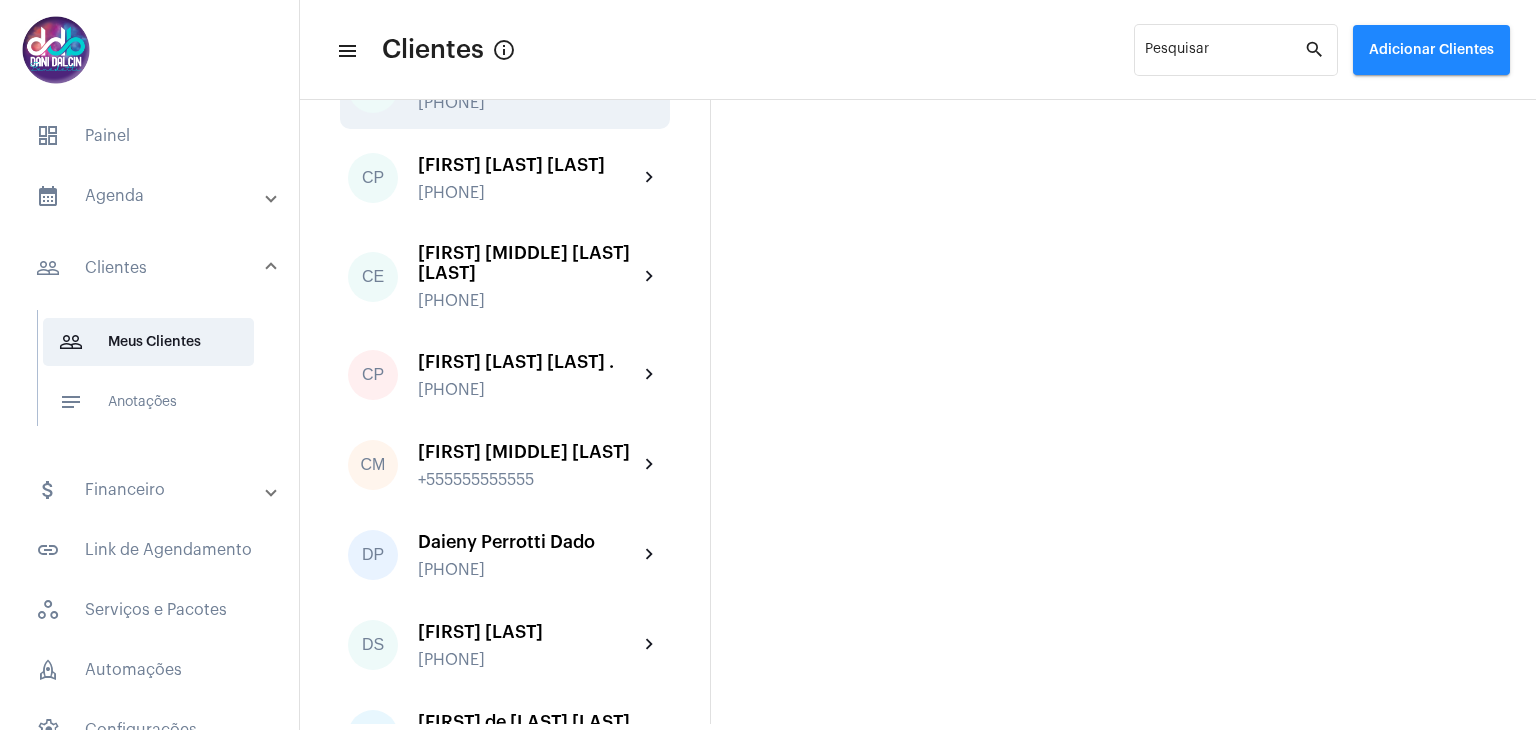 scroll, scrollTop: 900, scrollLeft: 0, axis: vertical 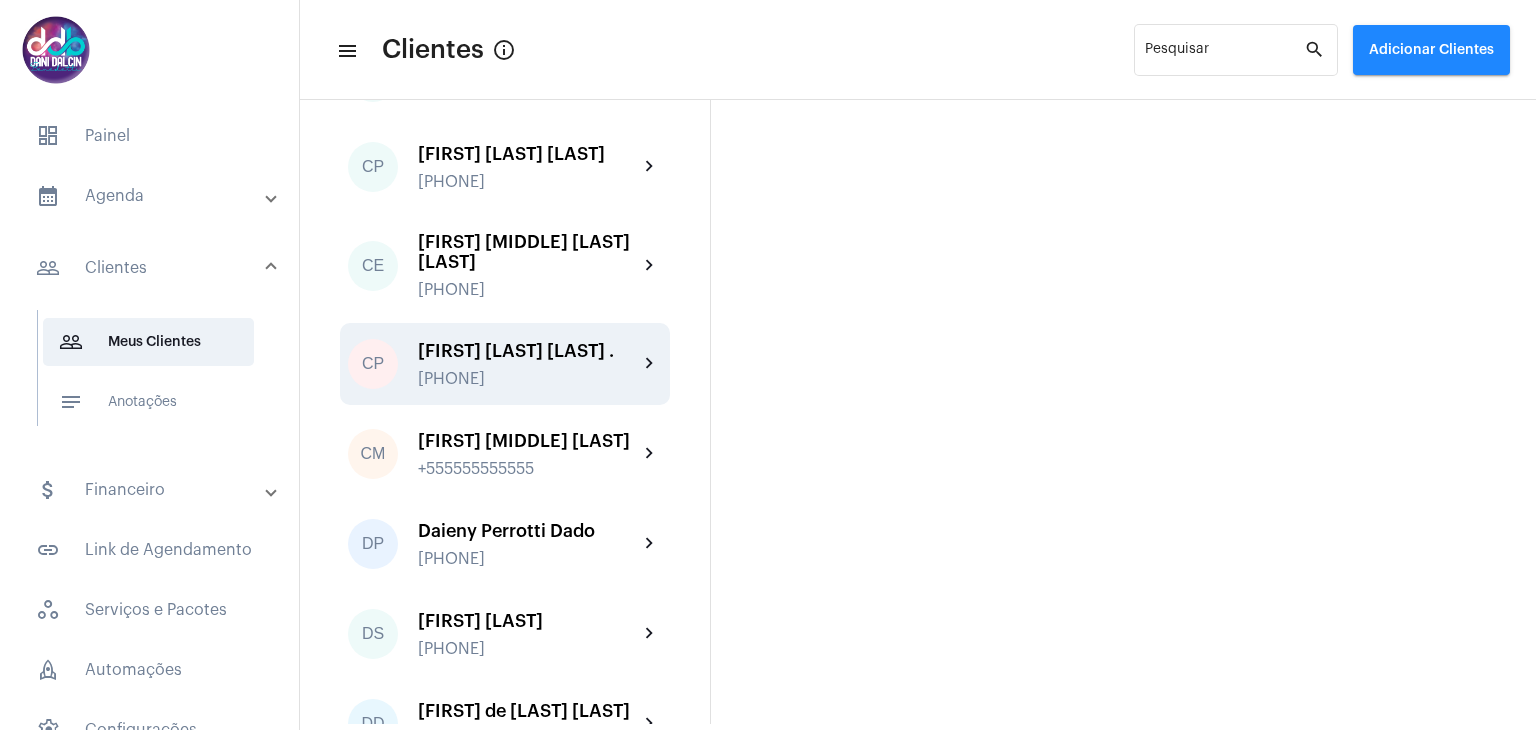 click on "[FIRST] [LAST] [LAST] ." 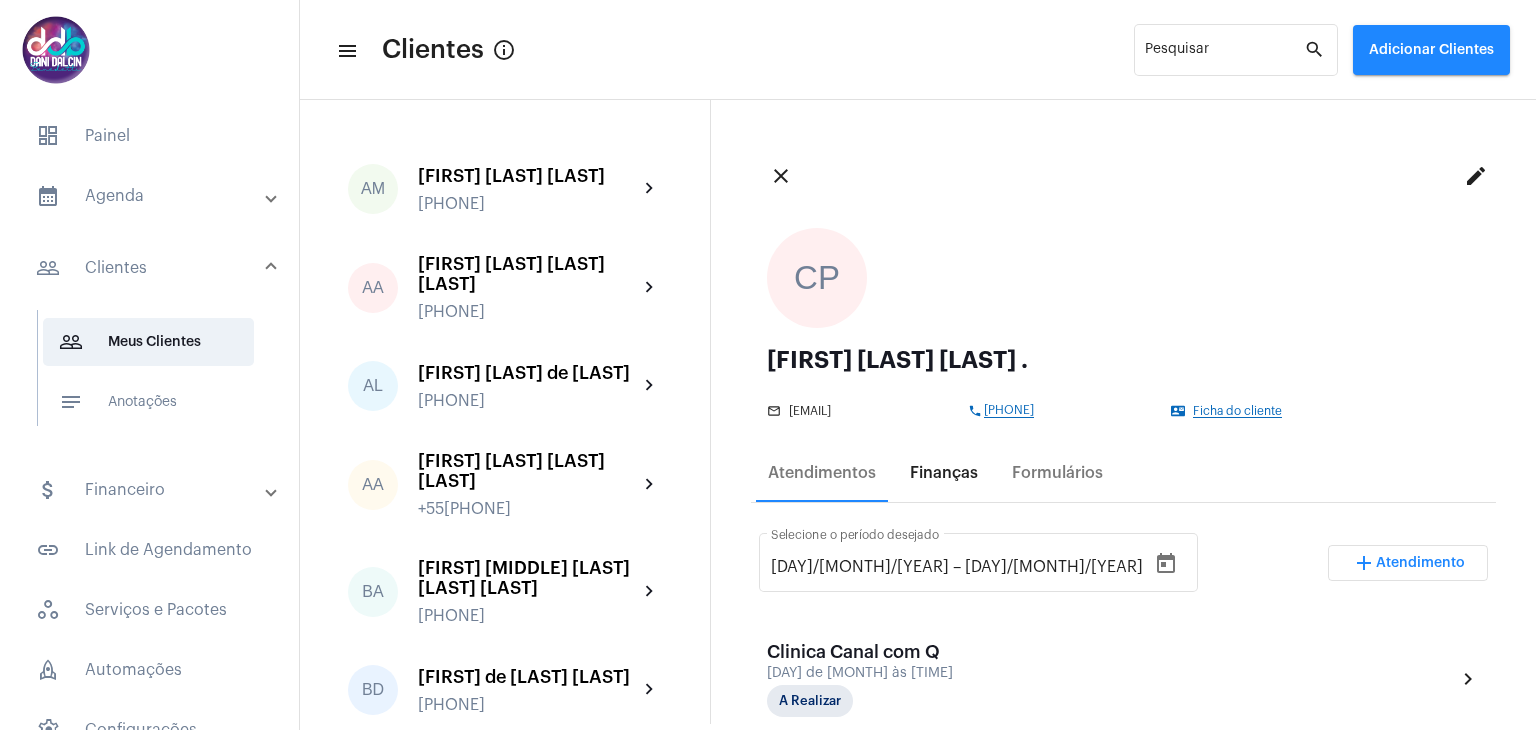 click on "Finanças" at bounding box center [944, 473] 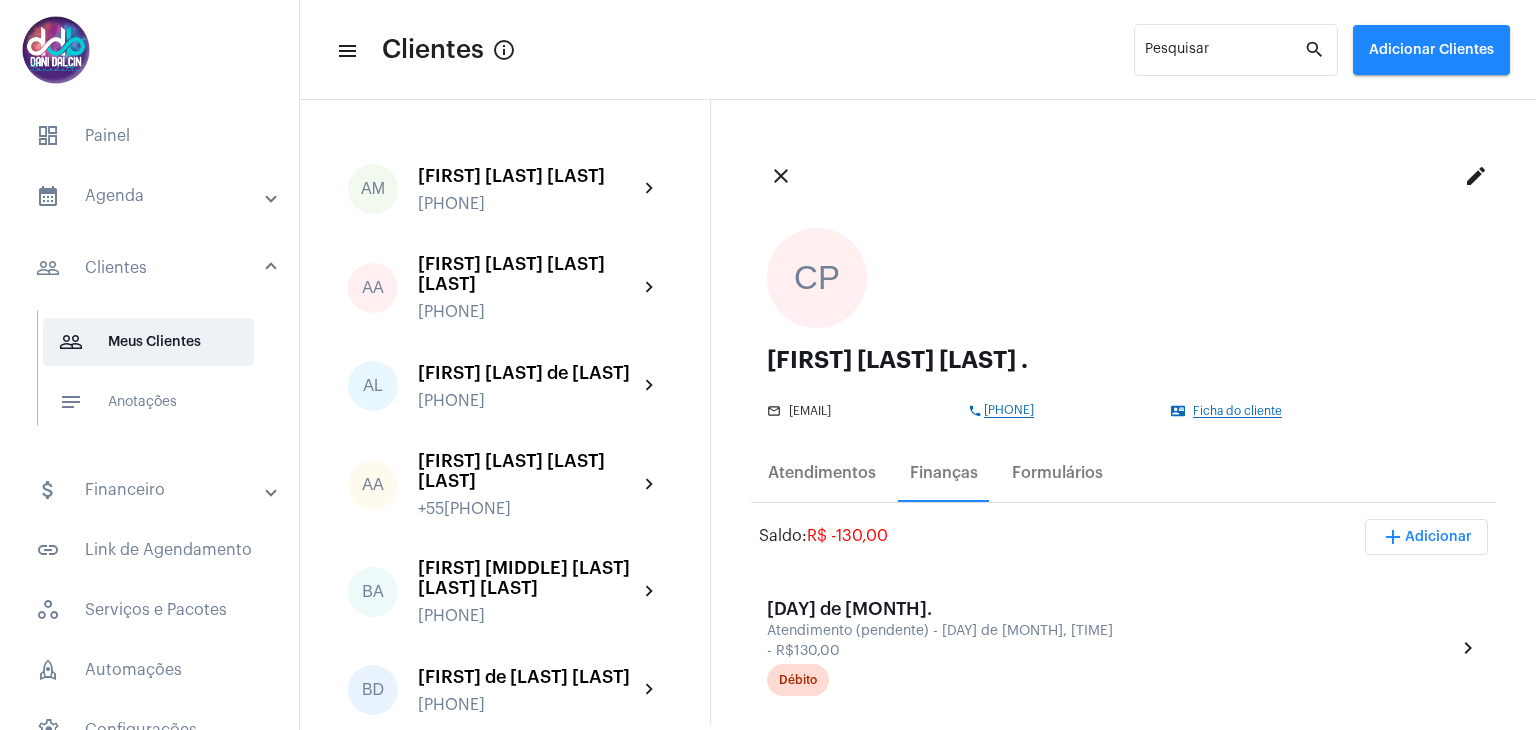 click on "add  Adicionar" at bounding box center [1426, 537] 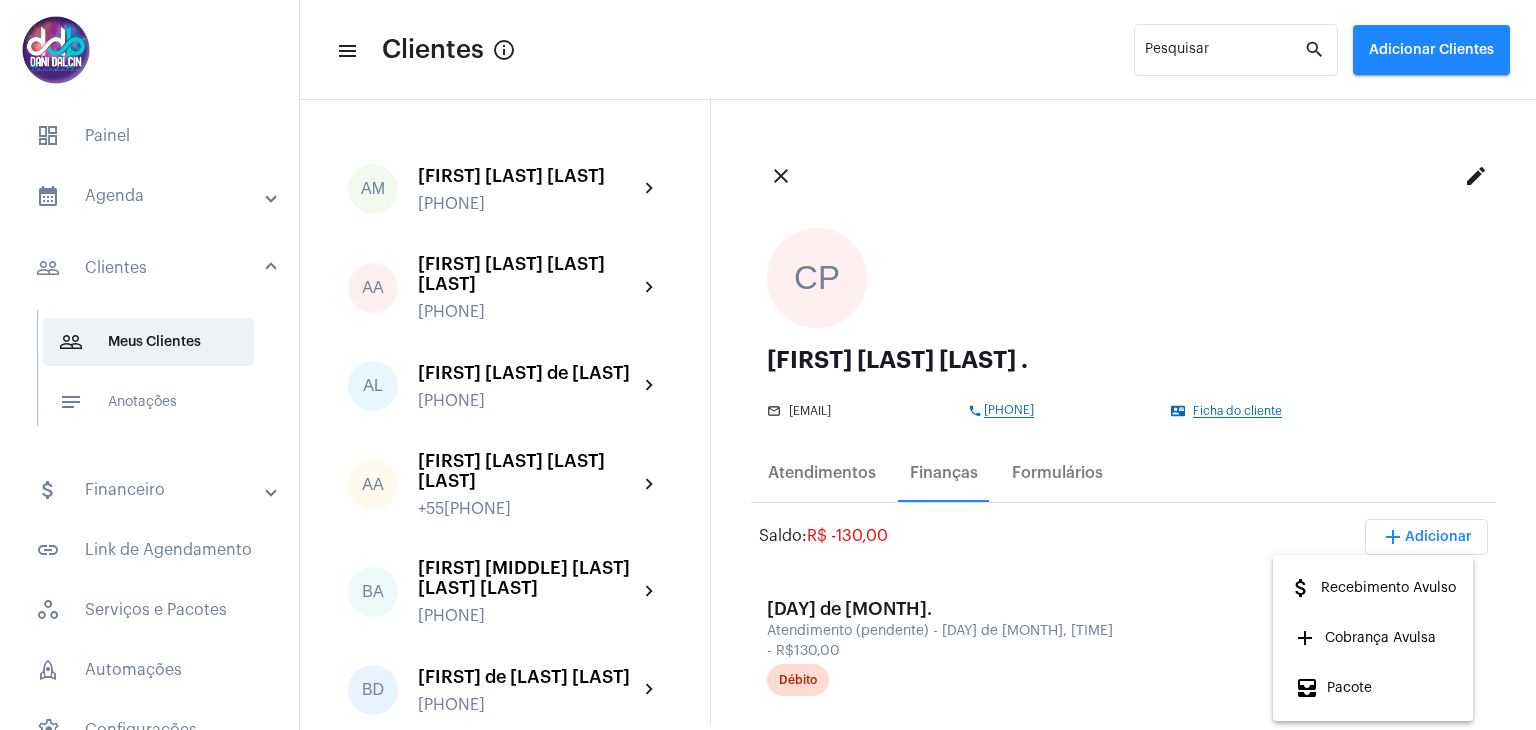 click on "attach_money Recebimento Avulso" at bounding box center (1372, 588) 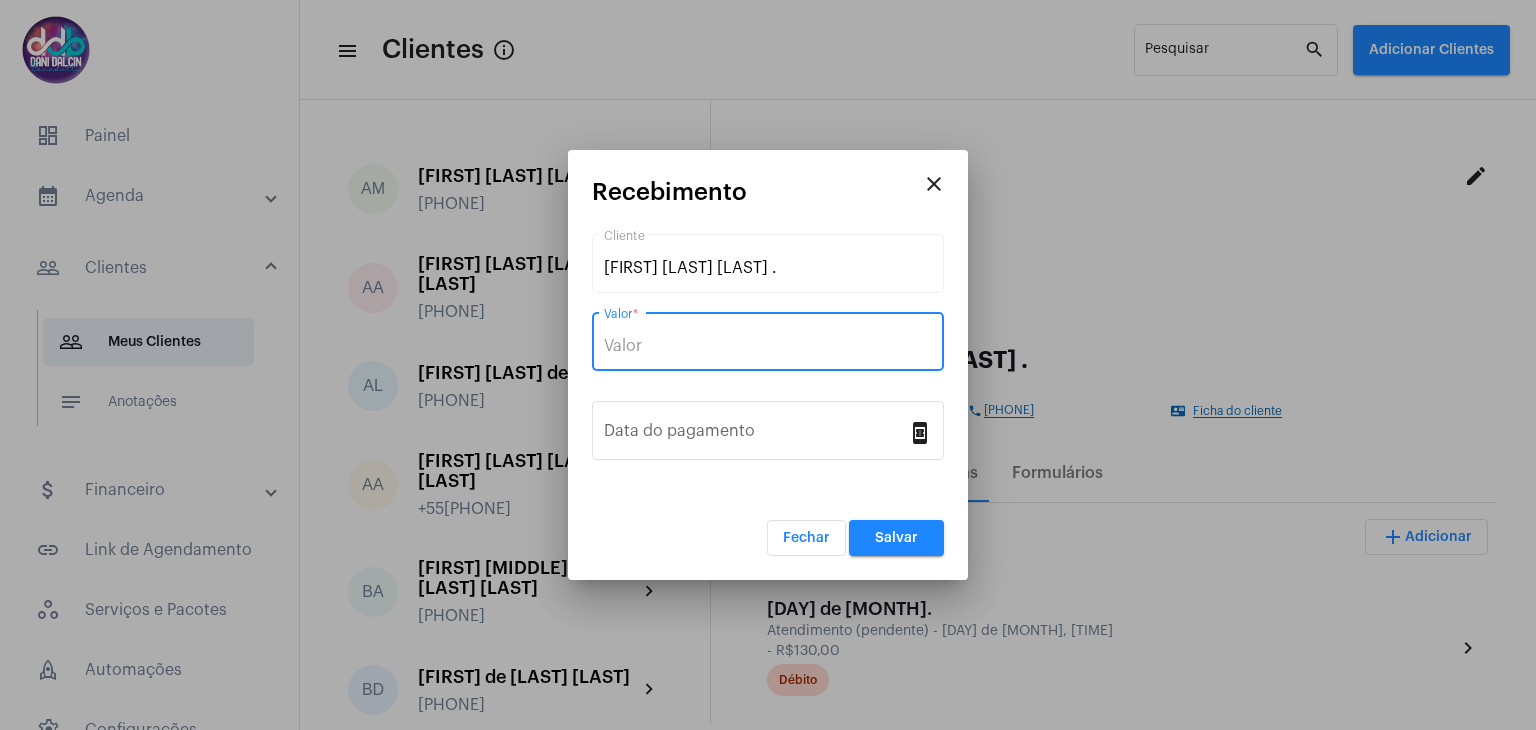click on "Valor  *" at bounding box center (768, 346) 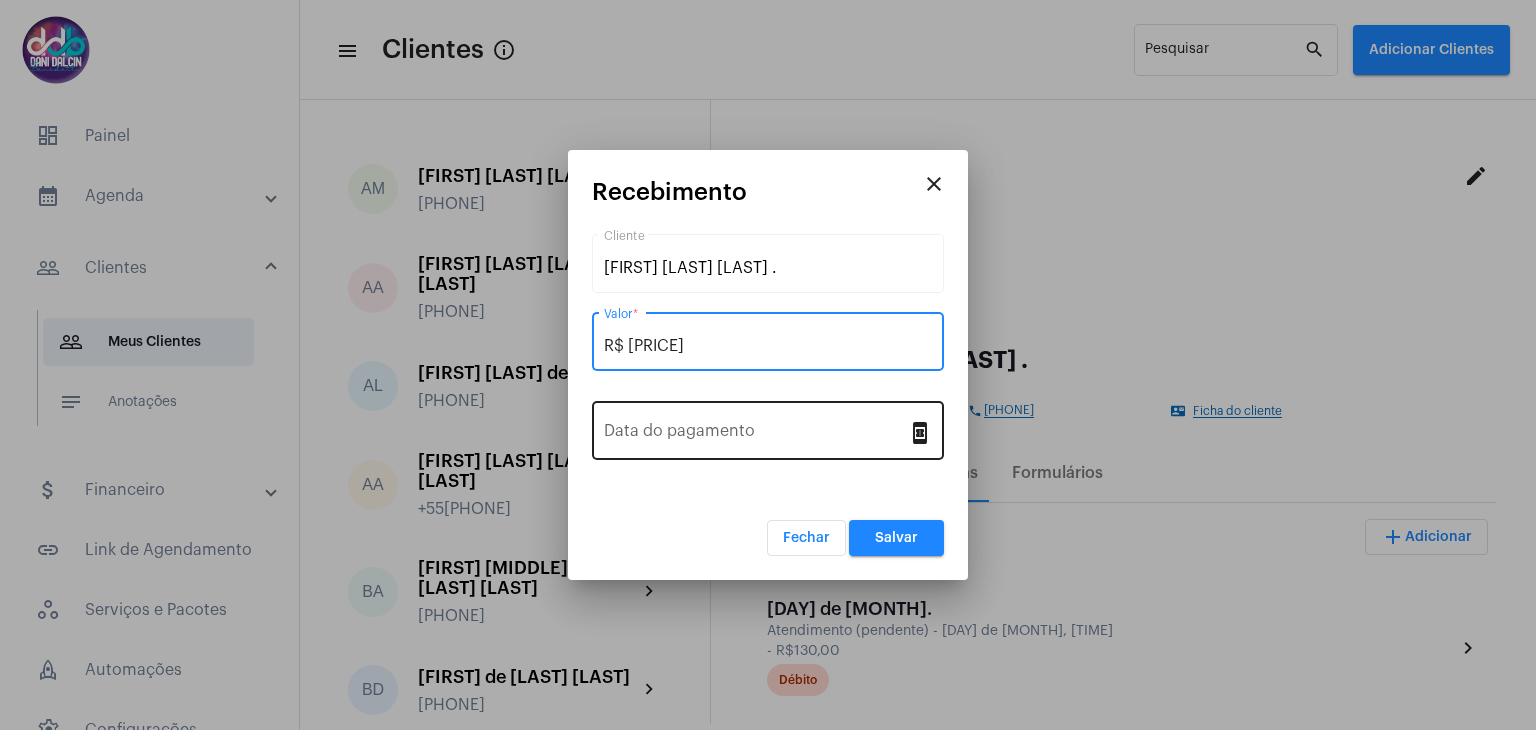 type on "R$ [PRICE]" 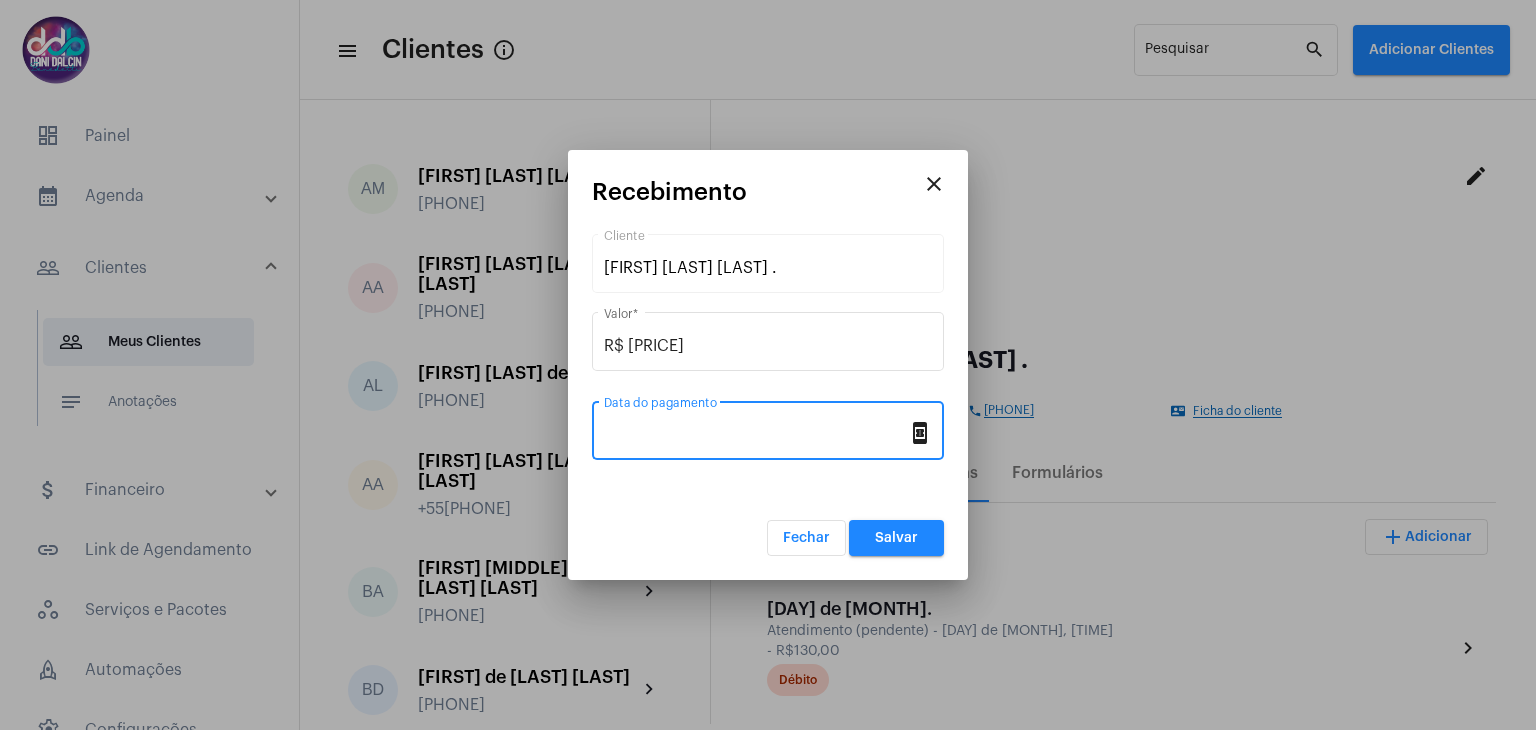 click on "Data do pagamento" at bounding box center (756, 435) 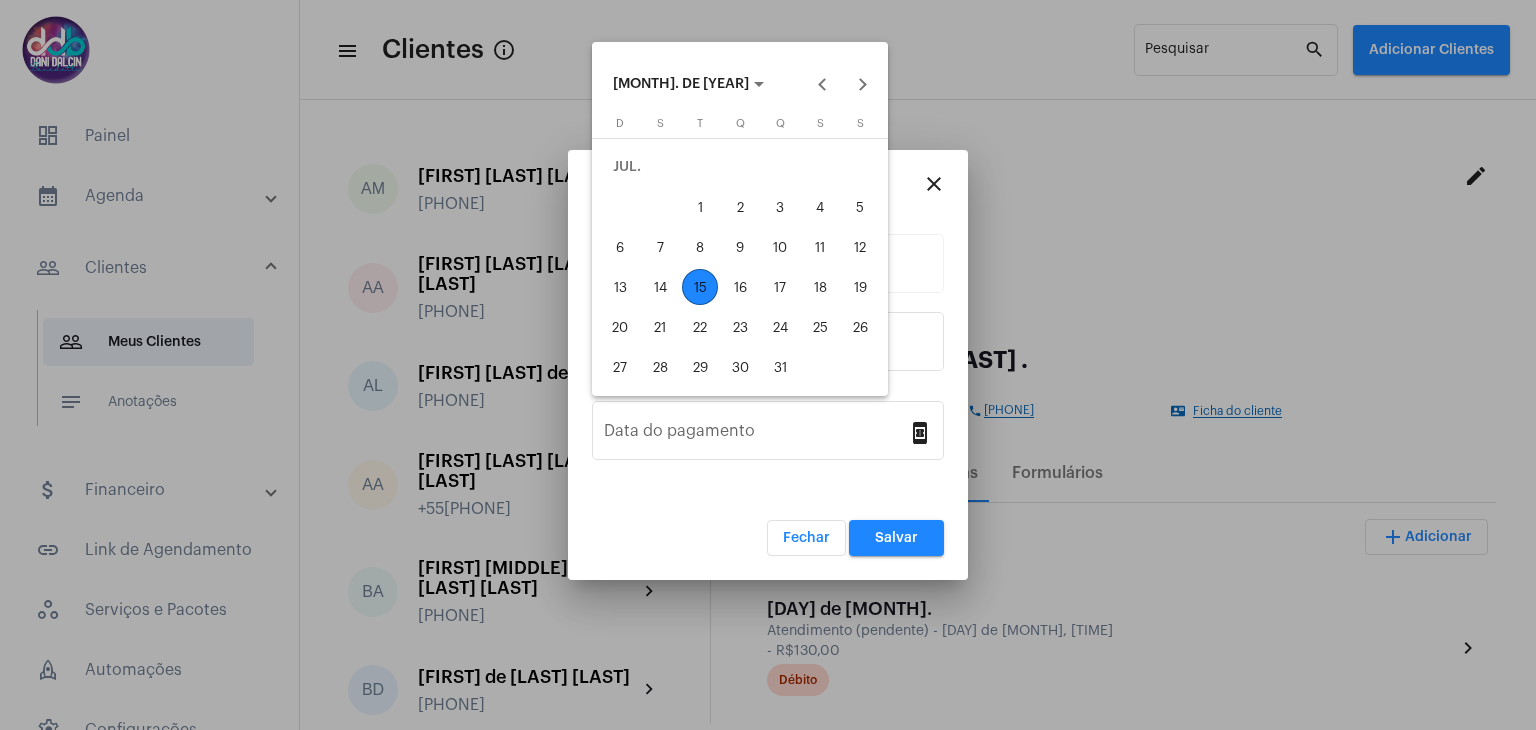 click on "11" at bounding box center (820, 247) 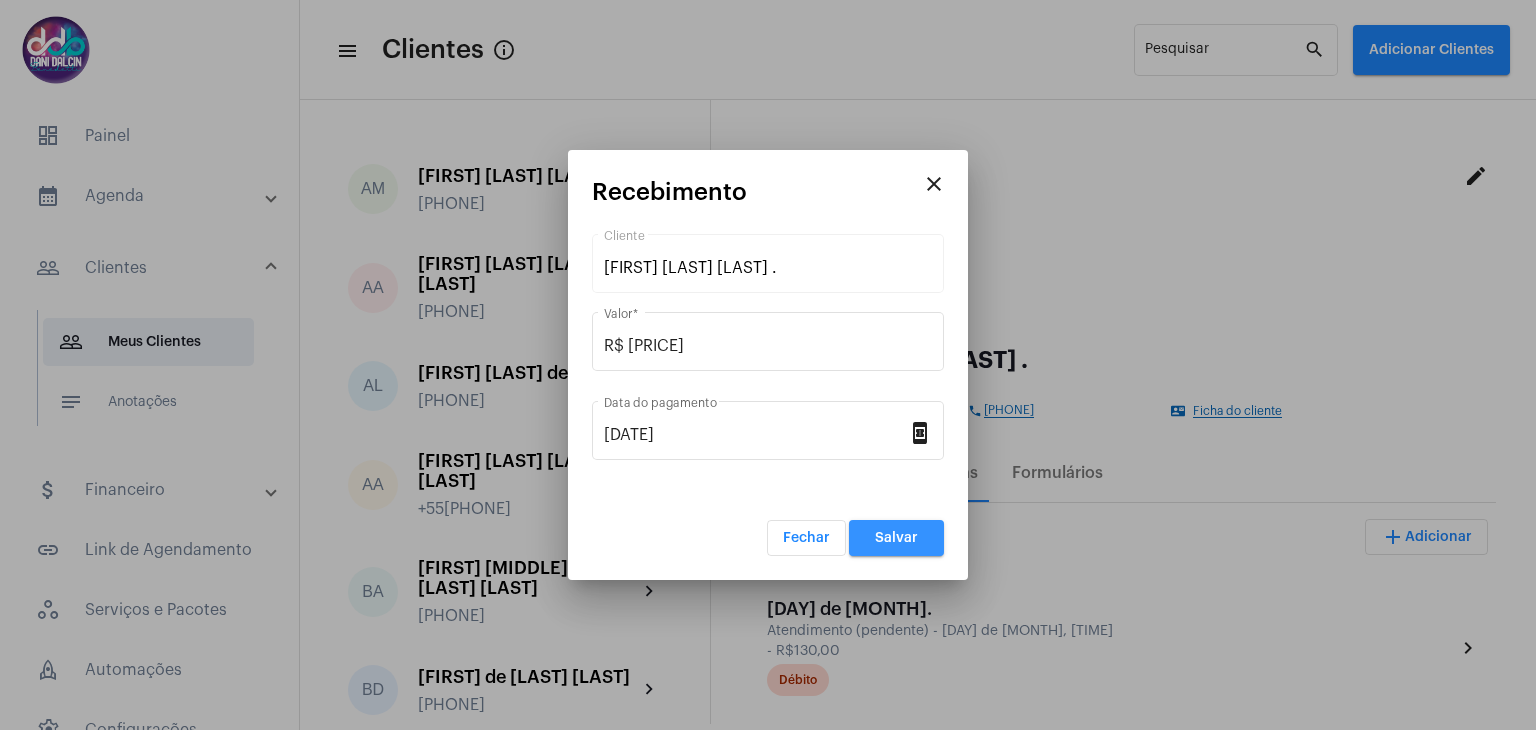 click on "Salvar" at bounding box center (896, 538) 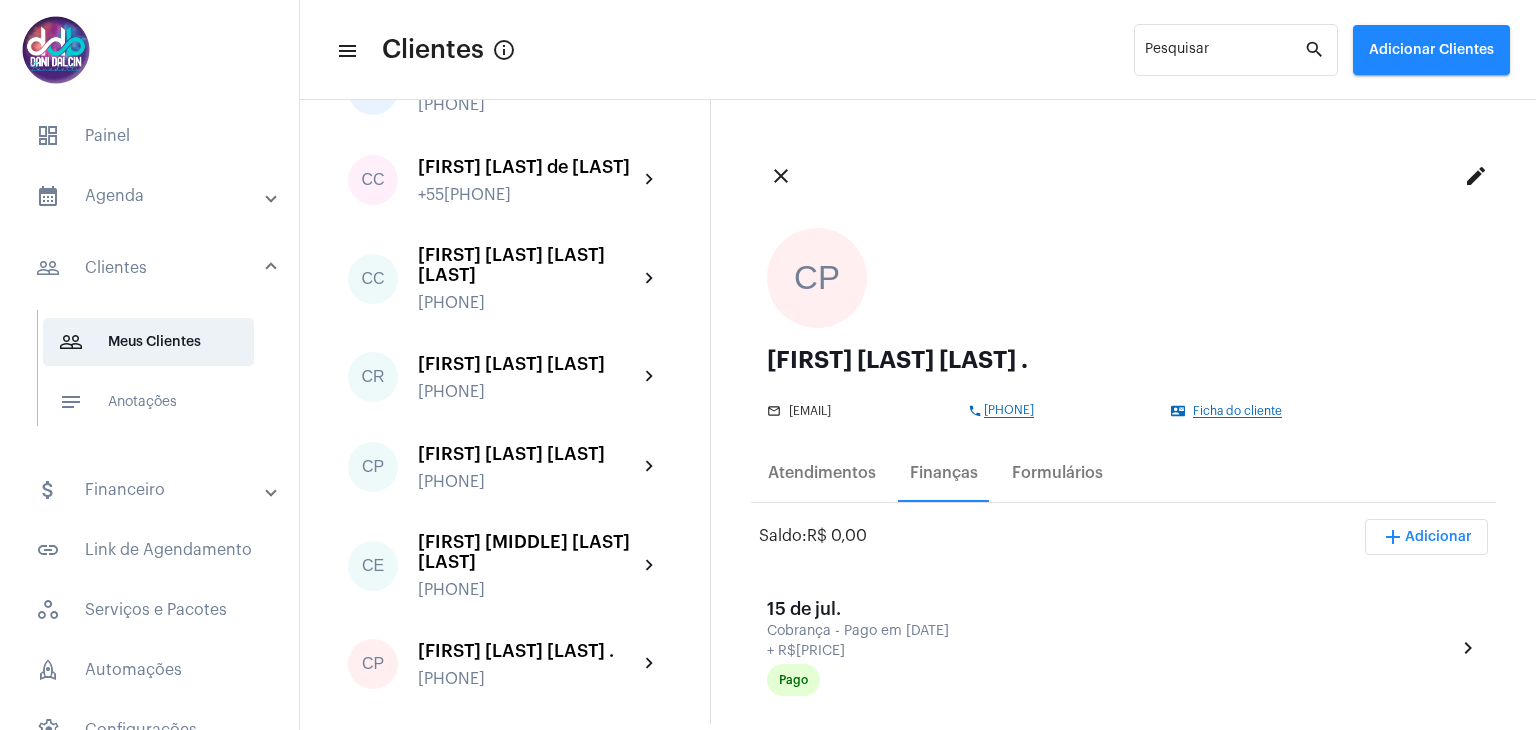 scroll, scrollTop: 700, scrollLeft: 0, axis: vertical 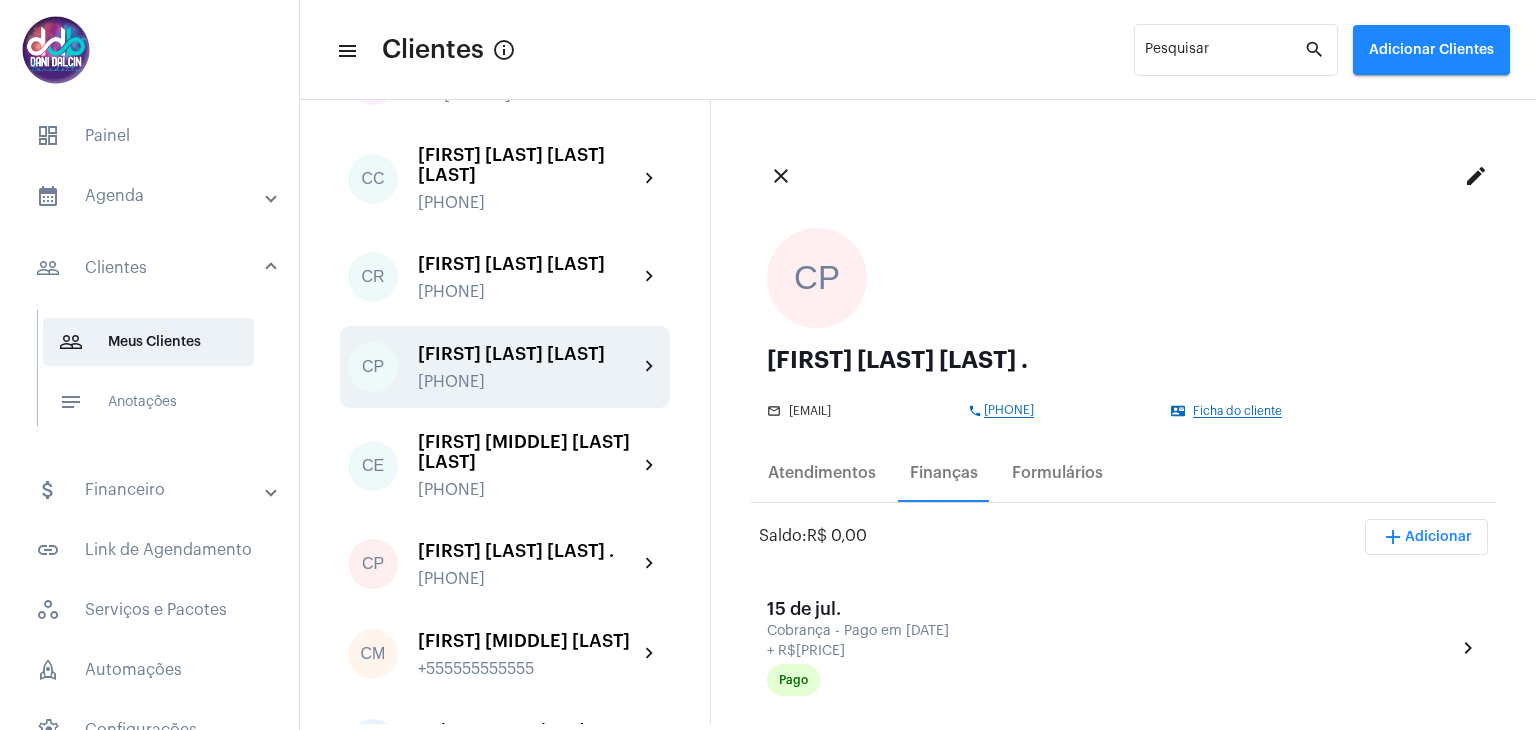 click on "[FIRST] [LAST] [LAST]" 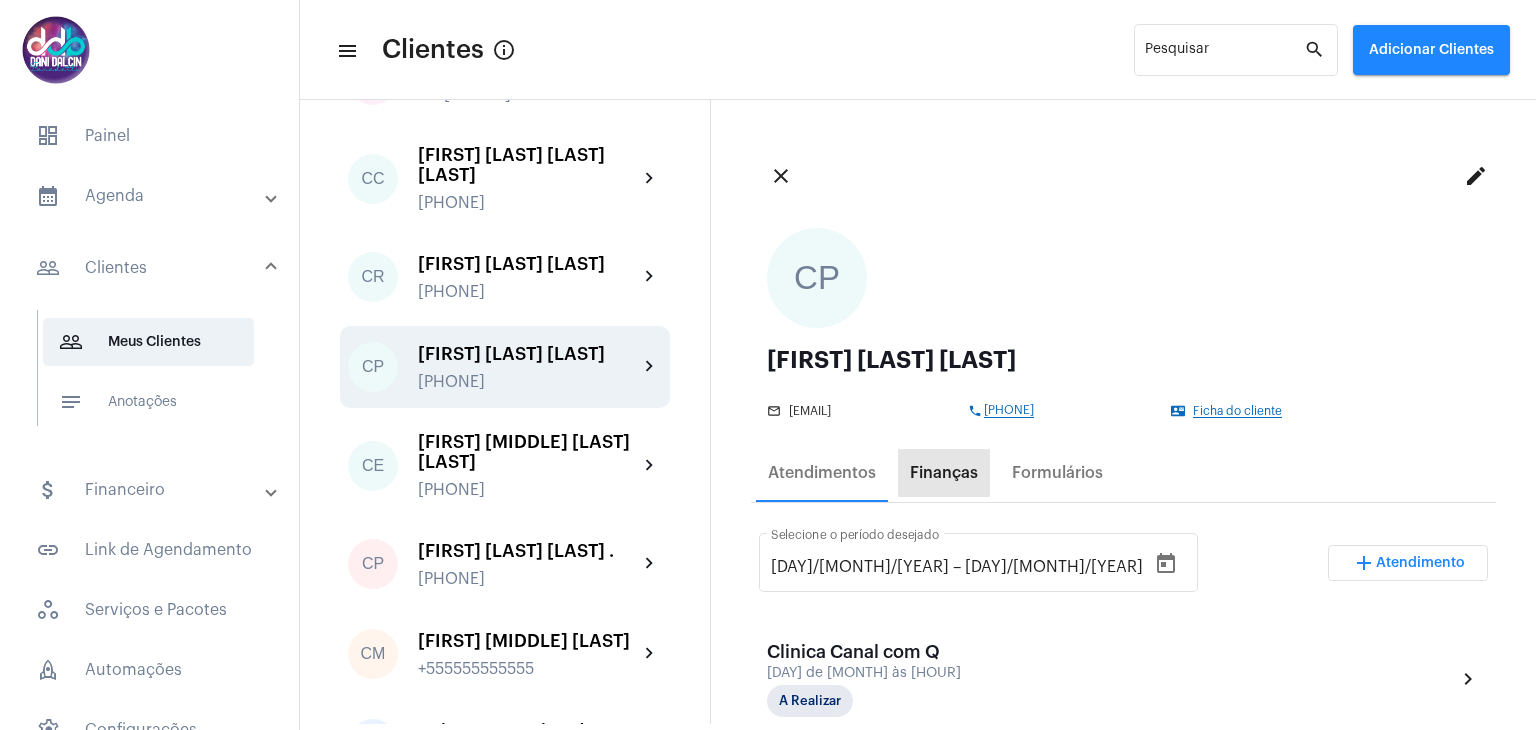 click on "Finanças" at bounding box center (944, 473) 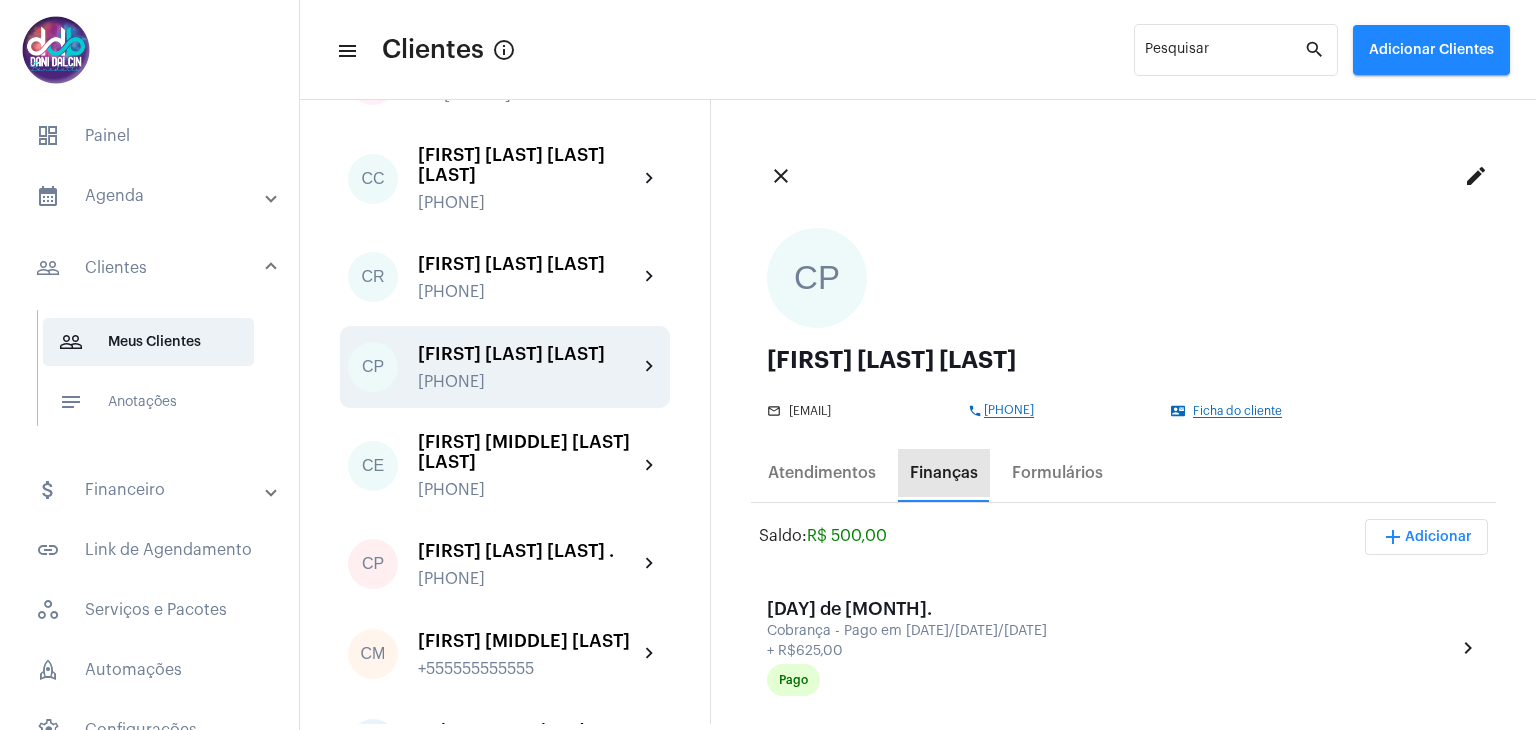 click on "Finanças" at bounding box center [944, 473] 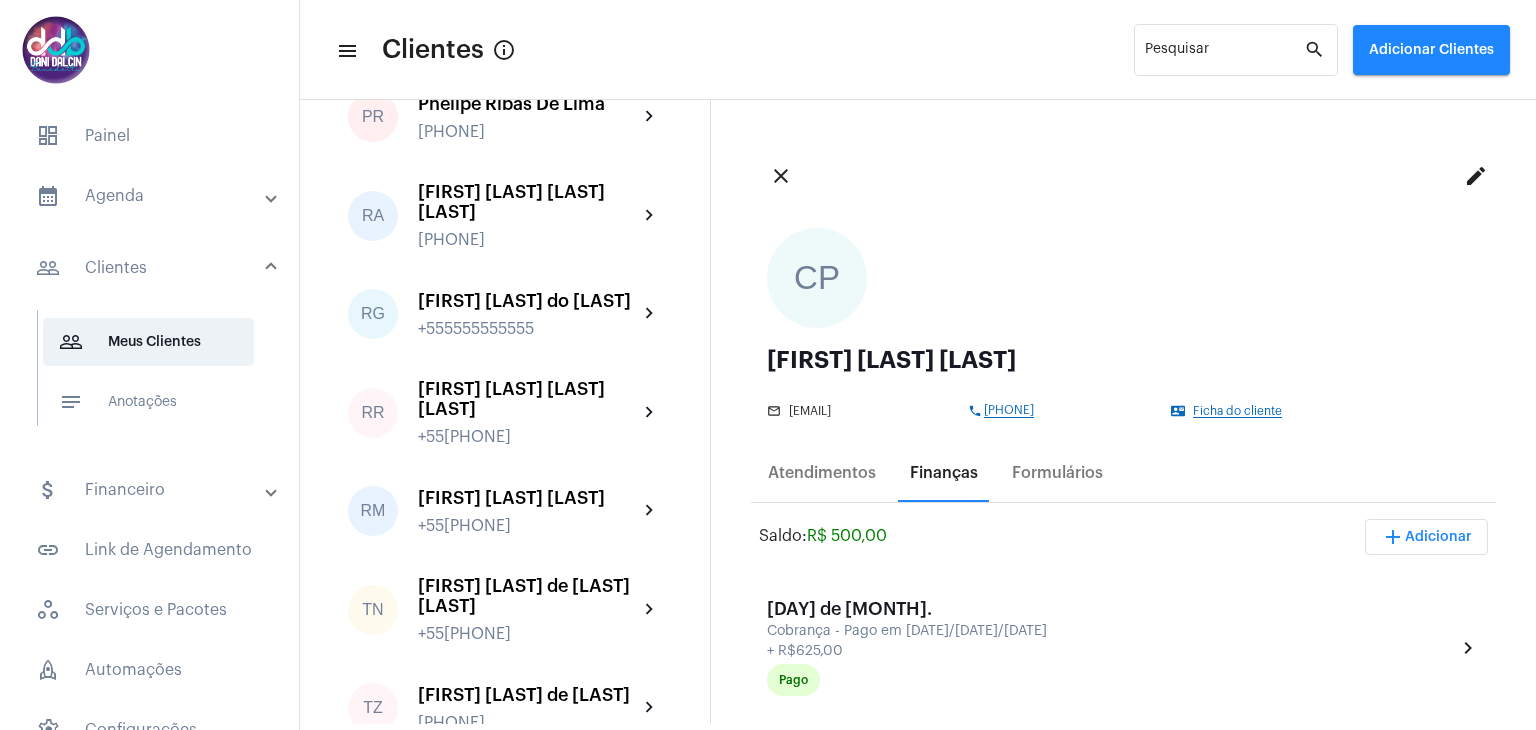 scroll, scrollTop: 3900, scrollLeft: 0, axis: vertical 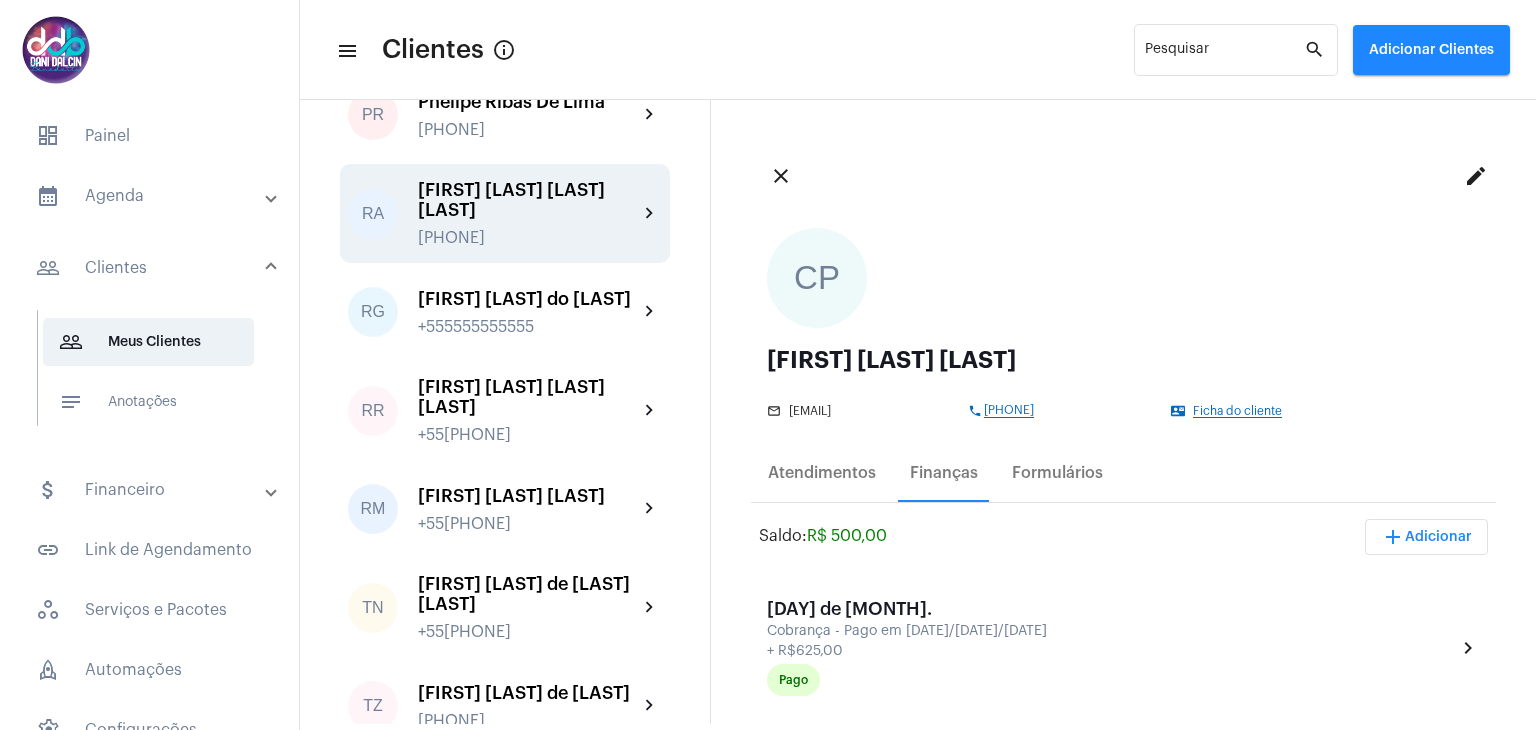 click on "[FIRST] [LAST] [LAST] [LAST]" 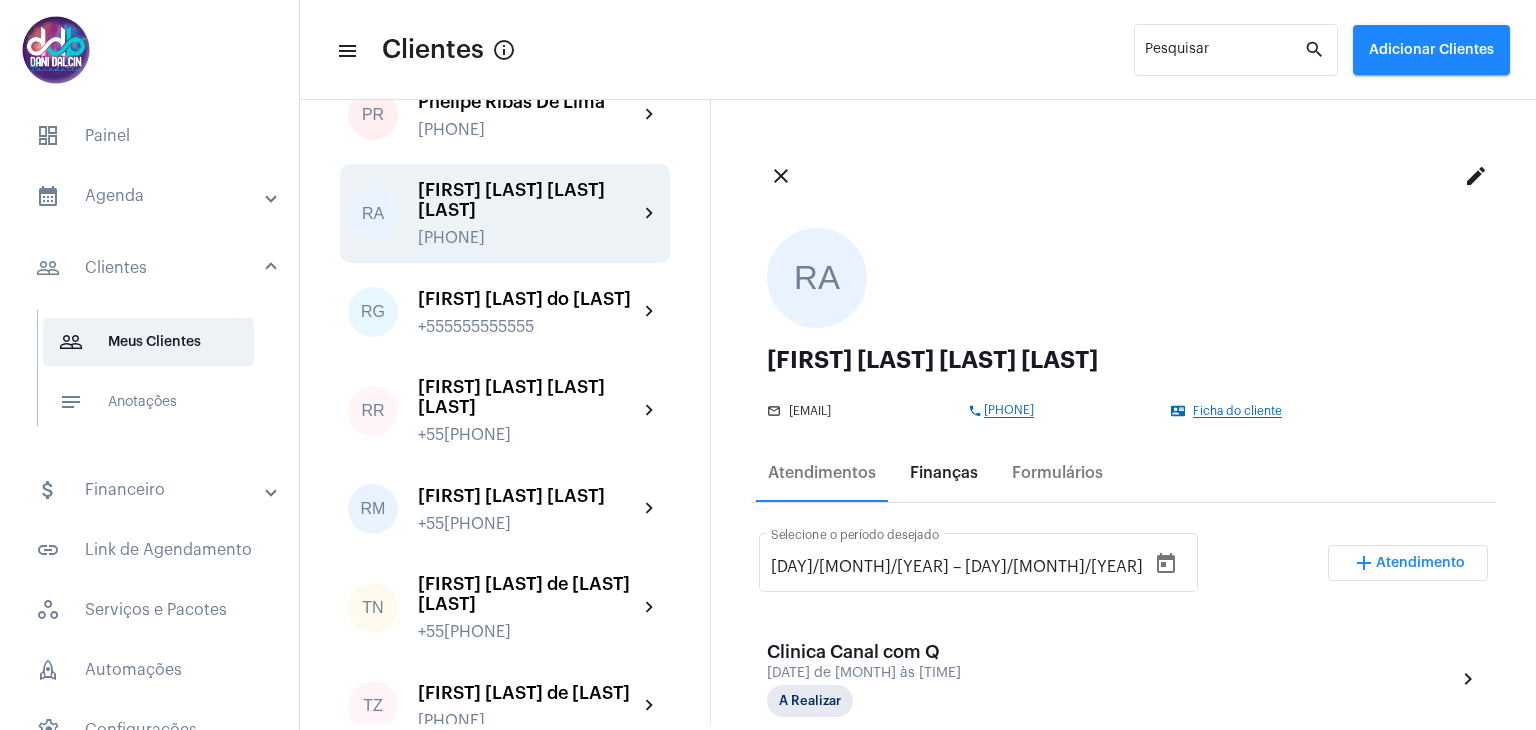 click on "Finanças" at bounding box center [944, 473] 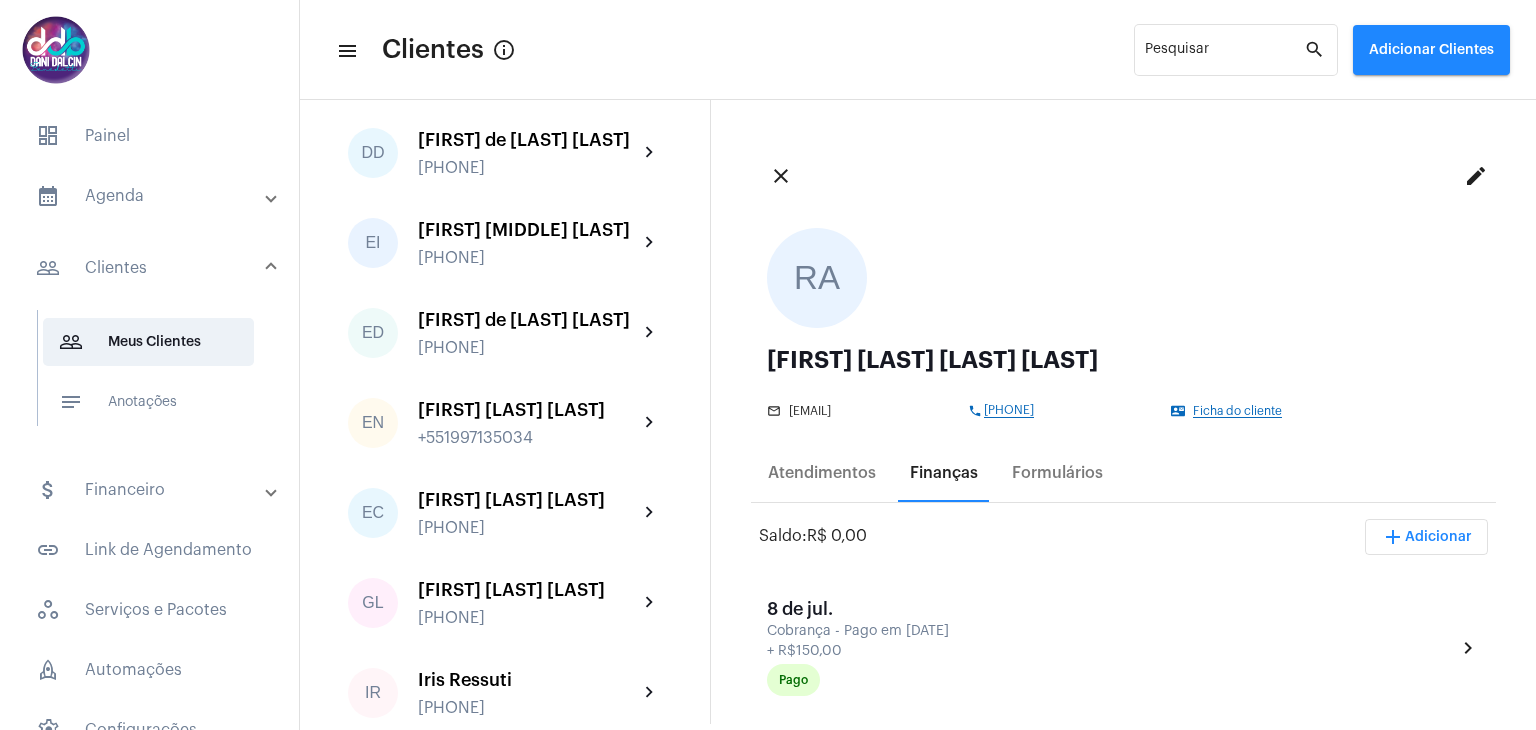 scroll, scrollTop: 0, scrollLeft: 0, axis: both 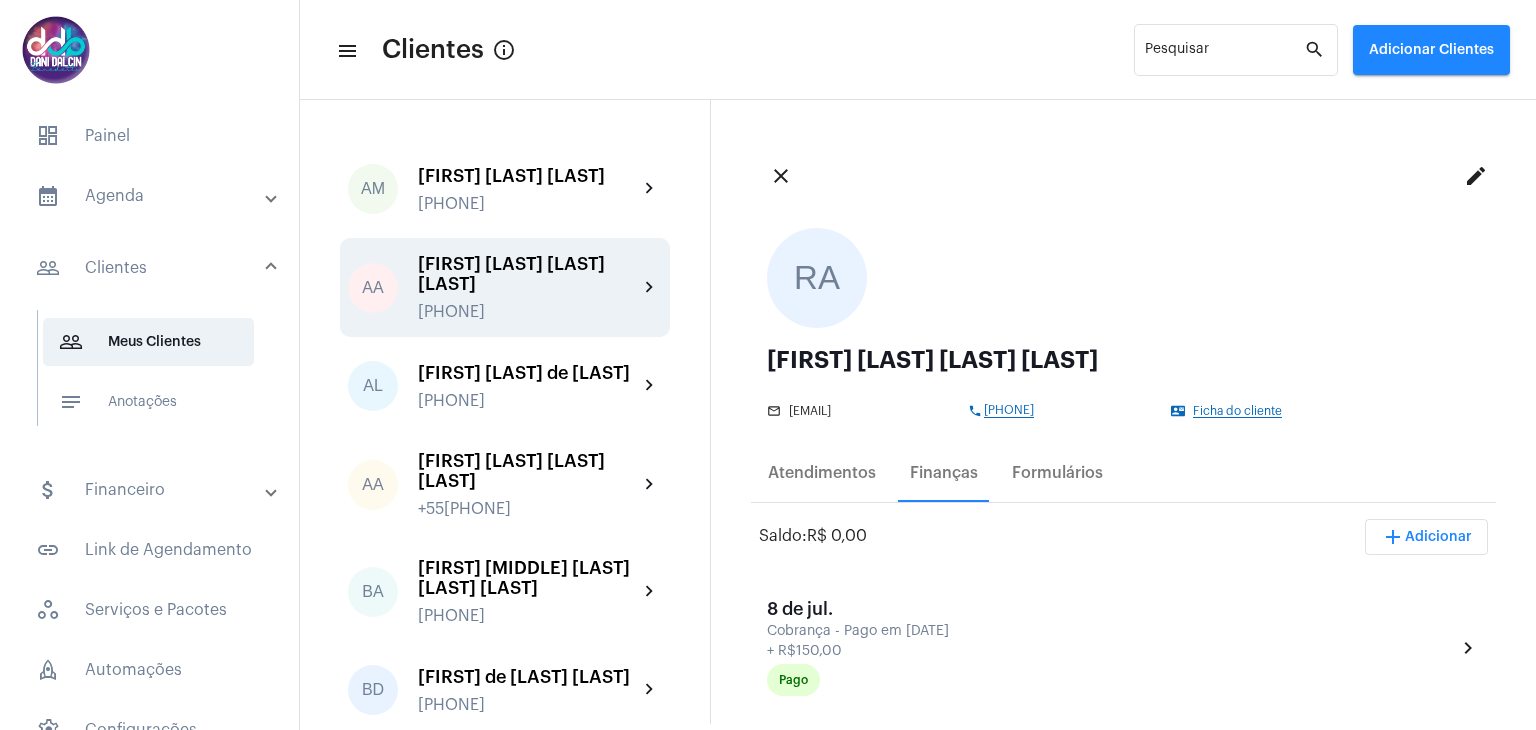 click on "[FIRST] [LAST] [LAST] [LAST]" 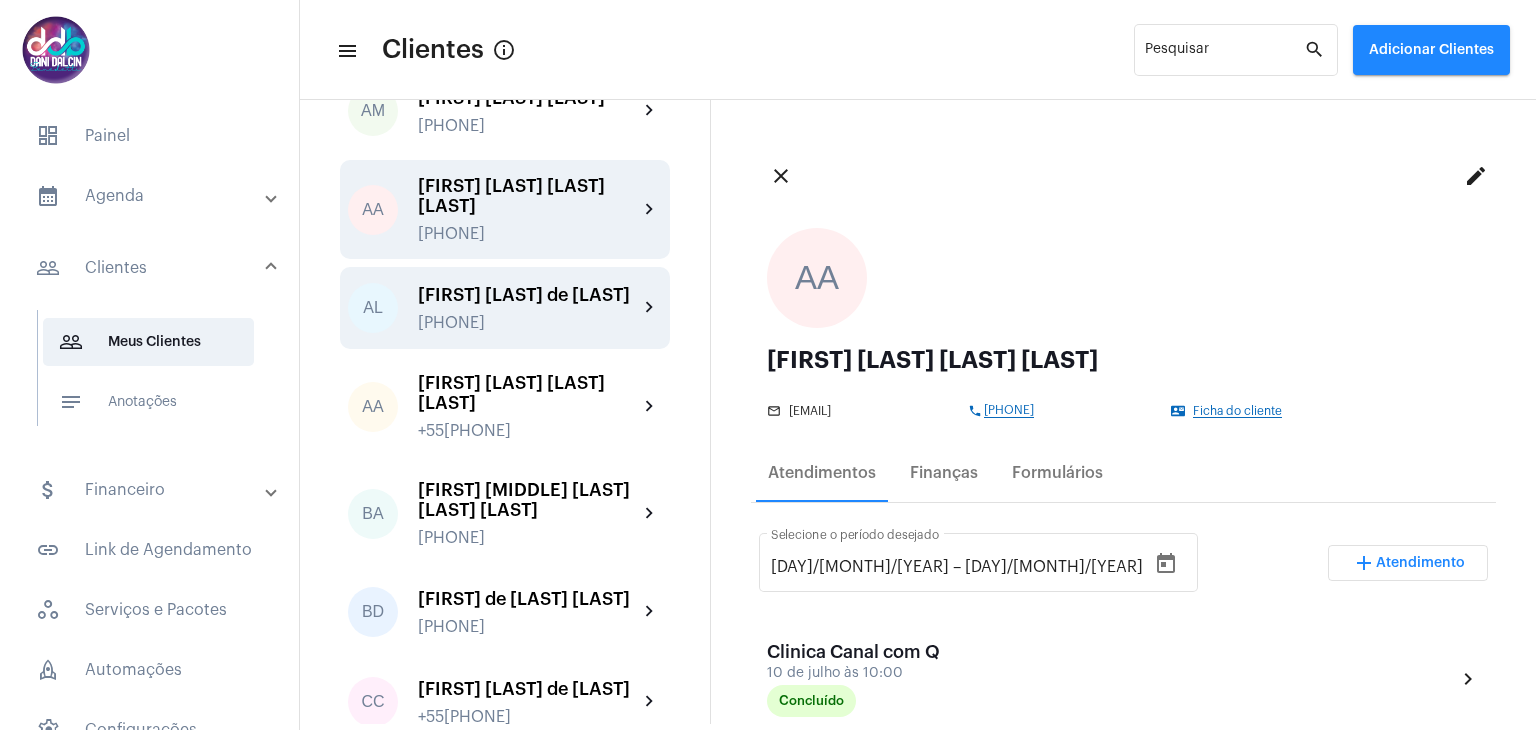 scroll, scrollTop: 100, scrollLeft: 0, axis: vertical 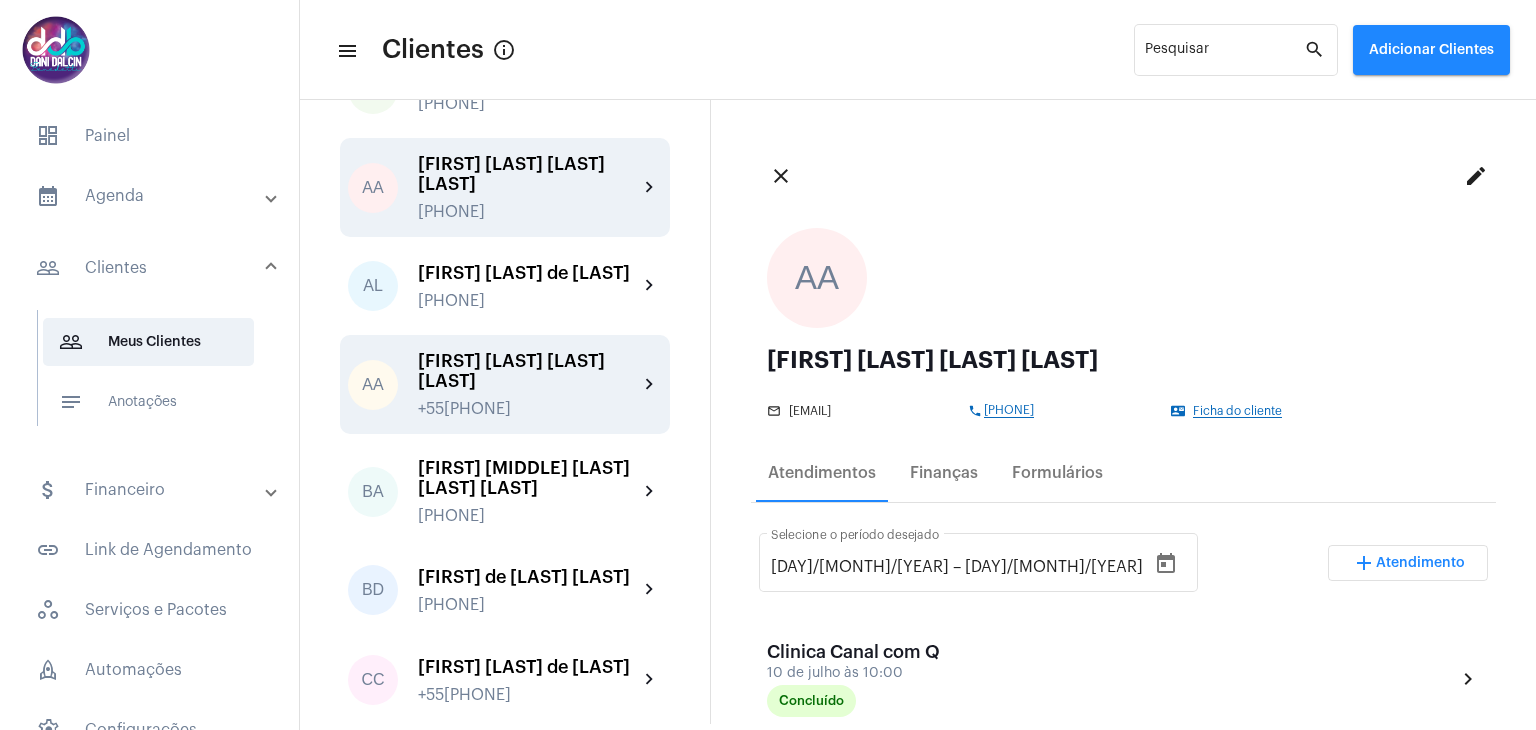 click on "[FIRST] [LAST] [LAST] [LAST]" 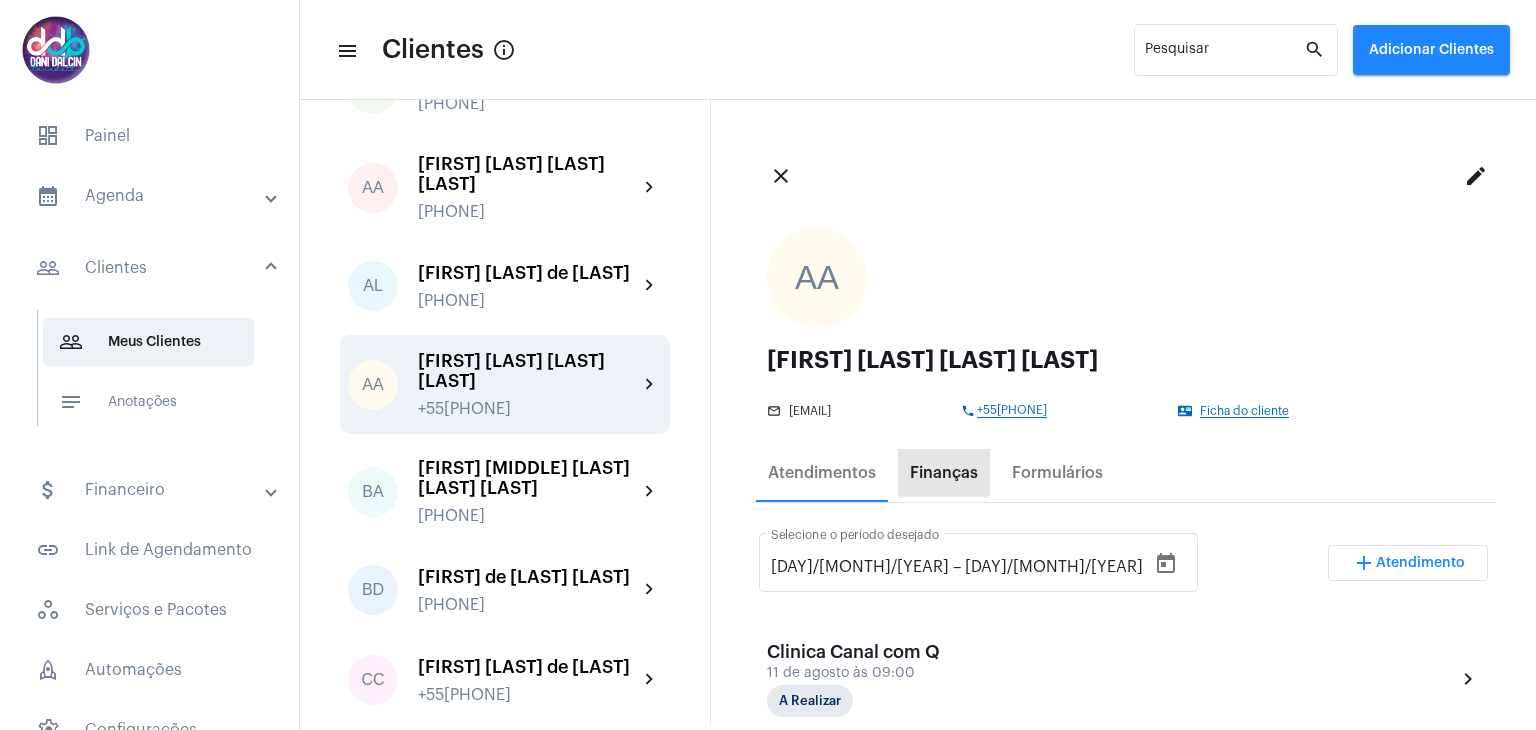click on "Finanças" at bounding box center (944, 473) 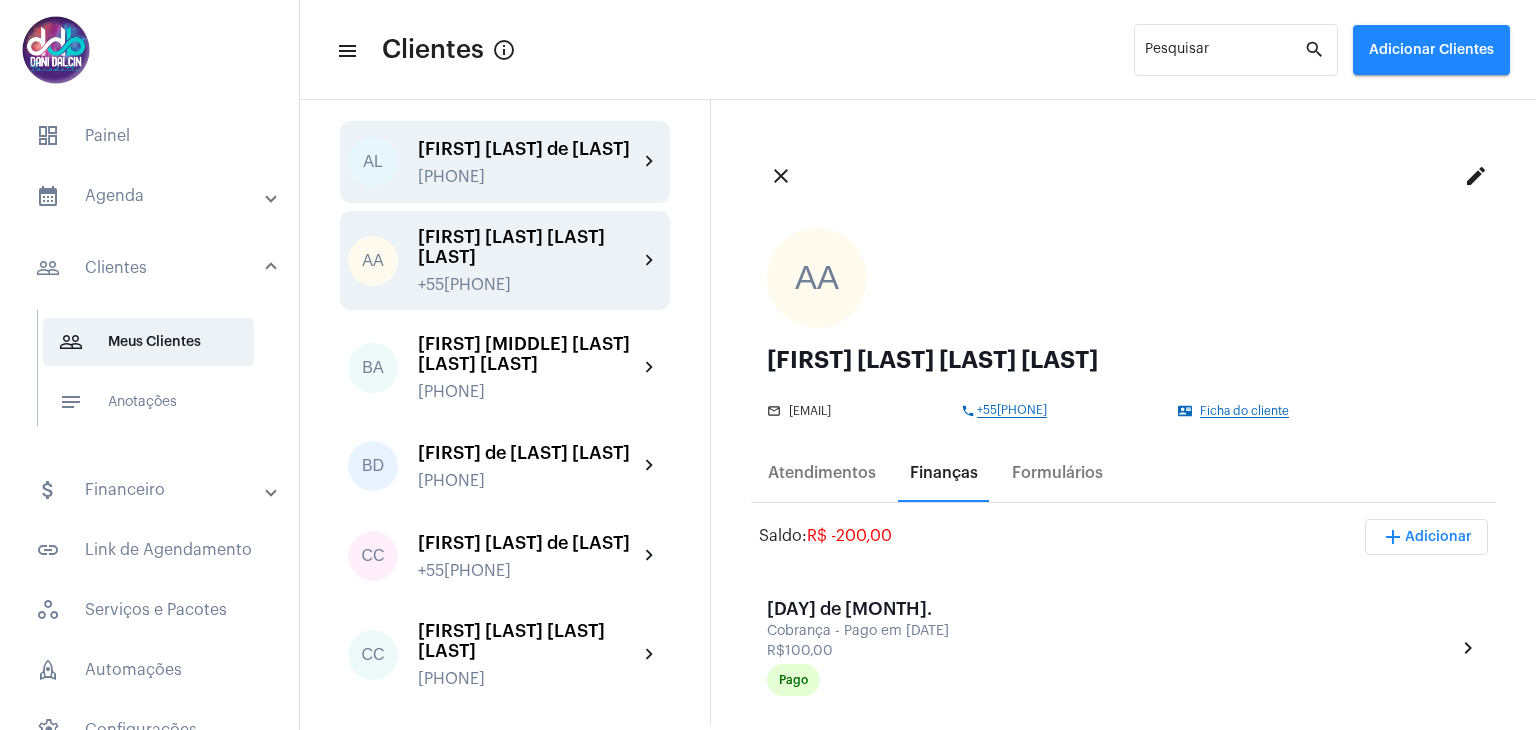 scroll, scrollTop: 300, scrollLeft: 0, axis: vertical 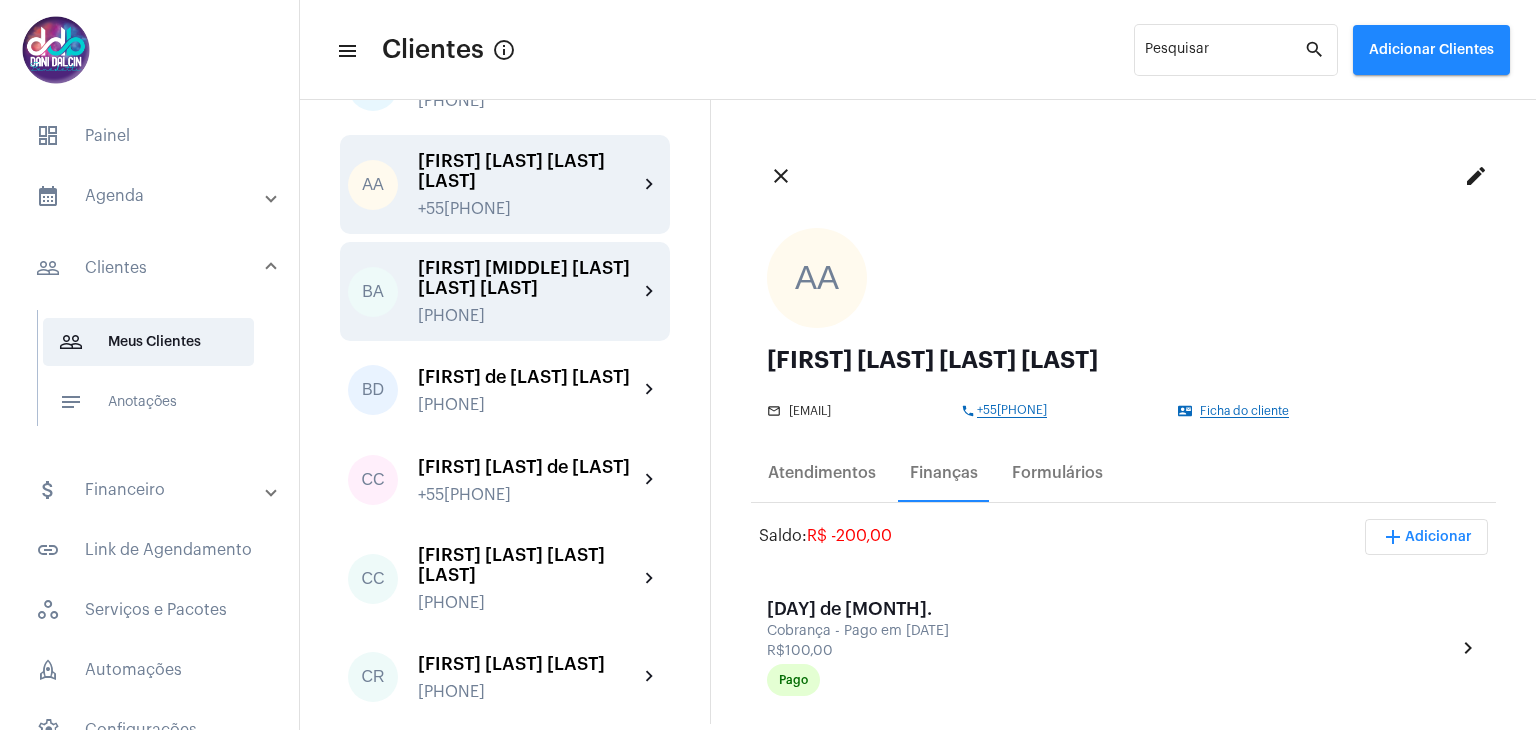click on "[FIRST] [MIDDLE] [LAST] [LAST] [LAST]" 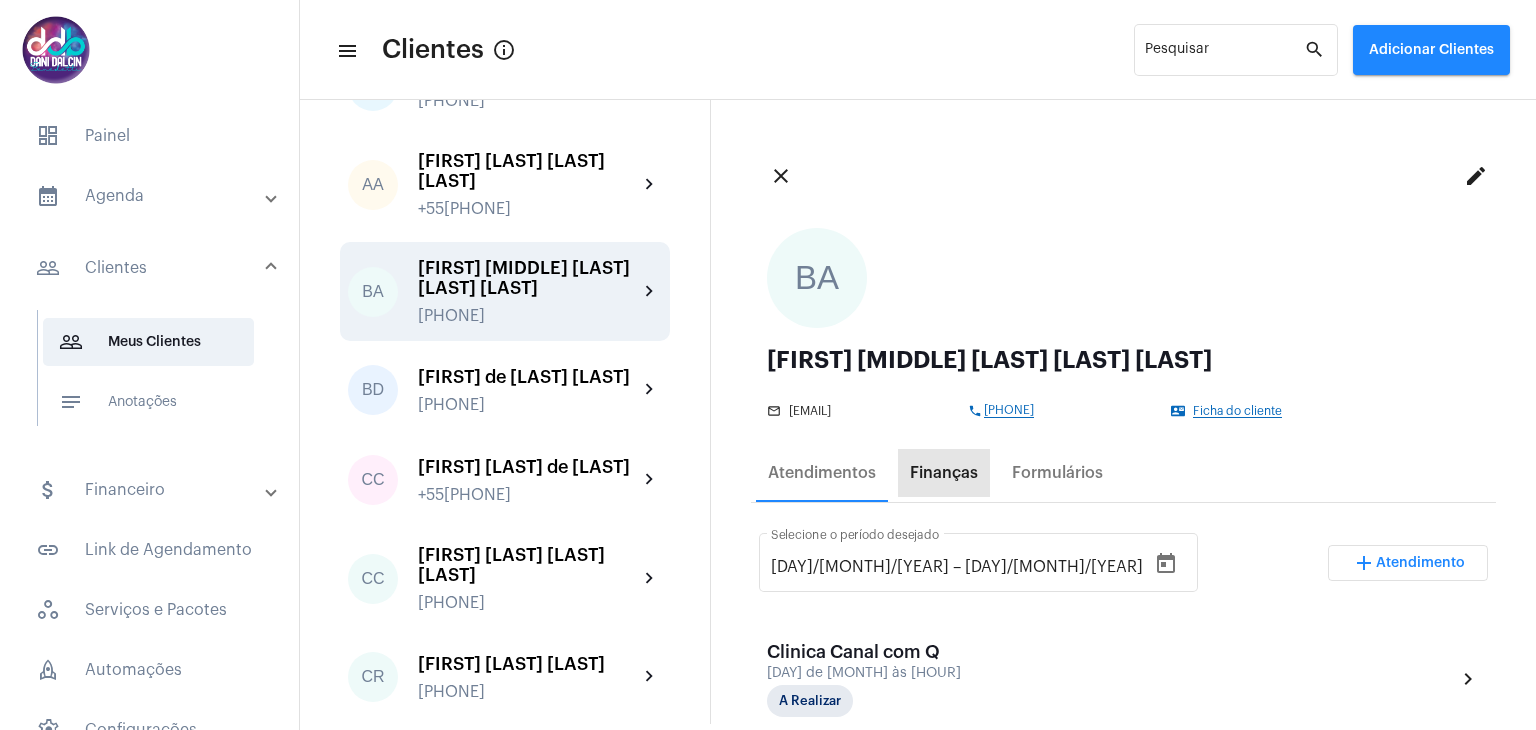 click on "Finanças" at bounding box center [944, 473] 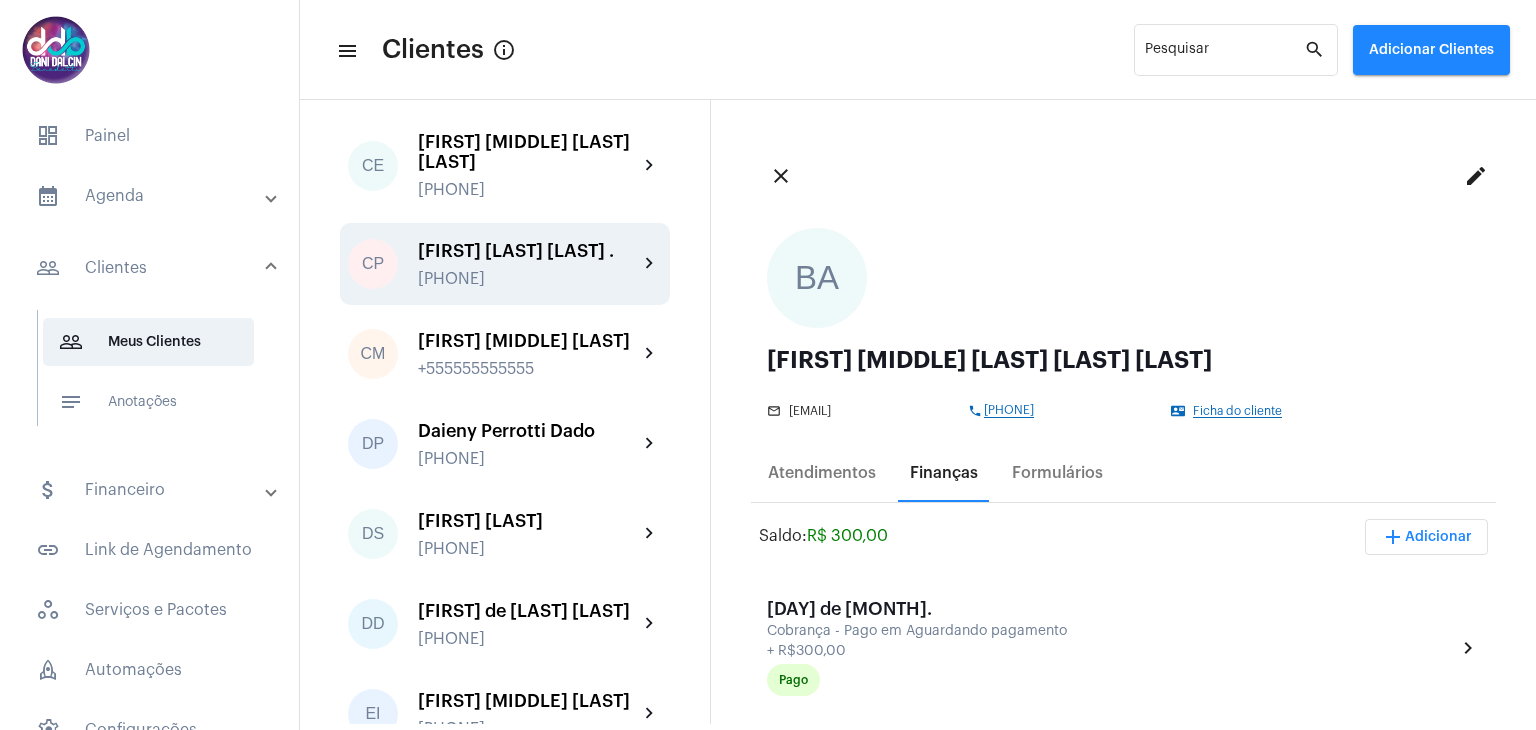 scroll, scrollTop: 1100, scrollLeft: 0, axis: vertical 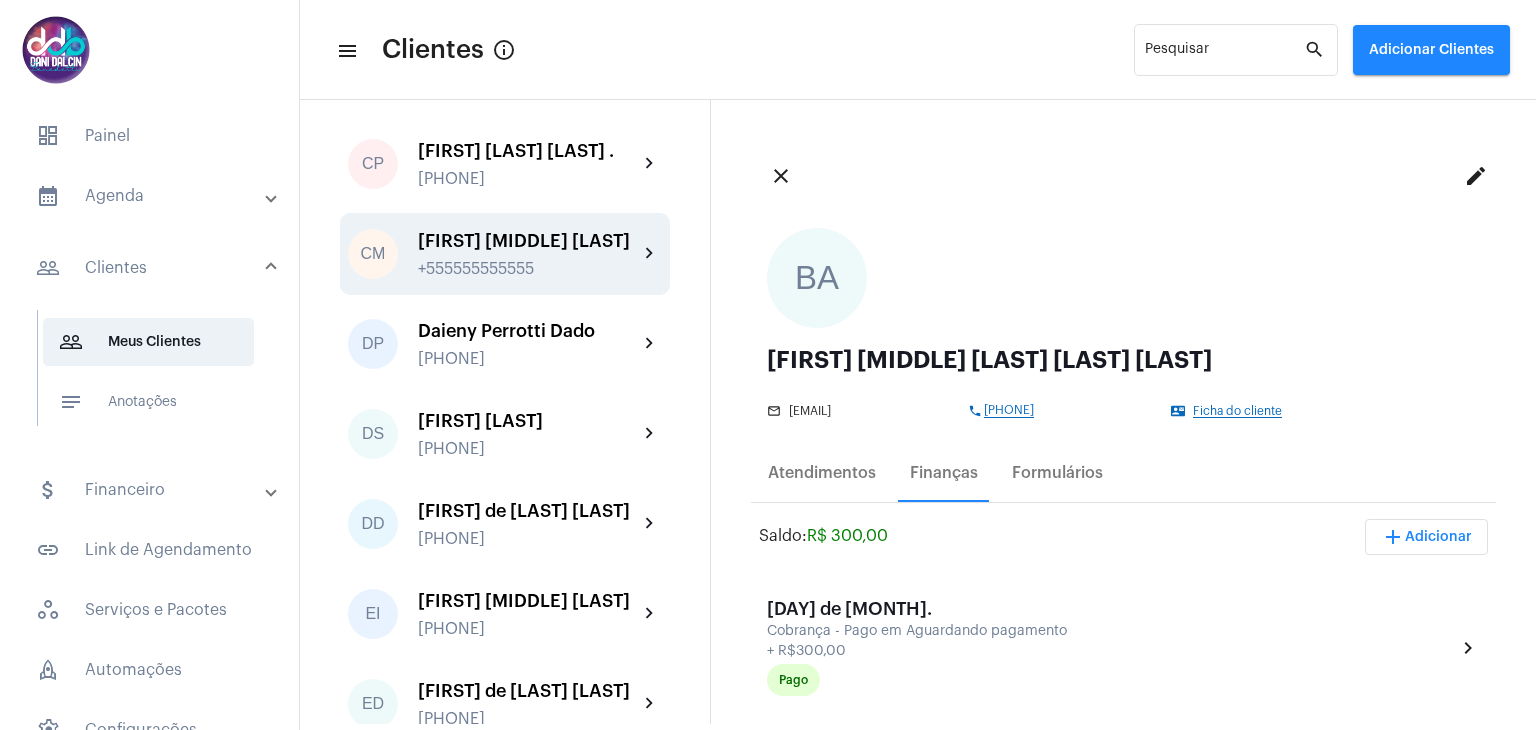 click on "+555555555555" 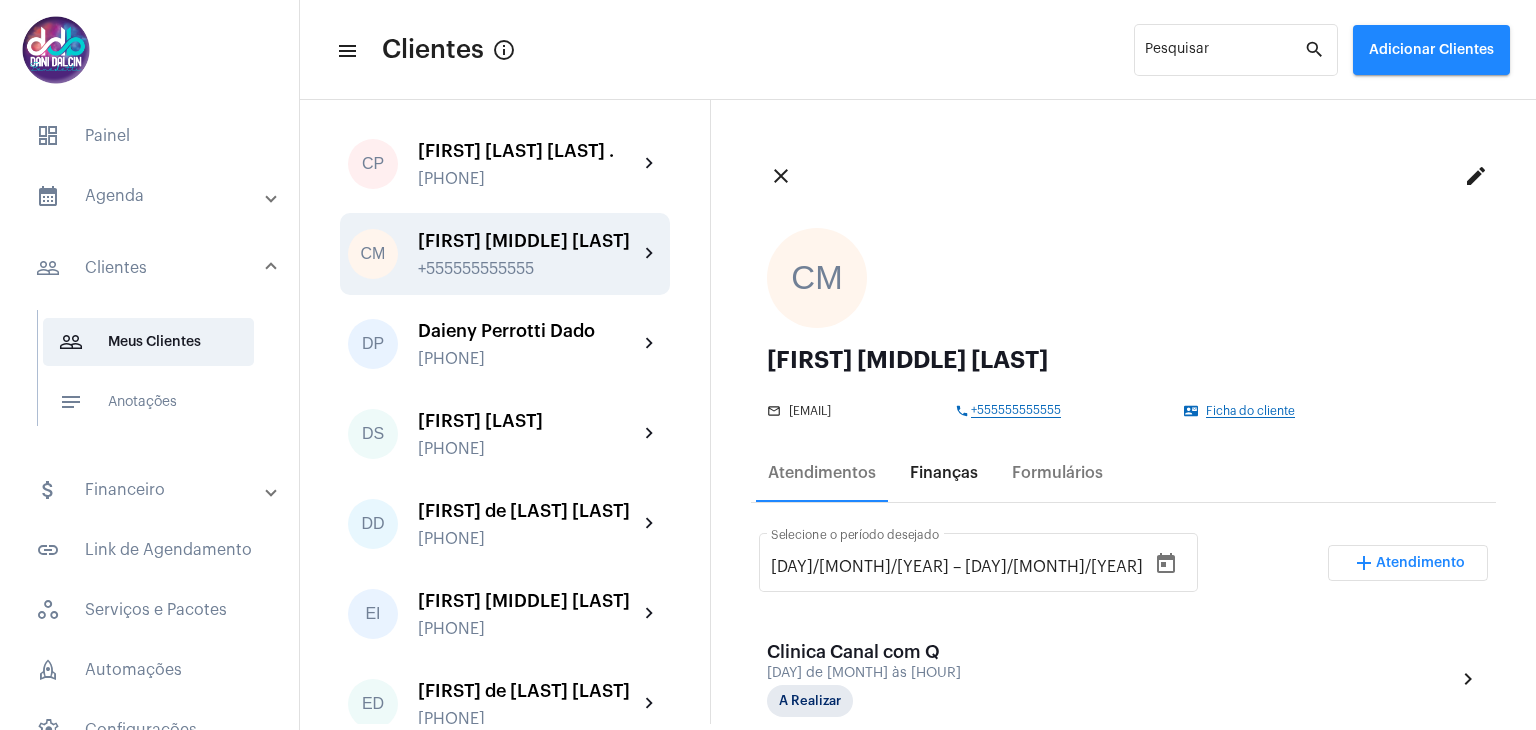 click on "Finanças" at bounding box center (944, 473) 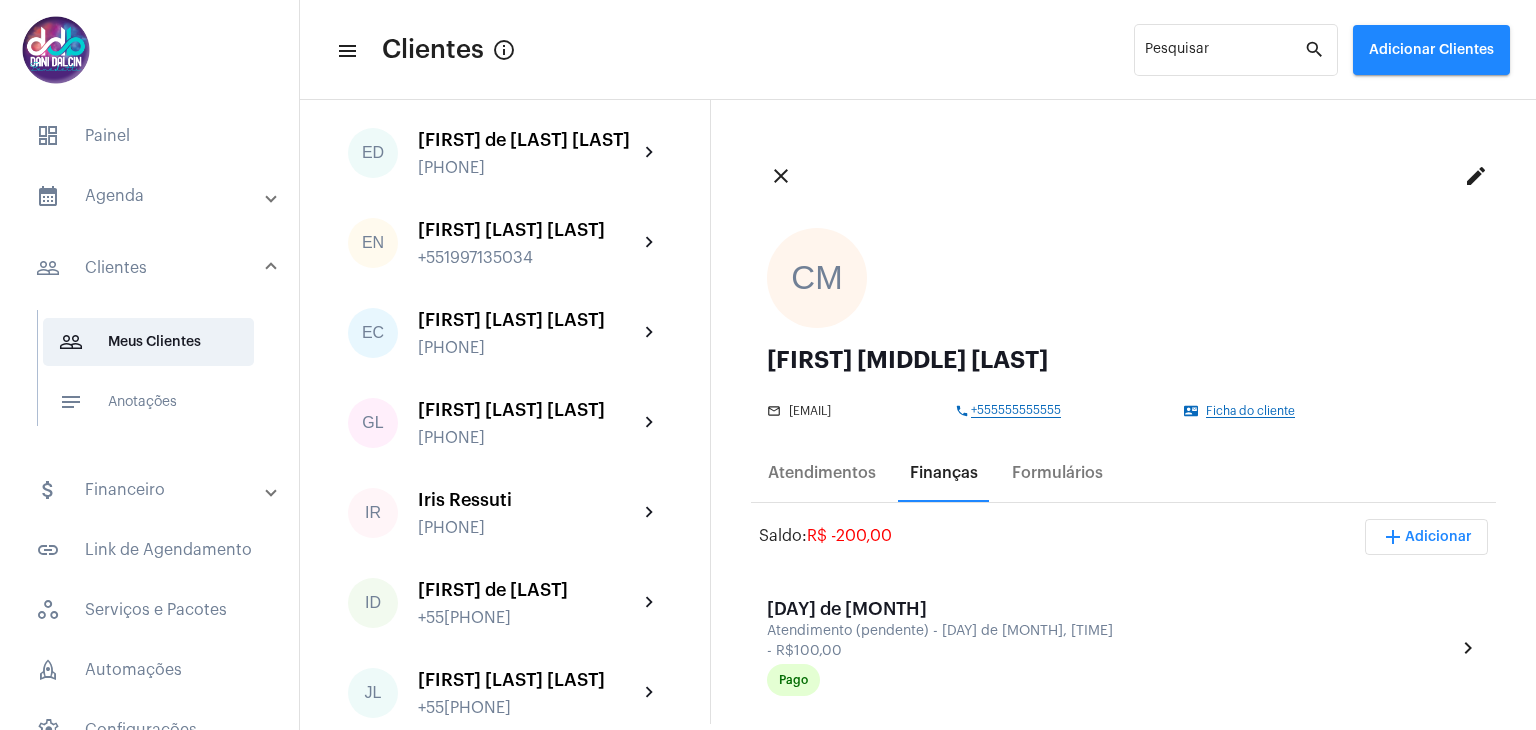 scroll, scrollTop: 1700, scrollLeft: 0, axis: vertical 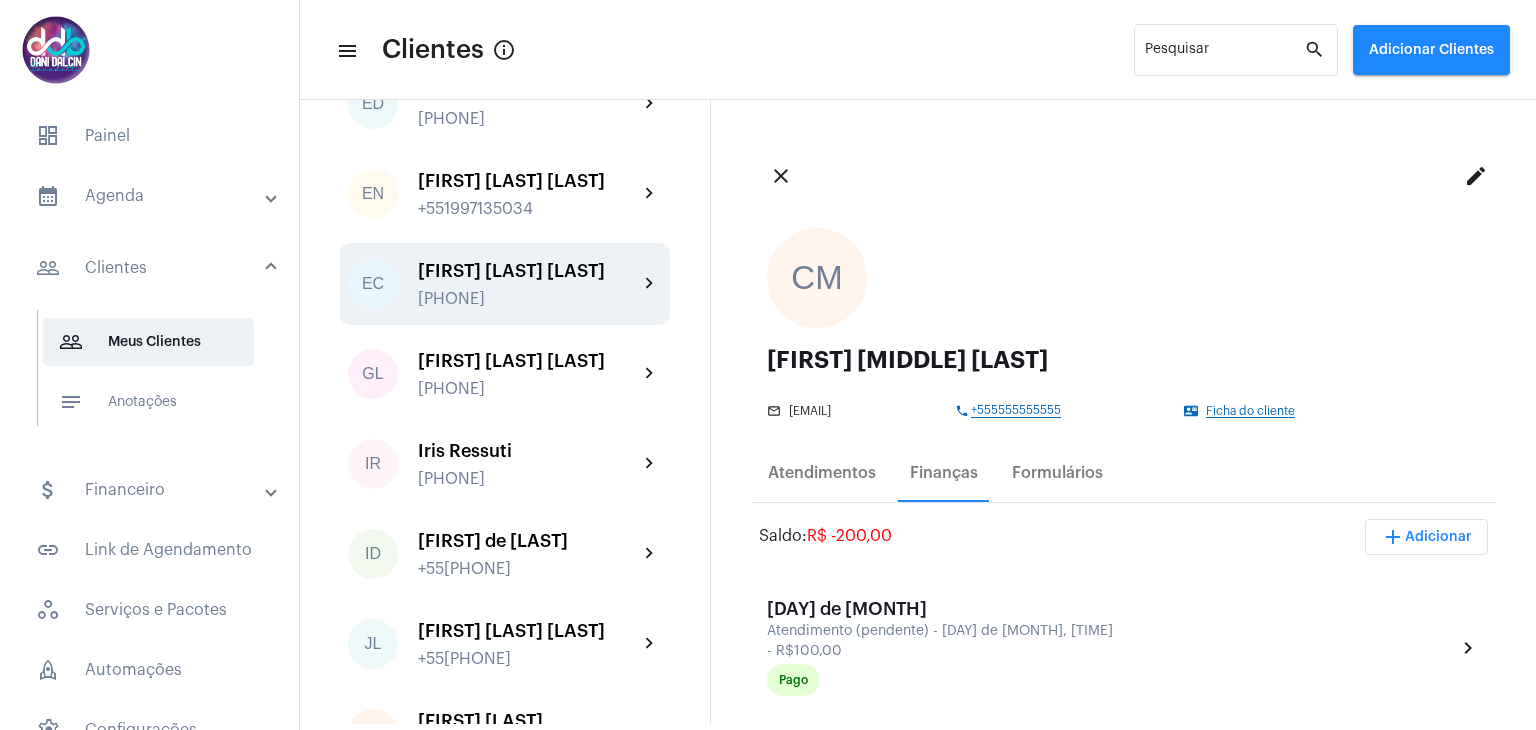click on "[PHONE]" 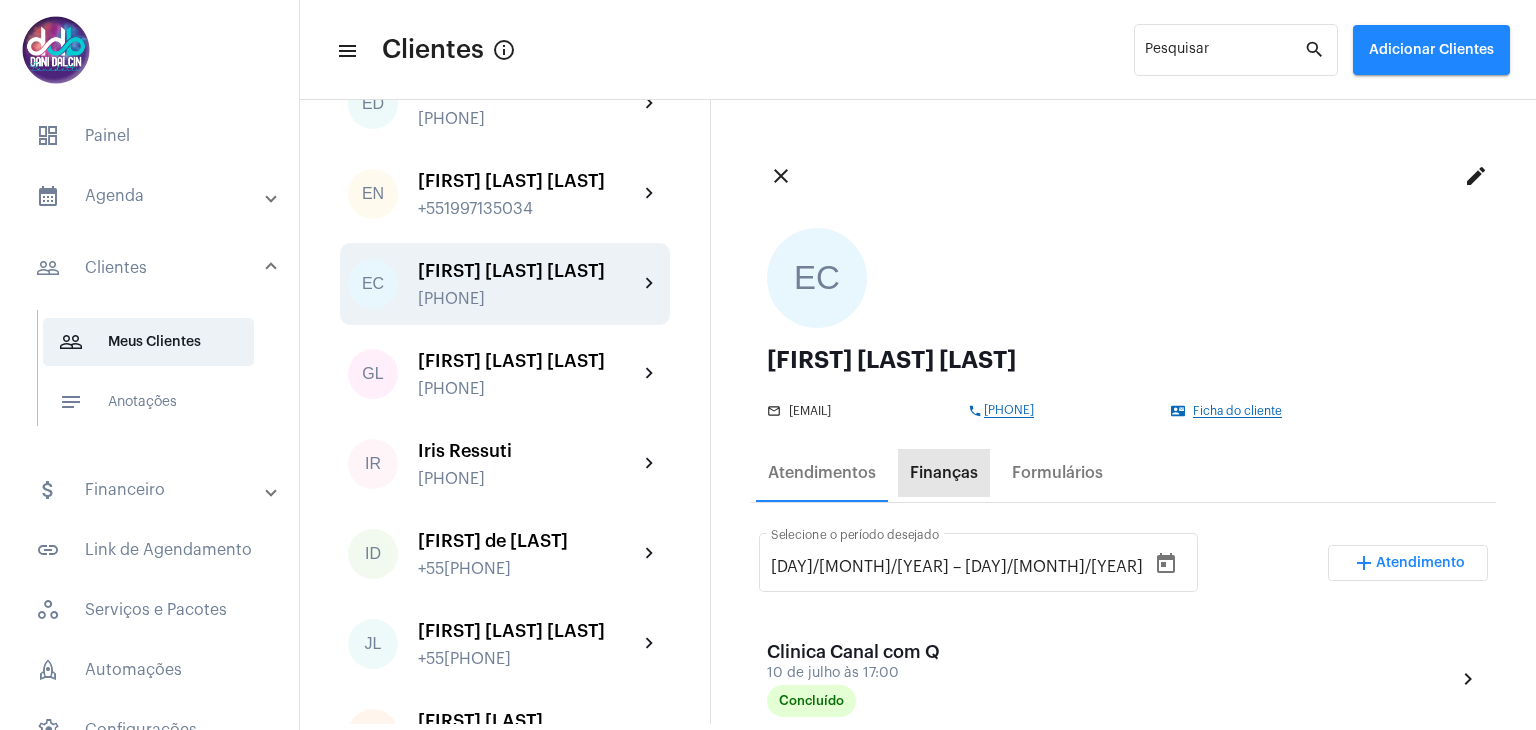 click on "Finanças" at bounding box center (944, 473) 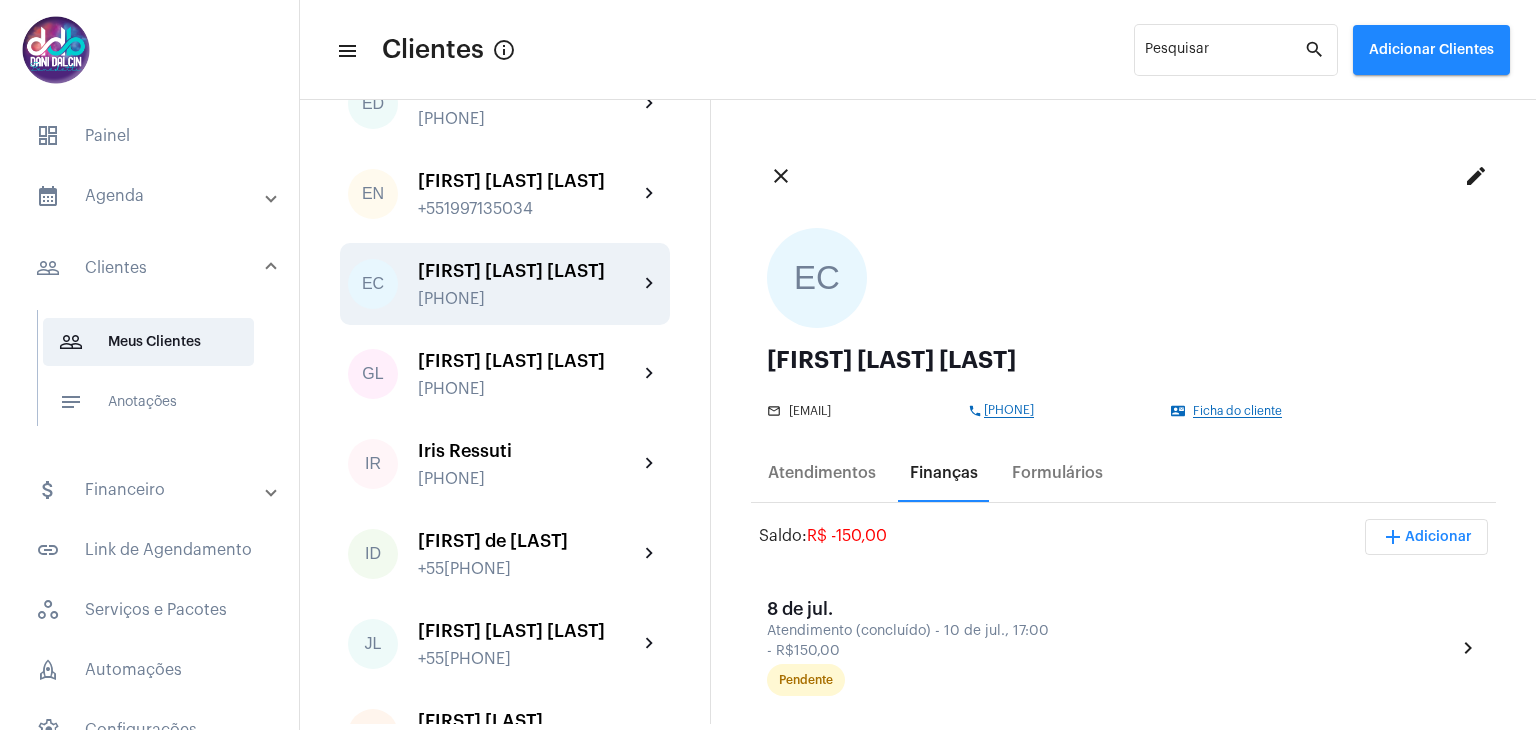 scroll, scrollTop: 1800, scrollLeft: 0, axis: vertical 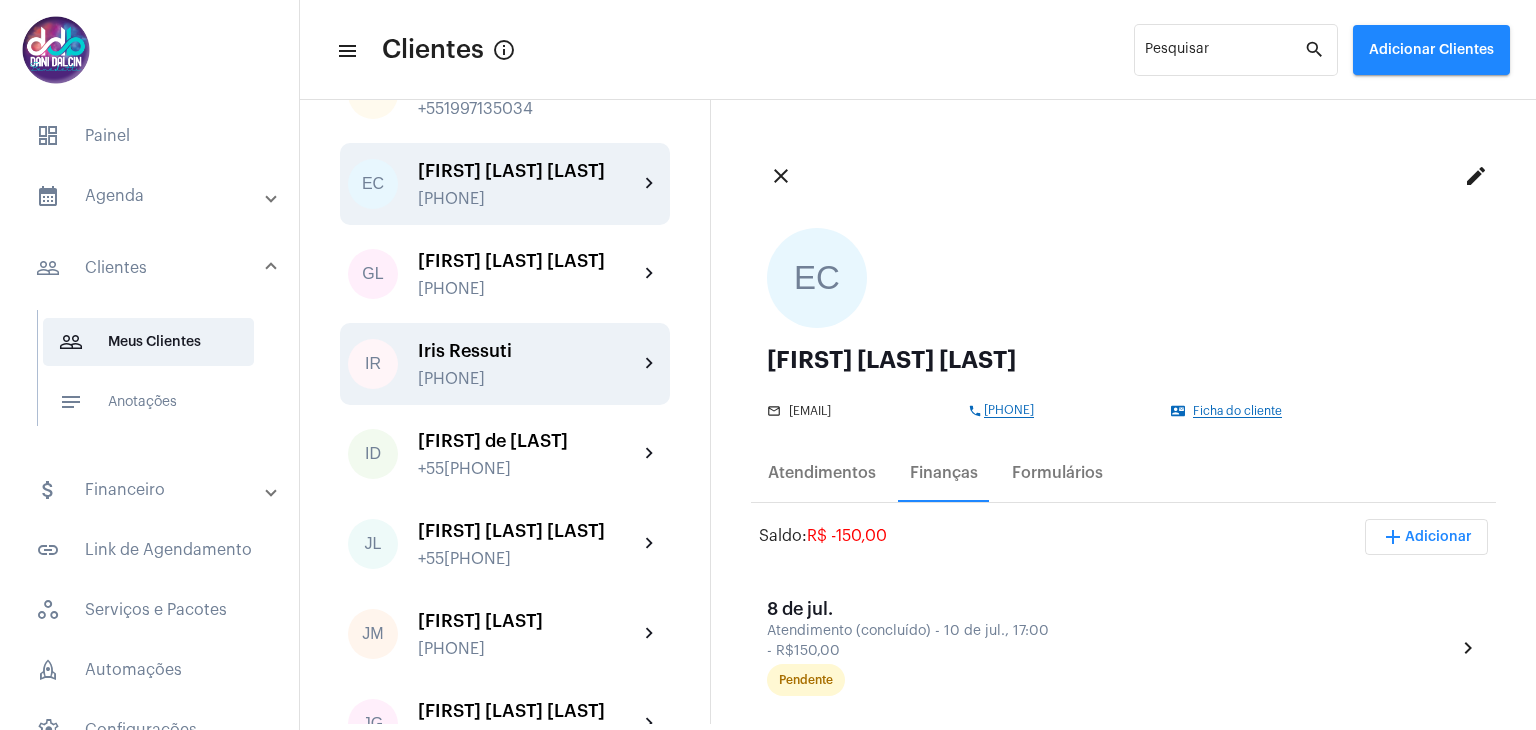 click on "Iris Ressuti" 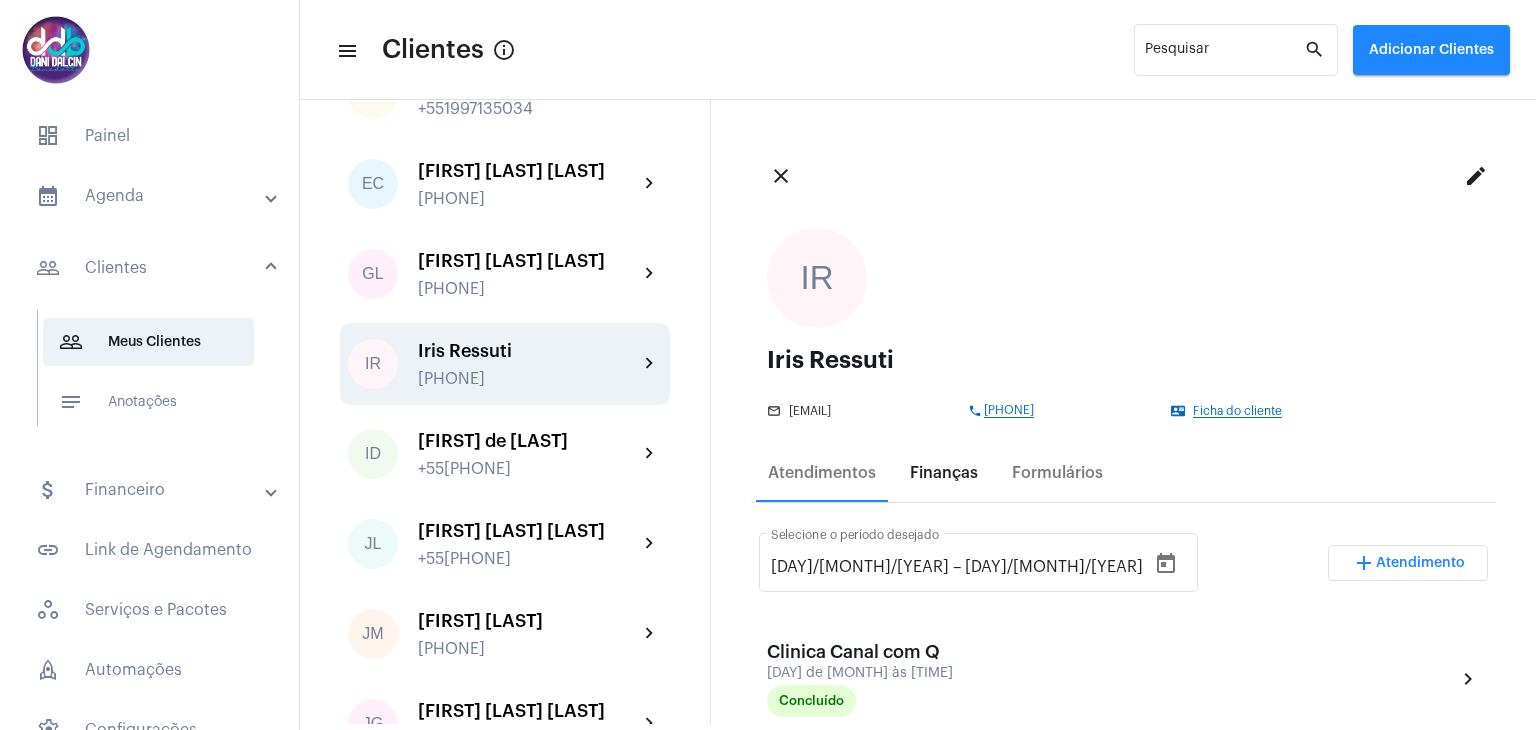 click on "Finanças" at bounding box center [944, 473] 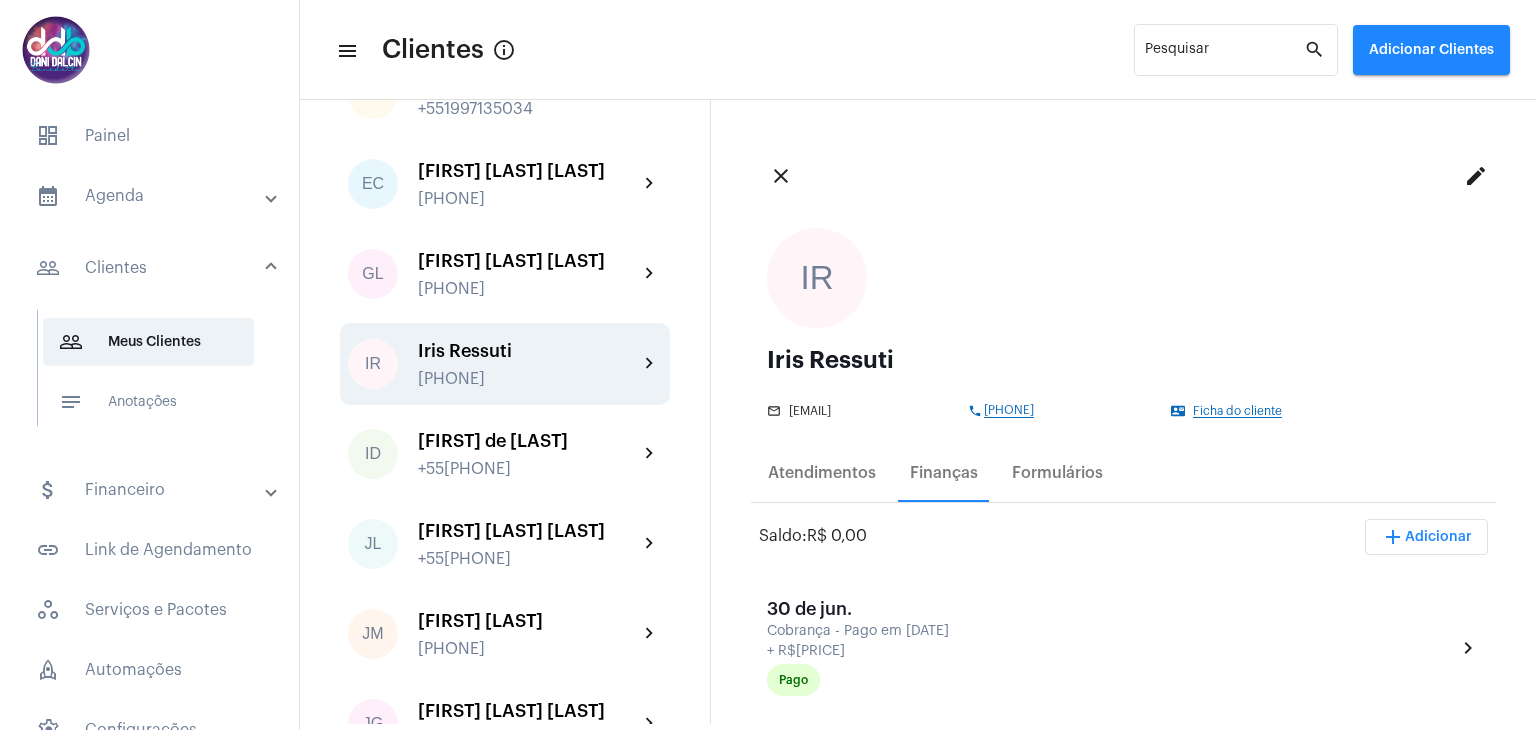 click on "calendar_month_outlined  Agenda" at bounding box center [151, 196] 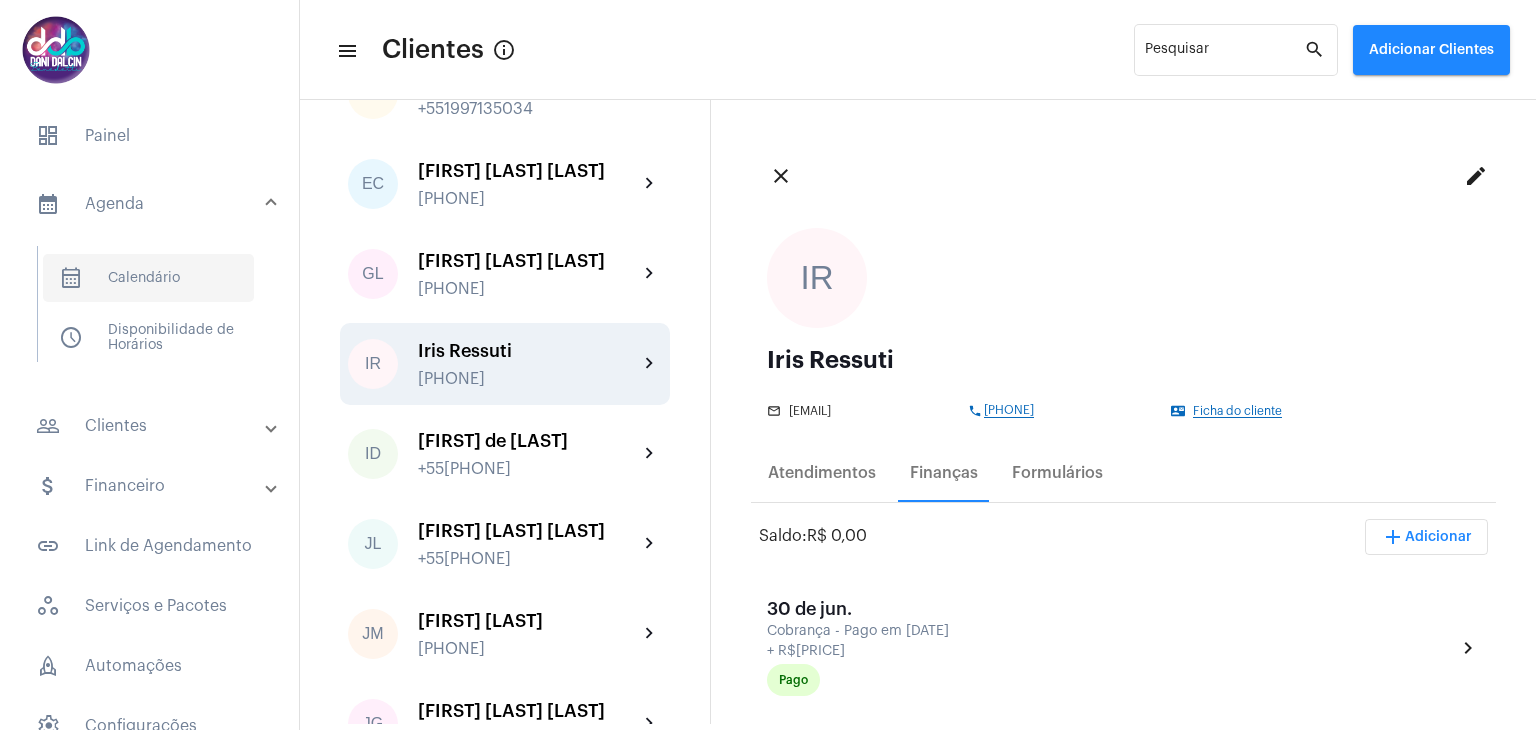click on "calendar_month_outlined   Calendário" at bounding box center (148, 278) 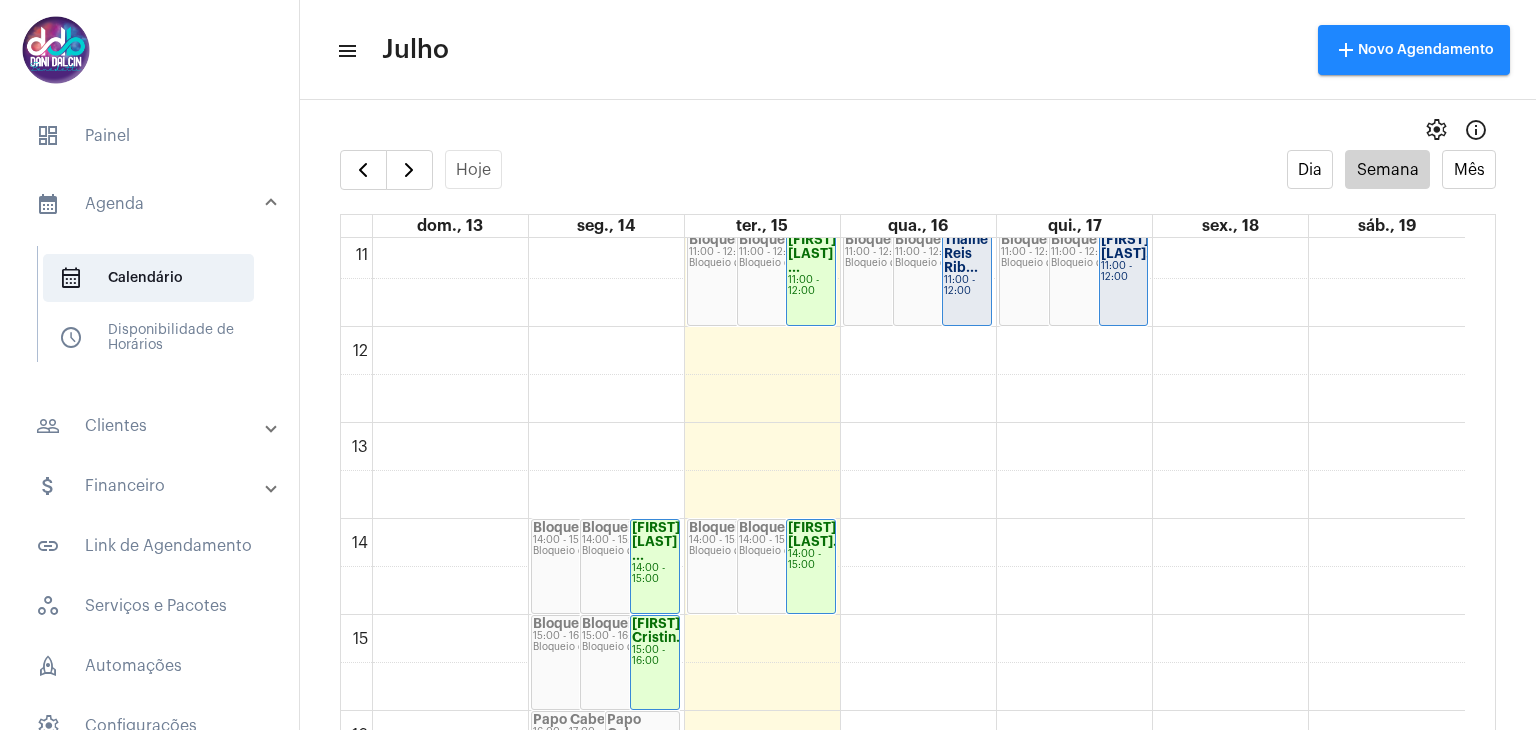 scroll, scrollTop: 878, scrollLeft: 0, axis: vertical 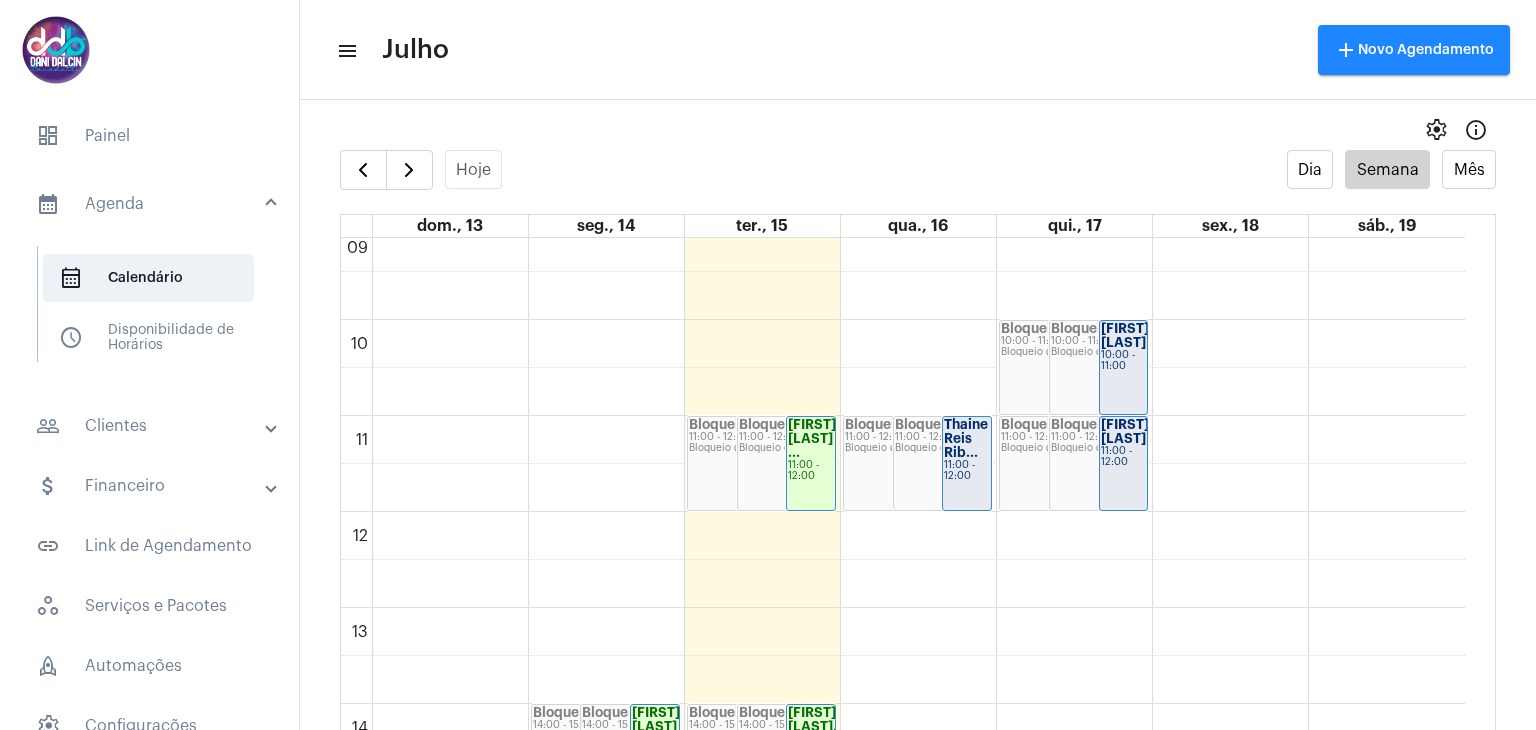 click on "Thaine Reis Rib..." 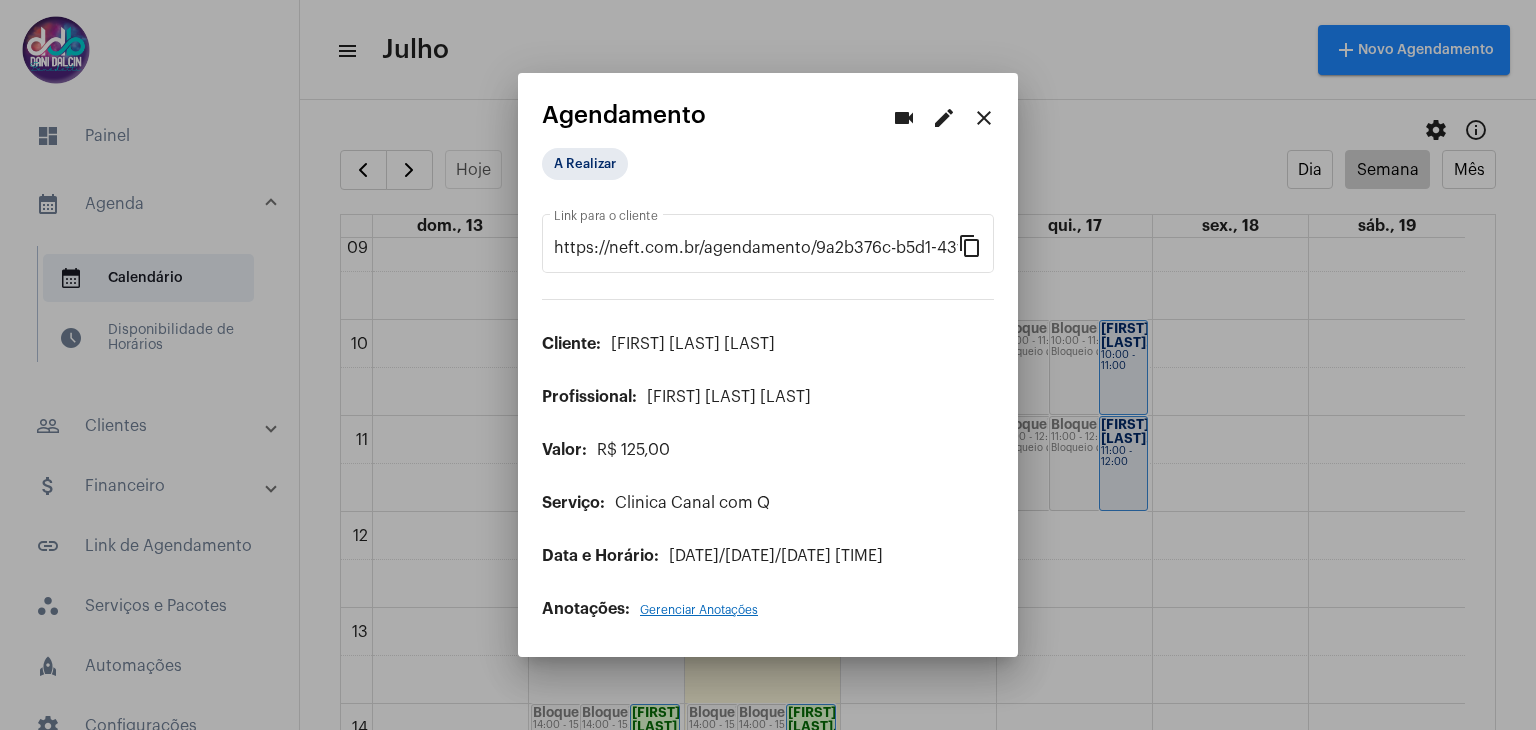 click on "edit" at bounding box center (944, 118) 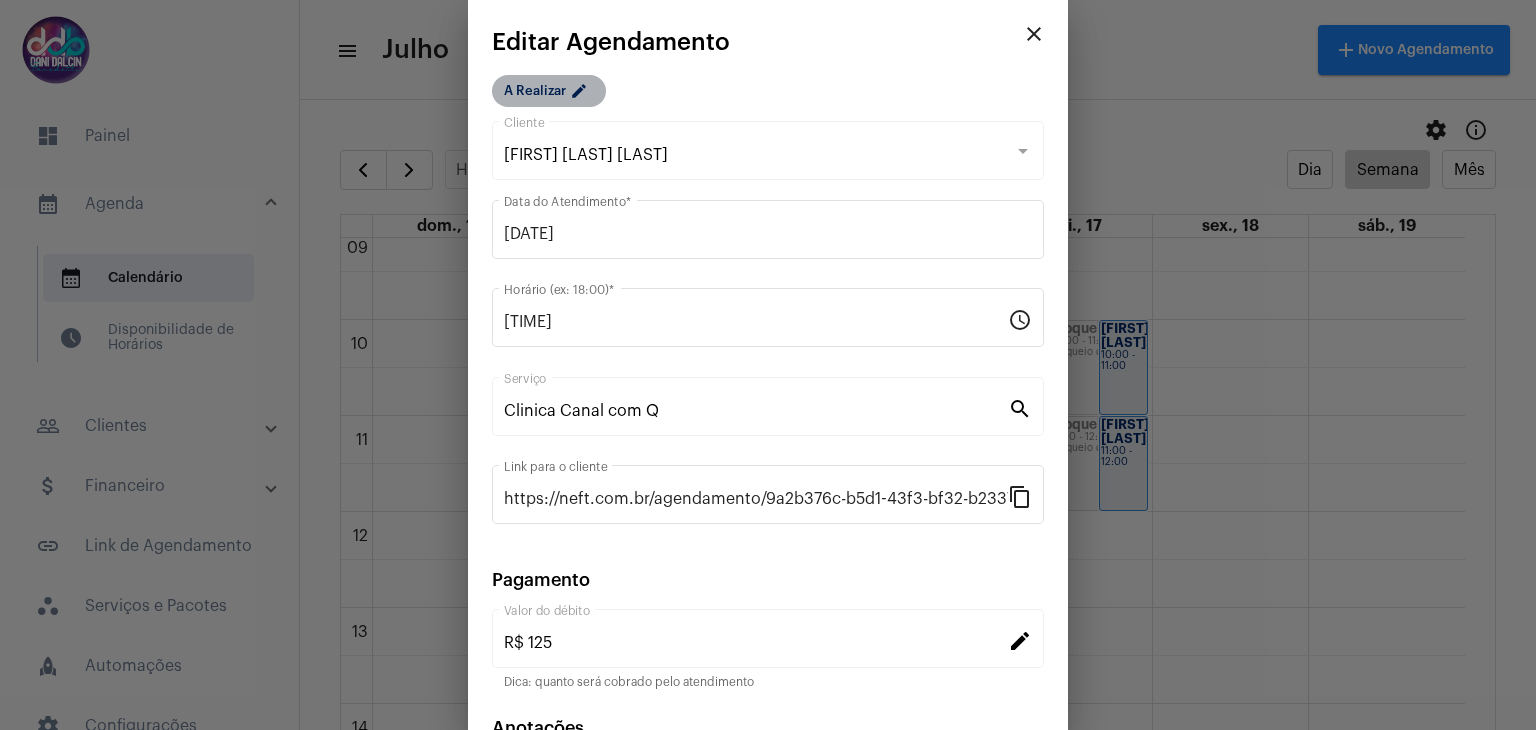 click on "A Realizar  edit" at bounding box center (549, 91) 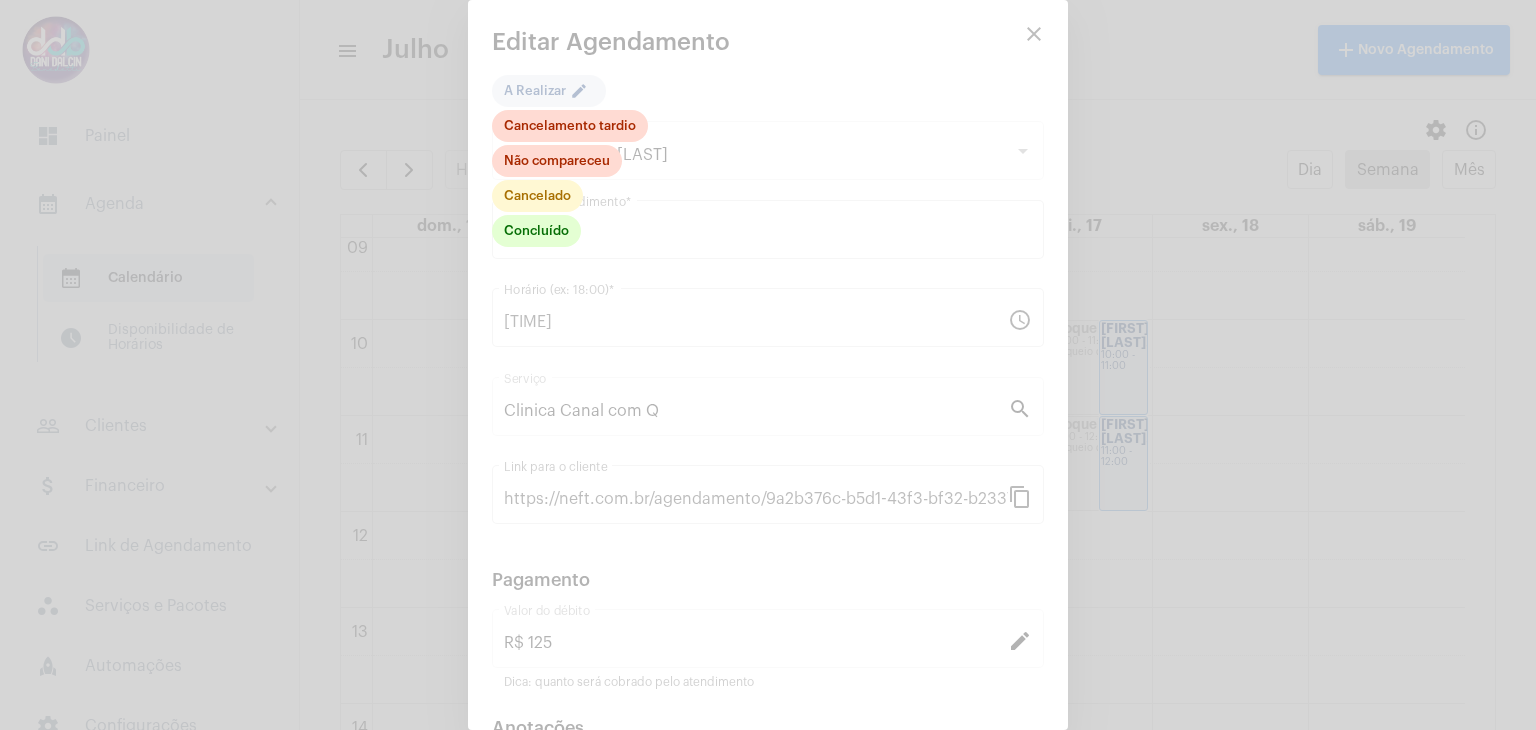 click at bounding box center (768, 365) 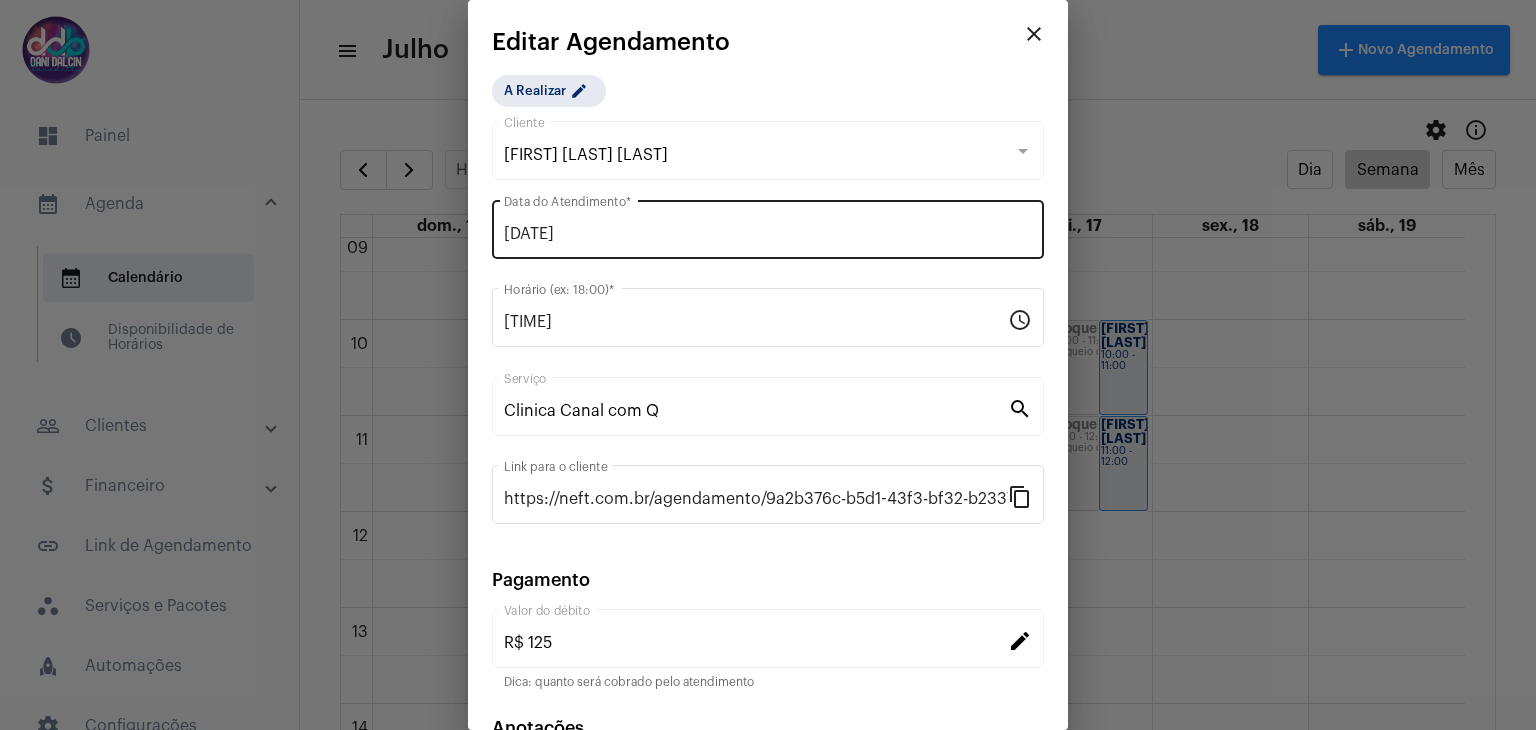 click on "[DATE]" at bounding box center [768, 234] 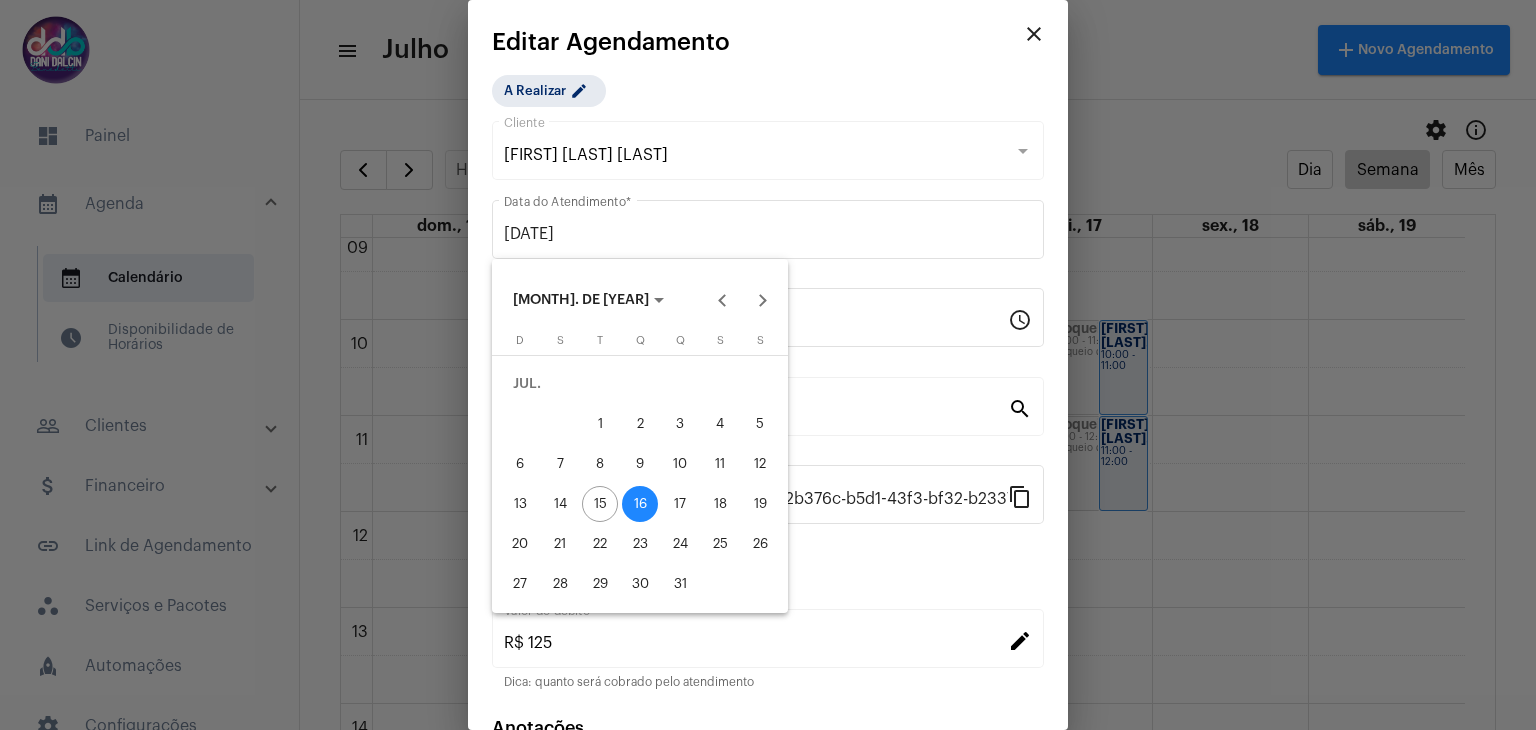 click on "18" at bounding box center (720, 504) 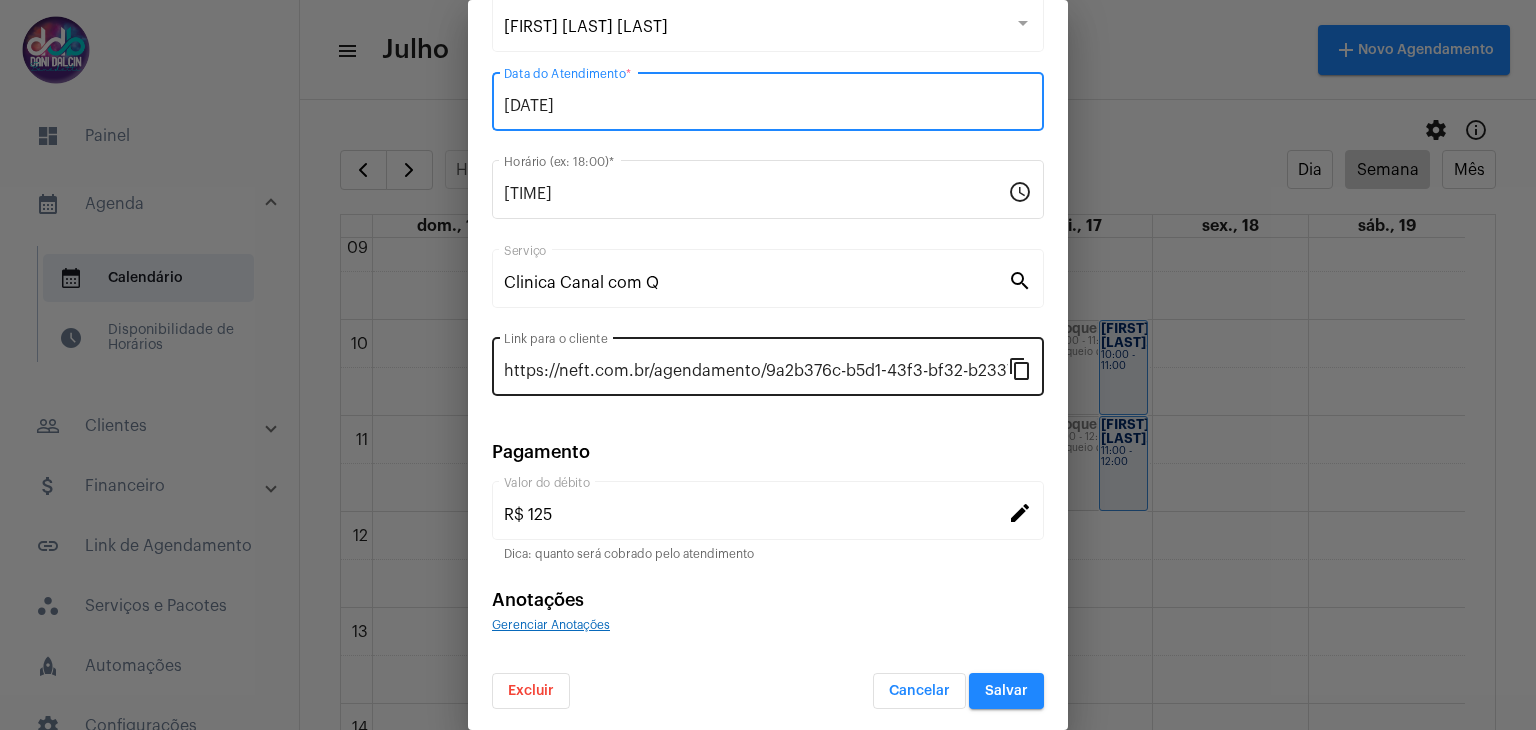 scroll, scrollTop: 128, scrollLeft: 0, axis: vertical 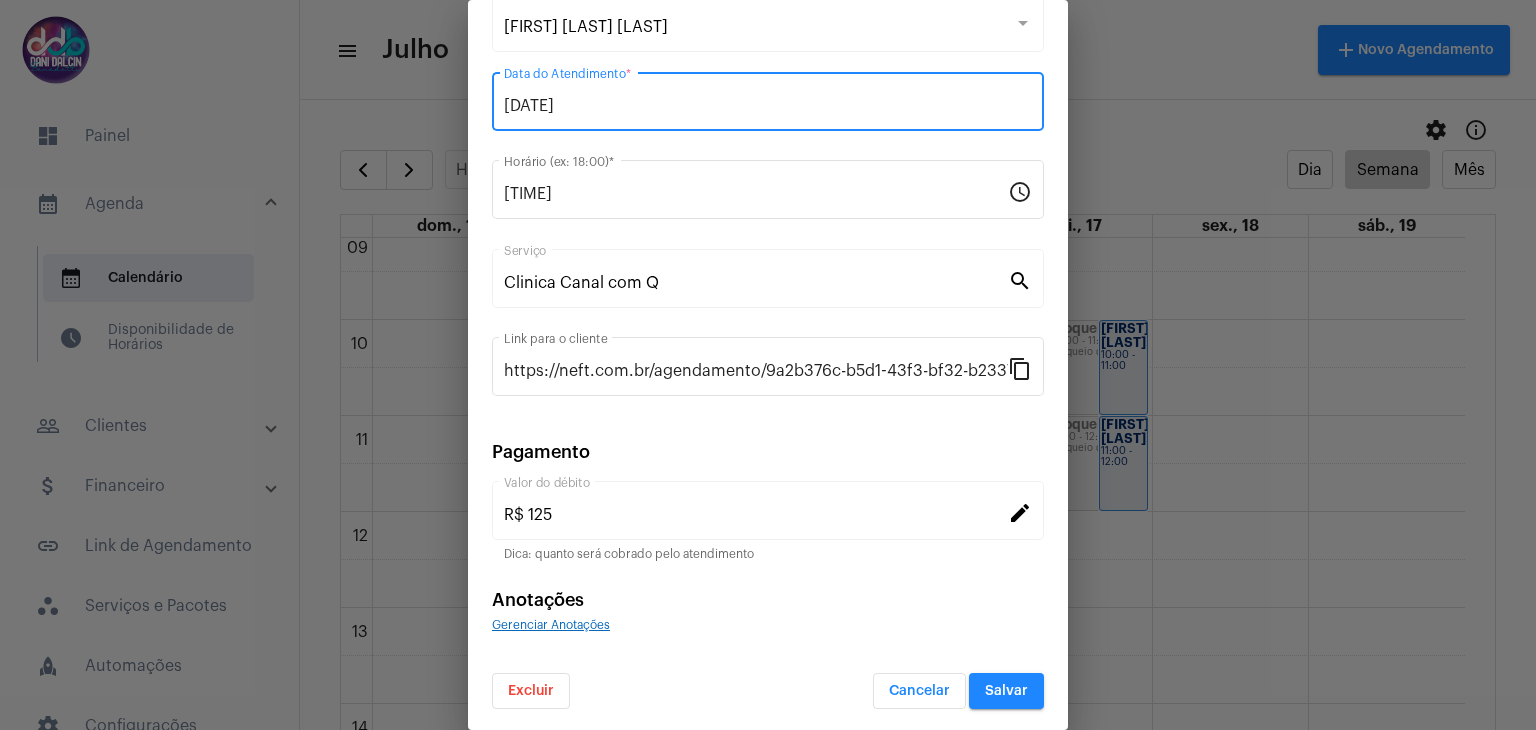 click on "Salvar" at bounding box center (1006, 691) 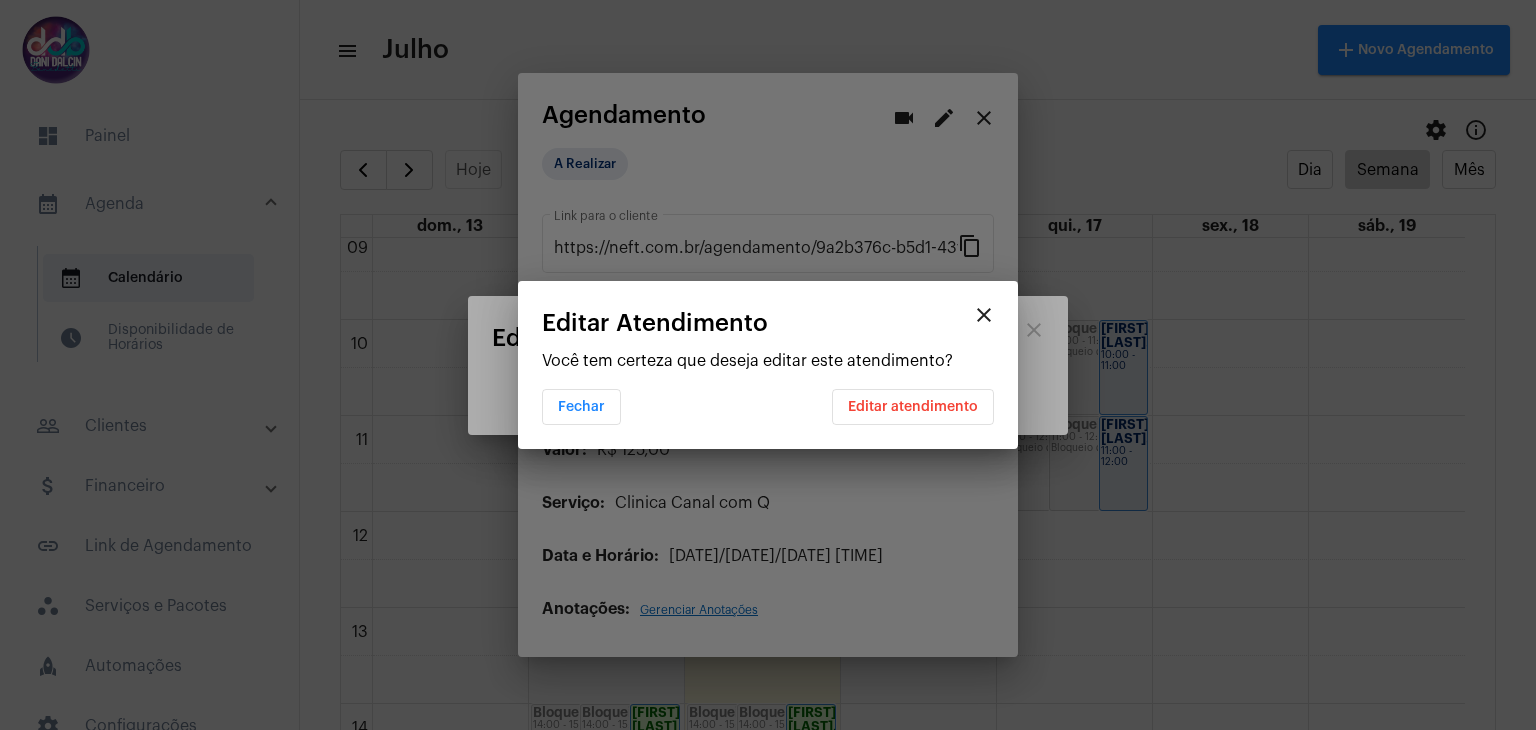 scroll, scrollTop: 0, scrollLeft: 0, axis: both 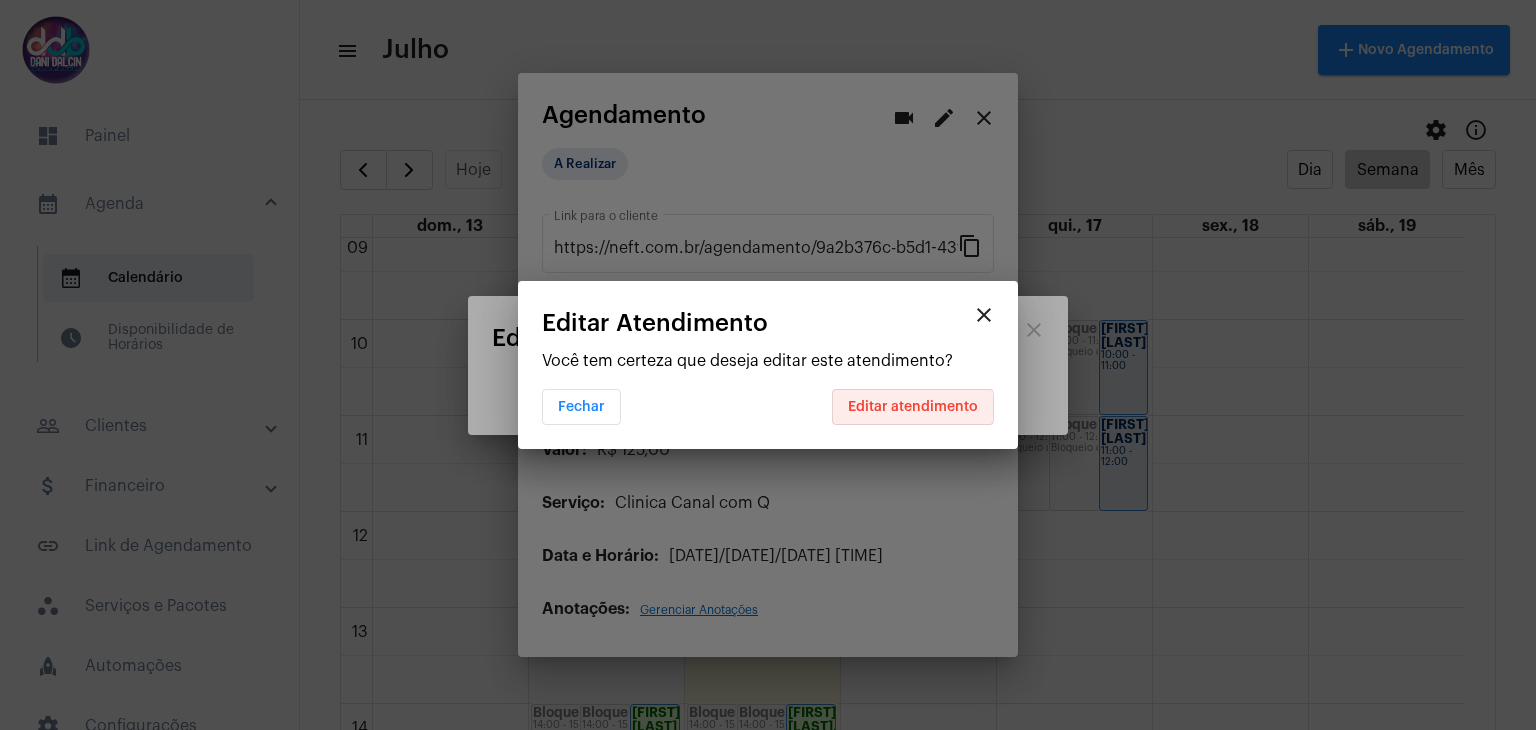click on "Editar atendimento" at bounding box center [913, 407] 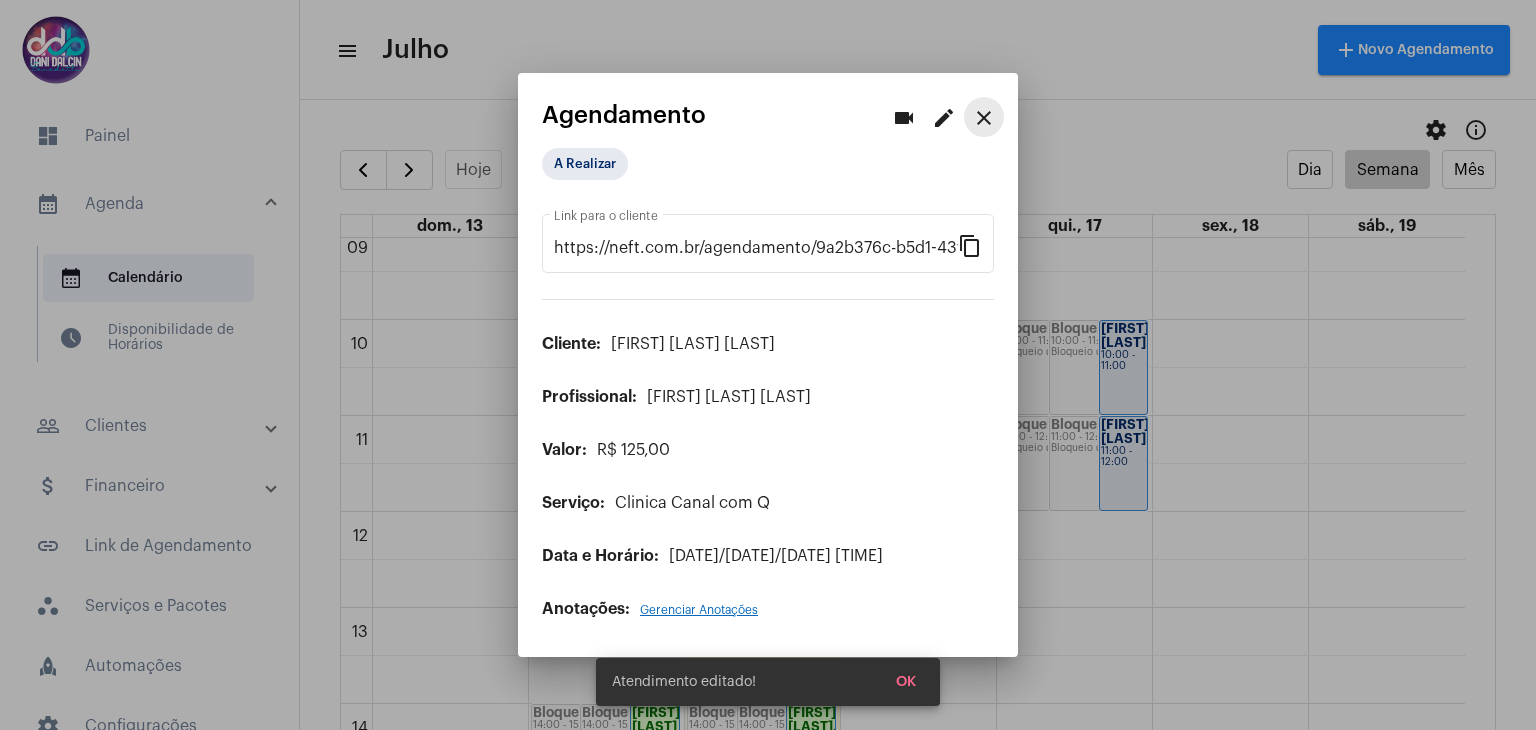 click on "close" at bounding box center [984, 118] 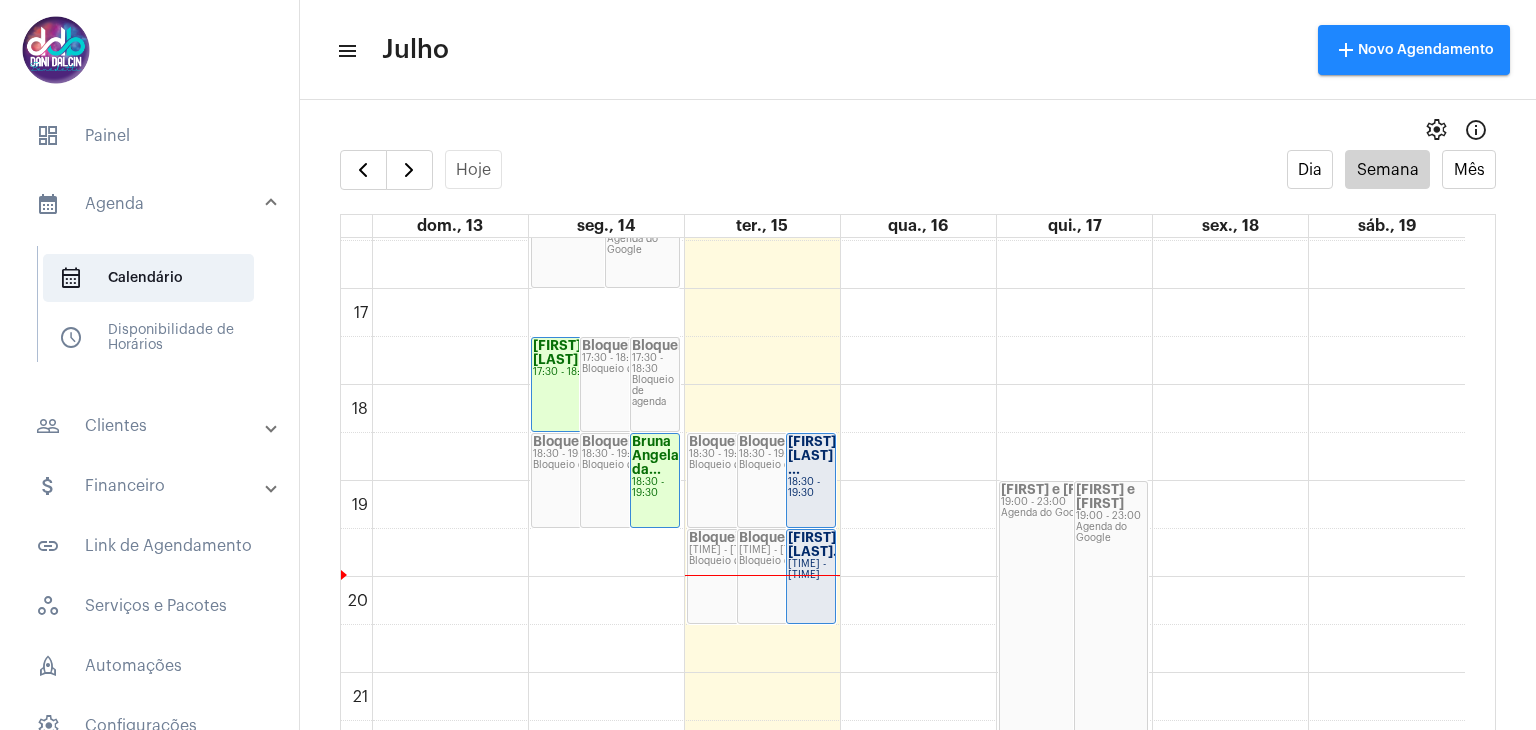 scroll, scrollTop: 1571, scrollLeft: 0, axis: vertical 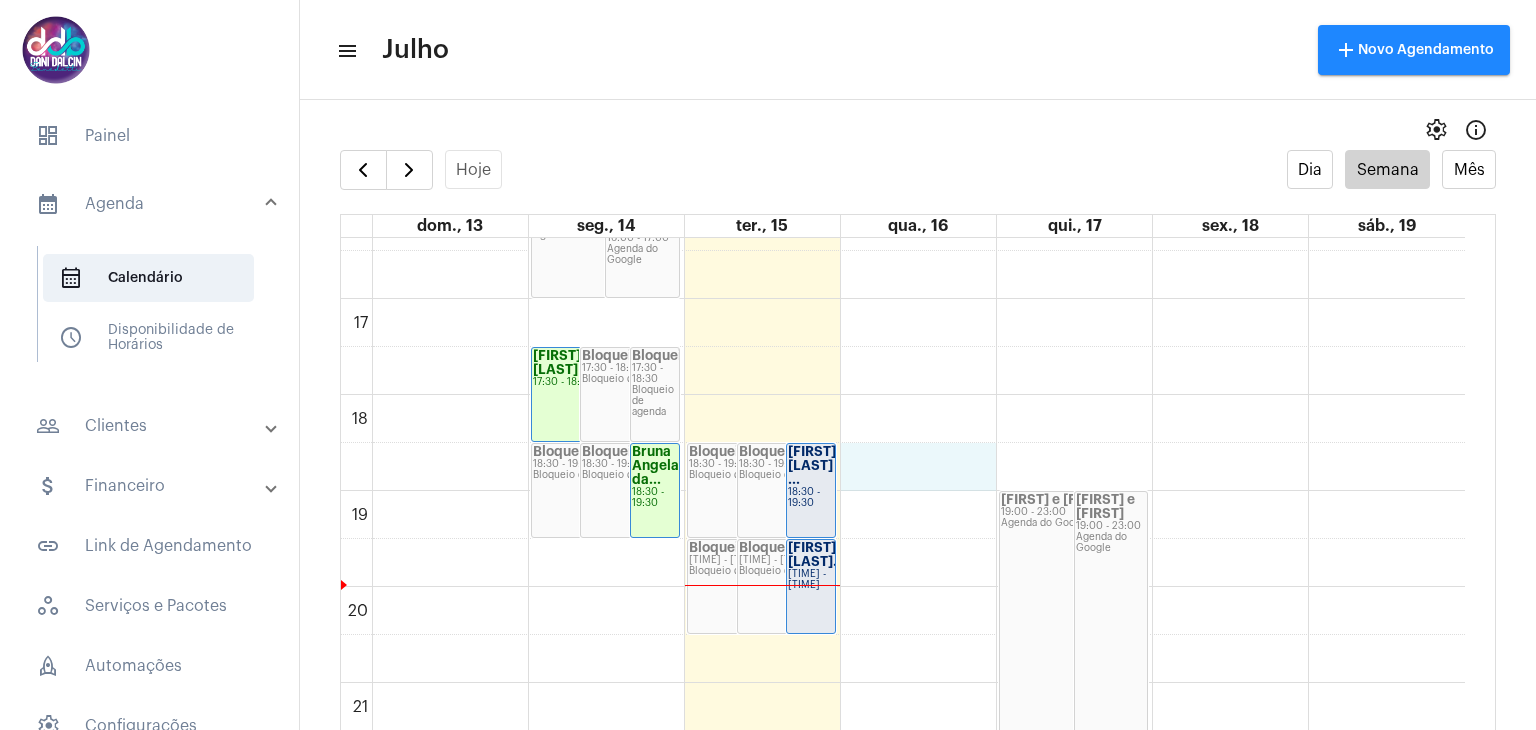 click on "00 01 02 03 04 05 06 07 08 09 10 11 12 13 14 15 16 17 18 19 20 21 22 23
Bloqueio
[TIME] - [TIME]
Bloqueio de agenda
Bloqueio
[TIME] - [TIME]
Bloqueio de agenda
[FIRST] [LAST] ...
[TIME] - [TIME]
Bloqueio
[TIME] - [TIME]
Bloqueio de agenda
Bloqueio
[TIME] - [TIME]
Bloqueio de agenda
[FIRST] [LAST]...
[TIME] - [TIME]
[FIRST] [LAST] ...
[TIME] - [TIME]
Bloqueio
[TIME] - [TIME]
Bloqueio de agenda
Bloqueio
[TIME] - [TIME]
Bloqueio de agenda" 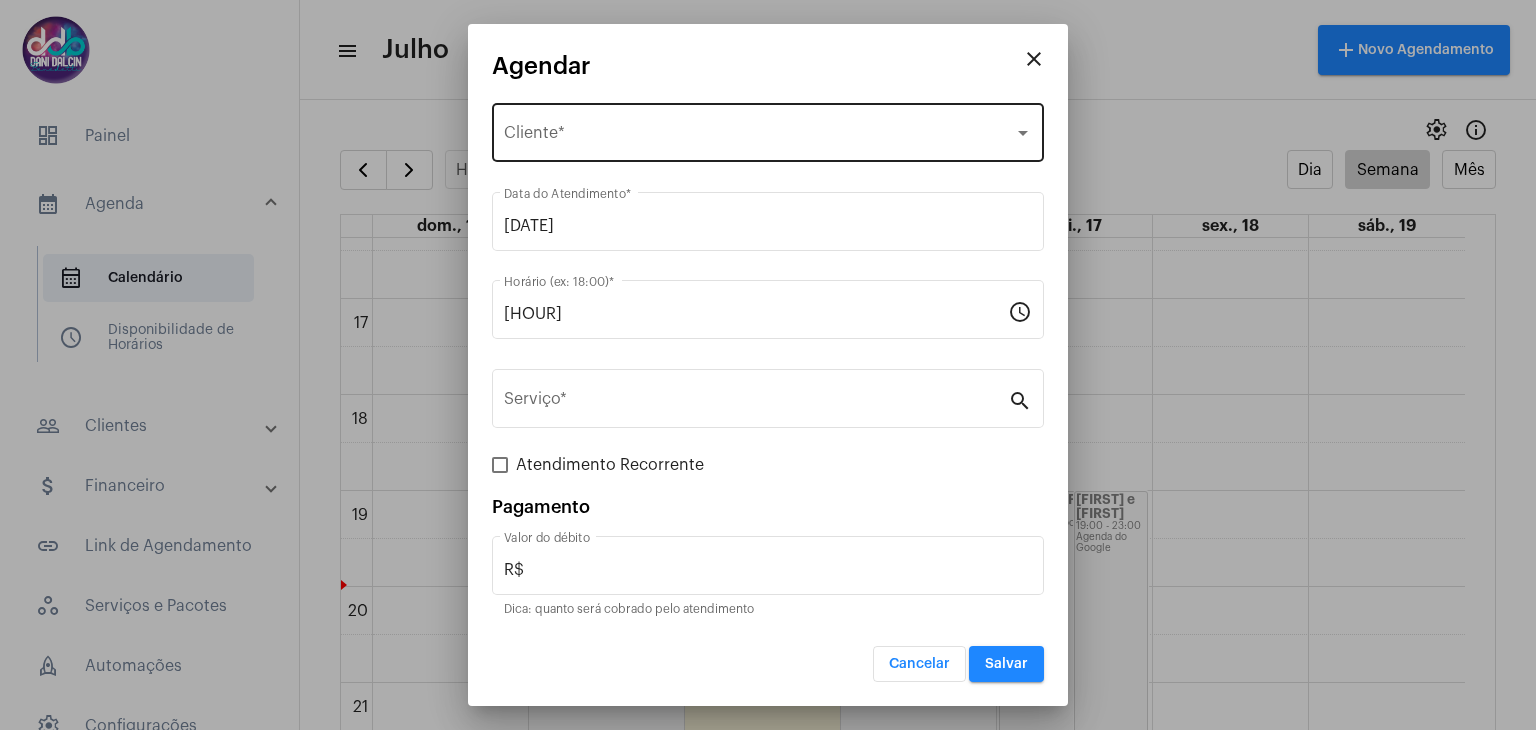 click on "Selecione o Cliente" at bounding box center [759, 137] 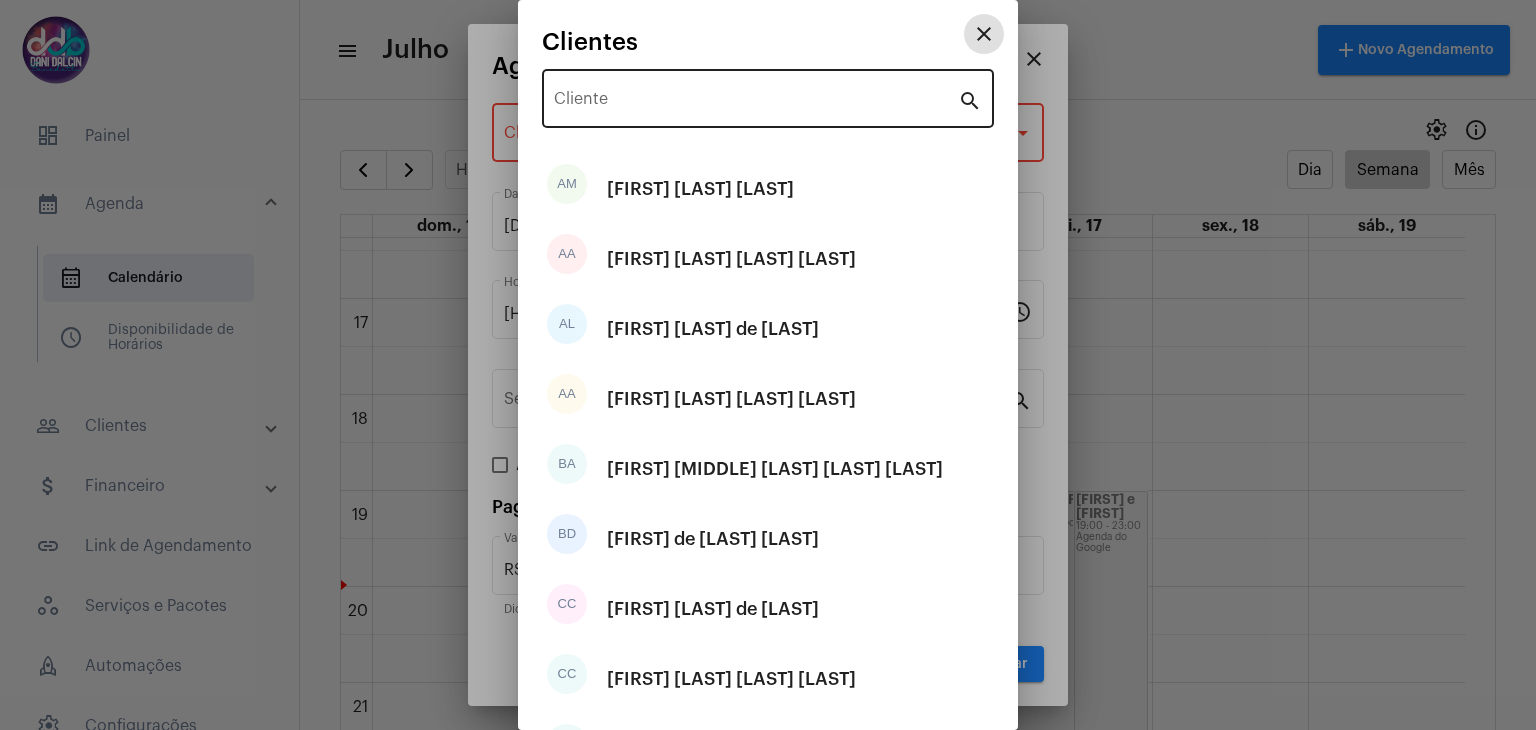 click on "Cliente" at bounding box center (756, 103) 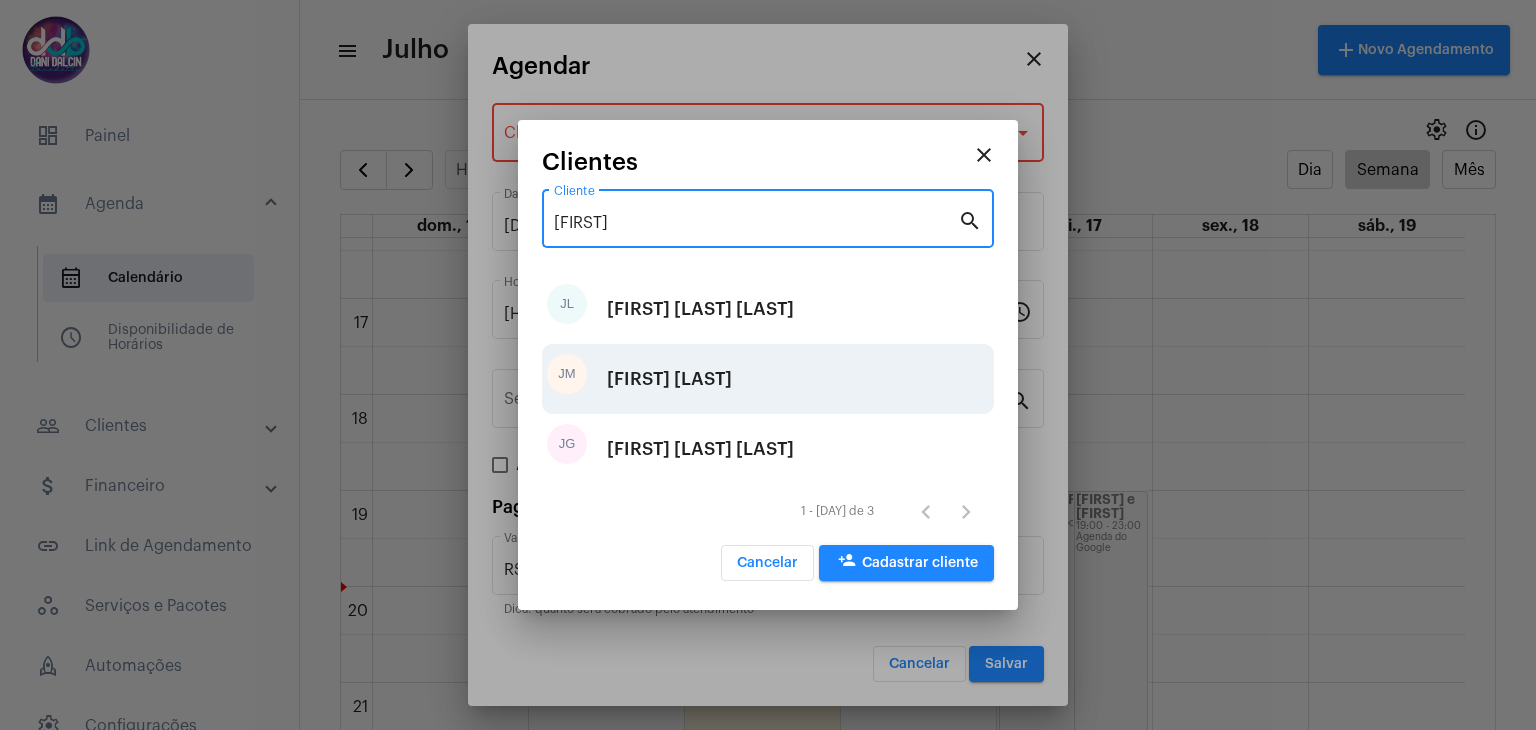 type on "[FIRST]" 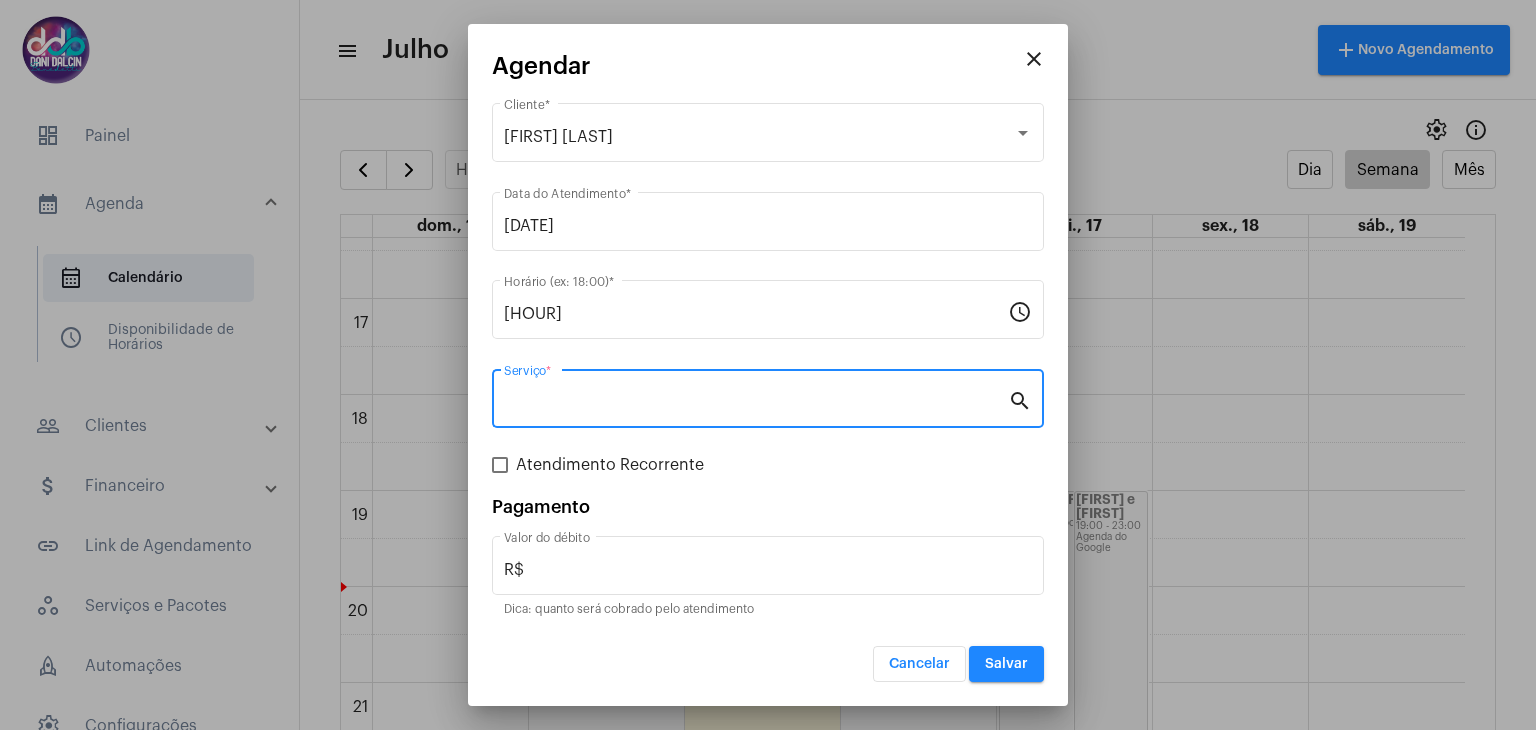 click on "Serviço  *" at bounding box center (756, 403) 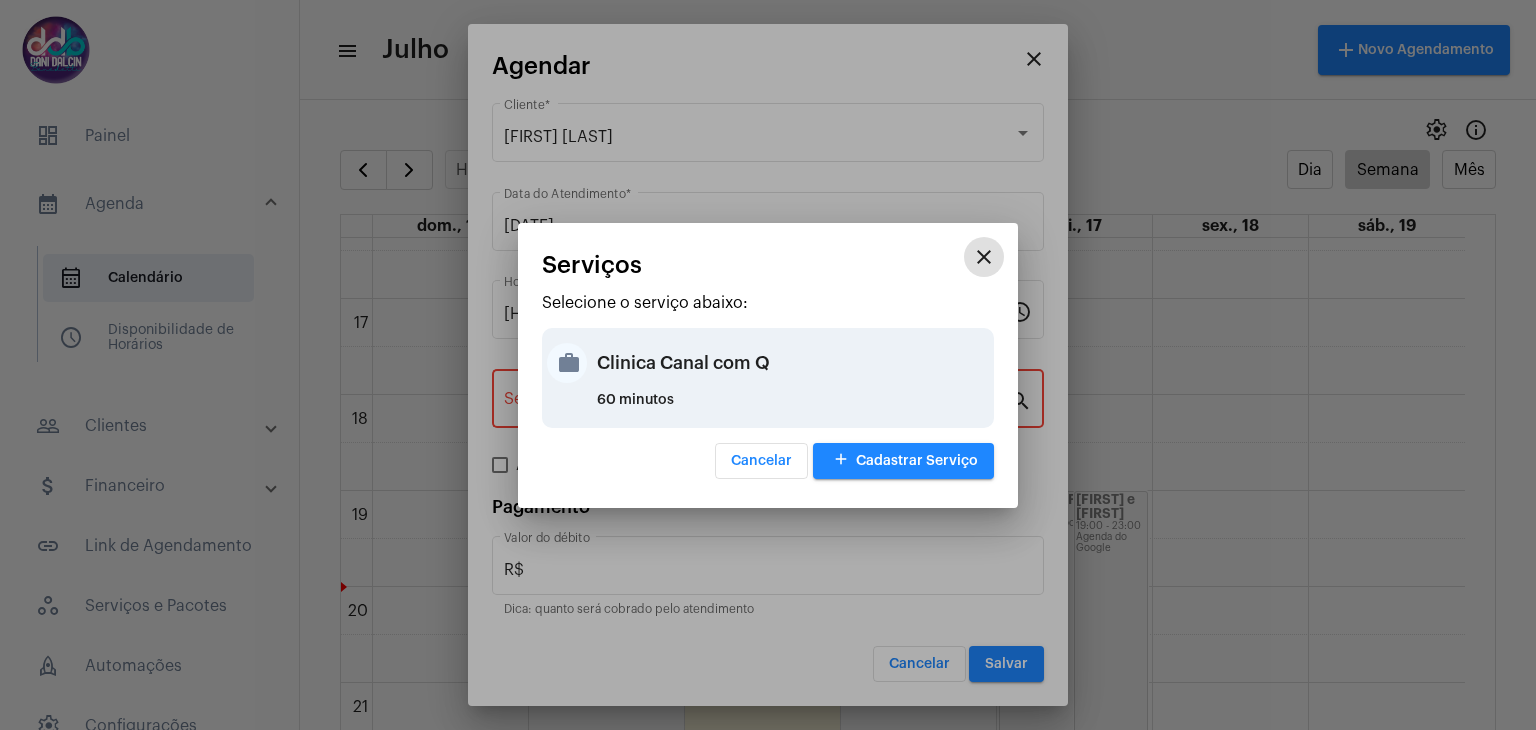 click on "Clinica Canal com Q" at bounding box center [793, 363] 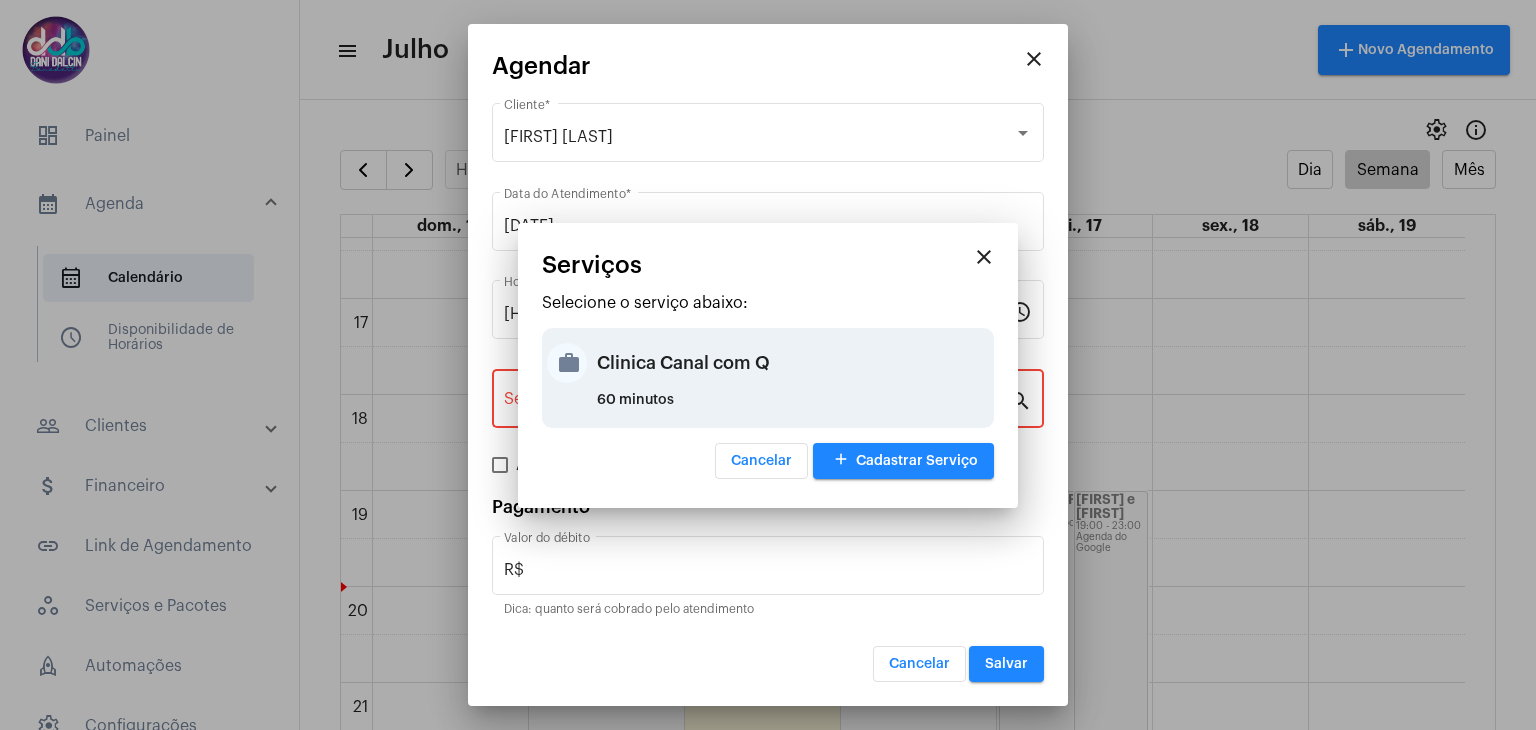 type on "Clinica Canal com Q" 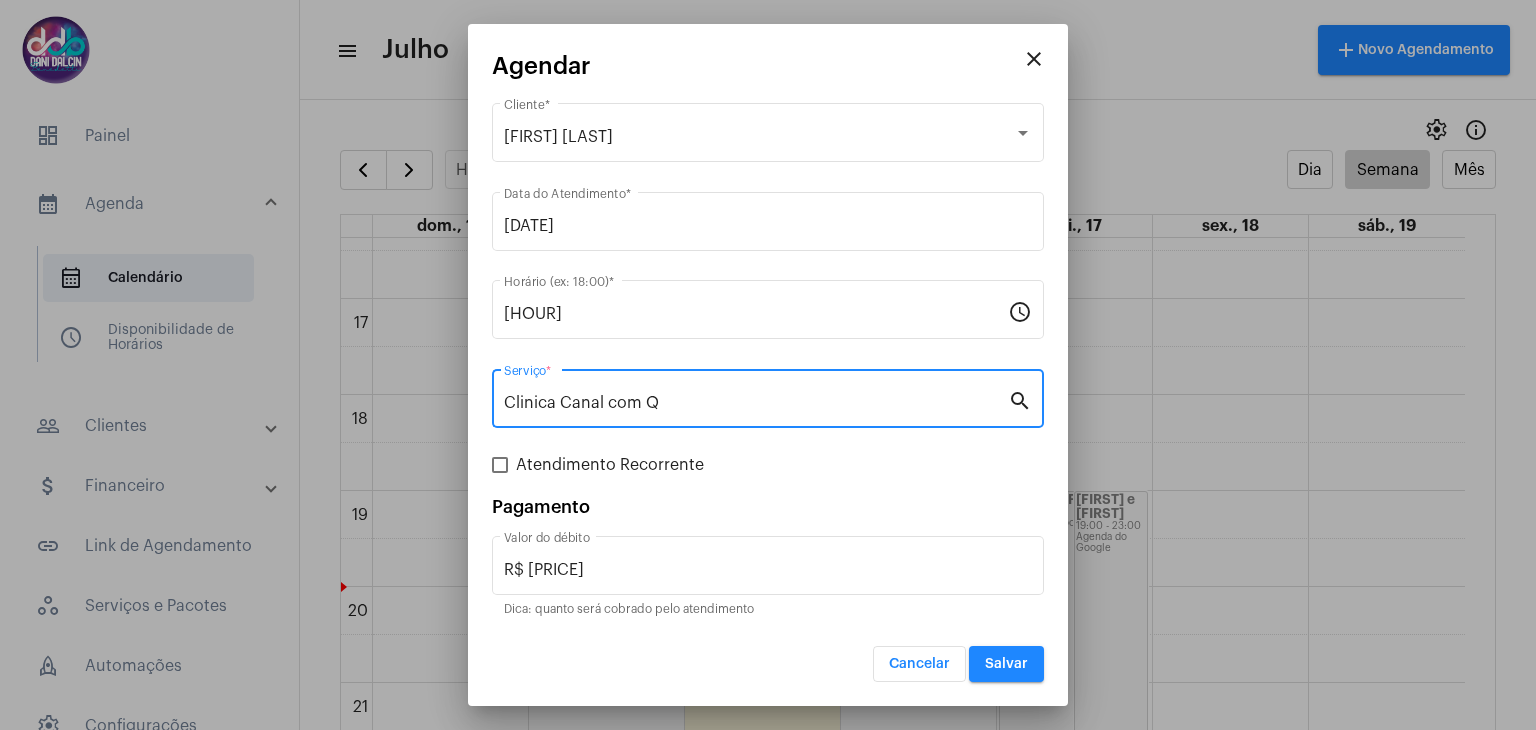 click on "Atendimento Recorrente" at bounding box center [610, 465] 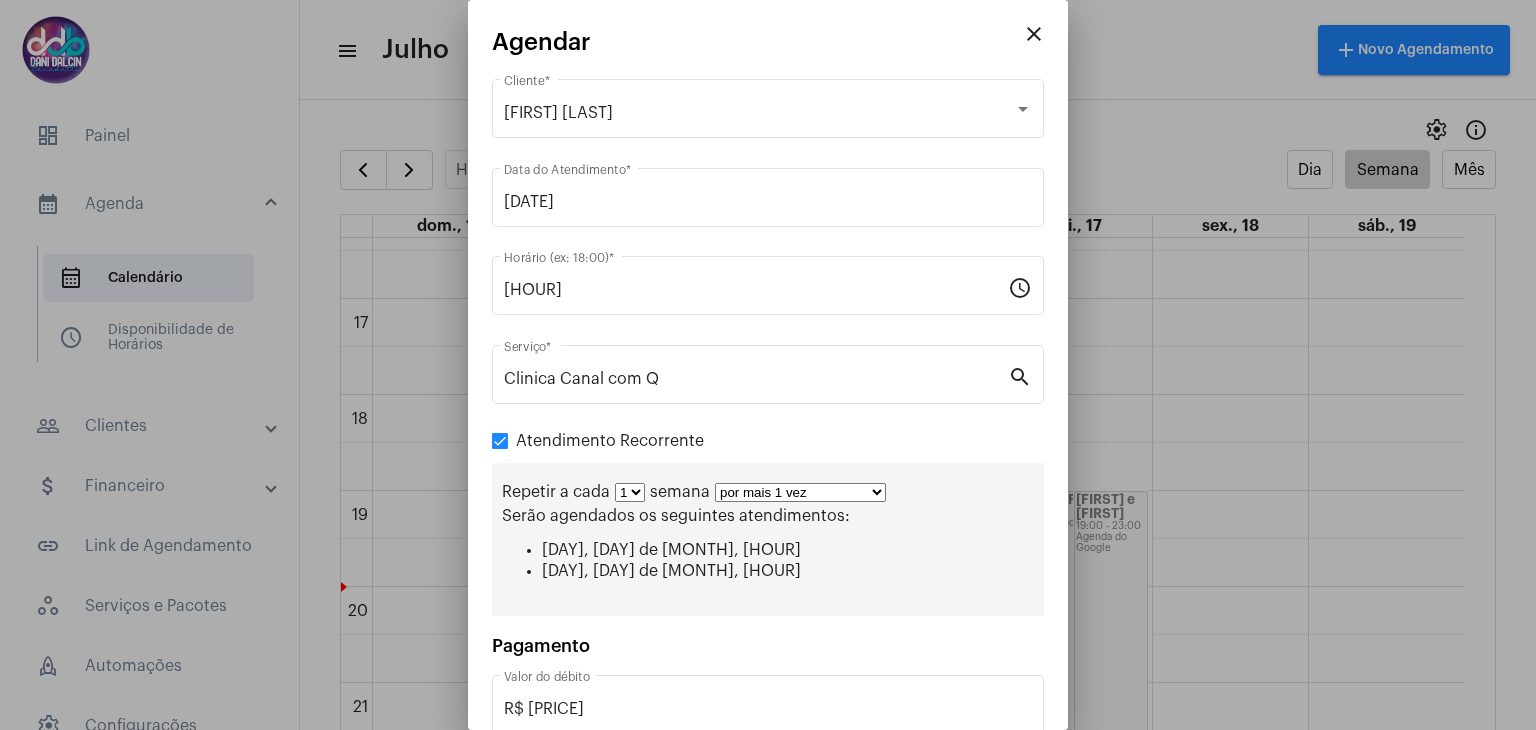 click on "1 2 3 4 5 6 7 8" at bounding box center [630, 492] 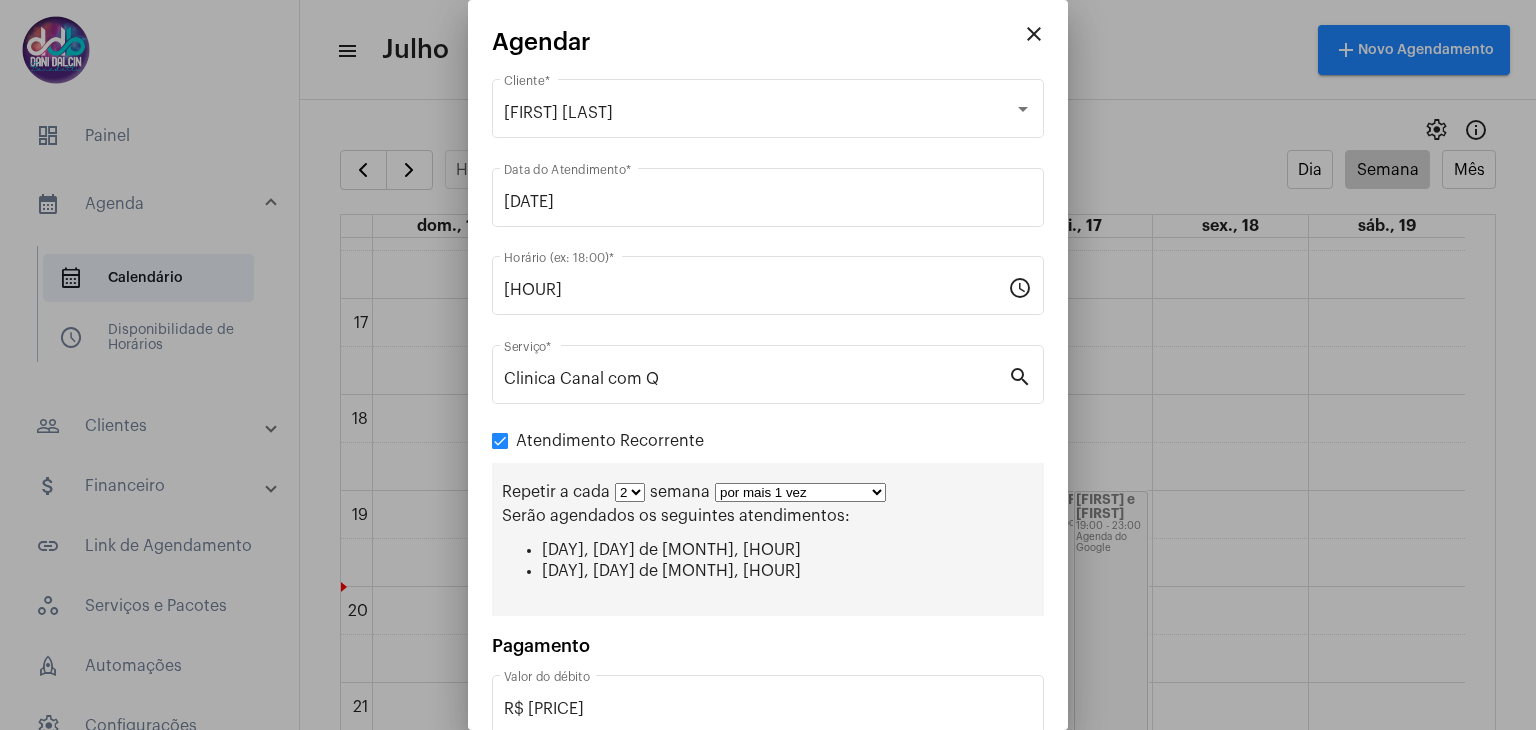 click on "1 2 3 4 5 6 7 8" at bounding box center (630, 492) 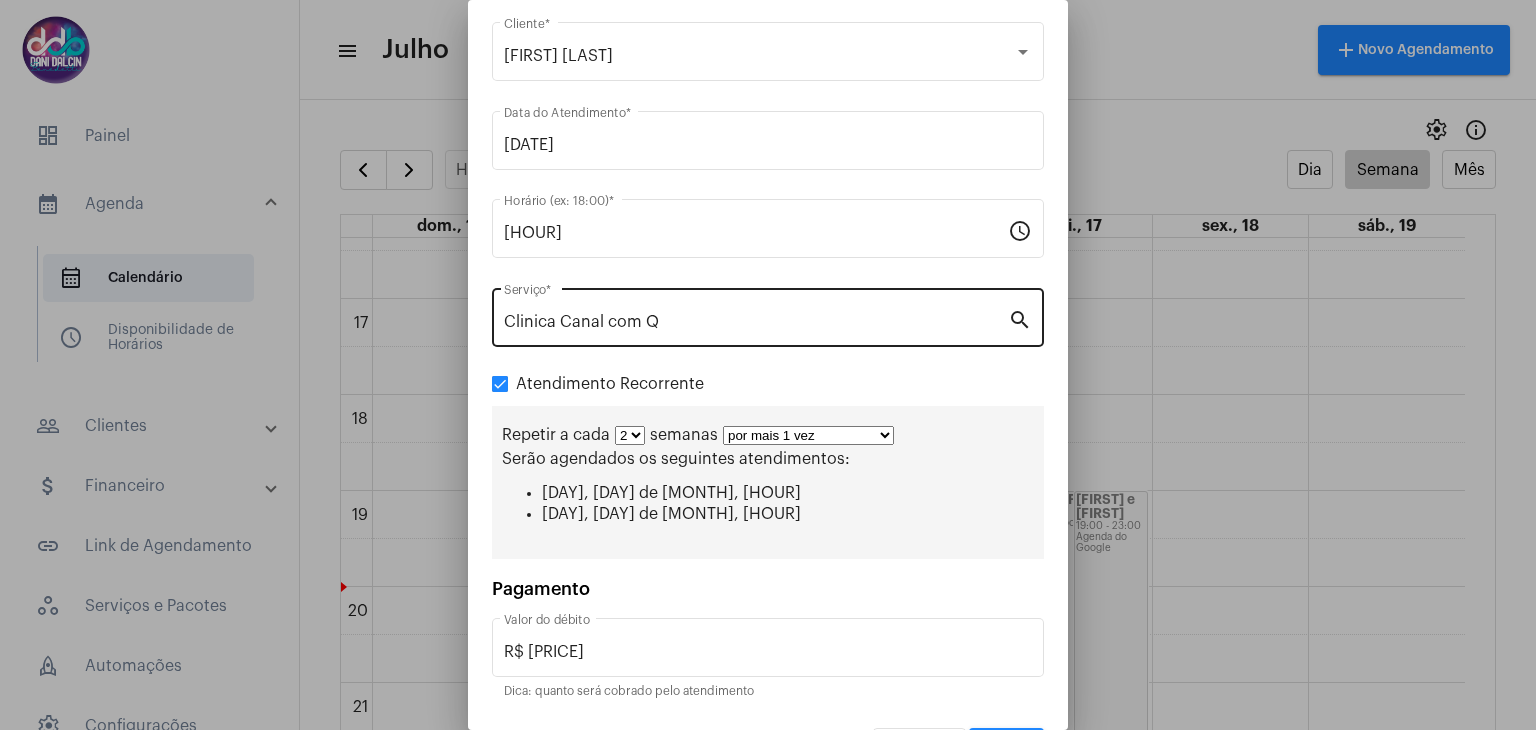scroll, scrollTop: 112, scrollLeft: 0, axis: vertical 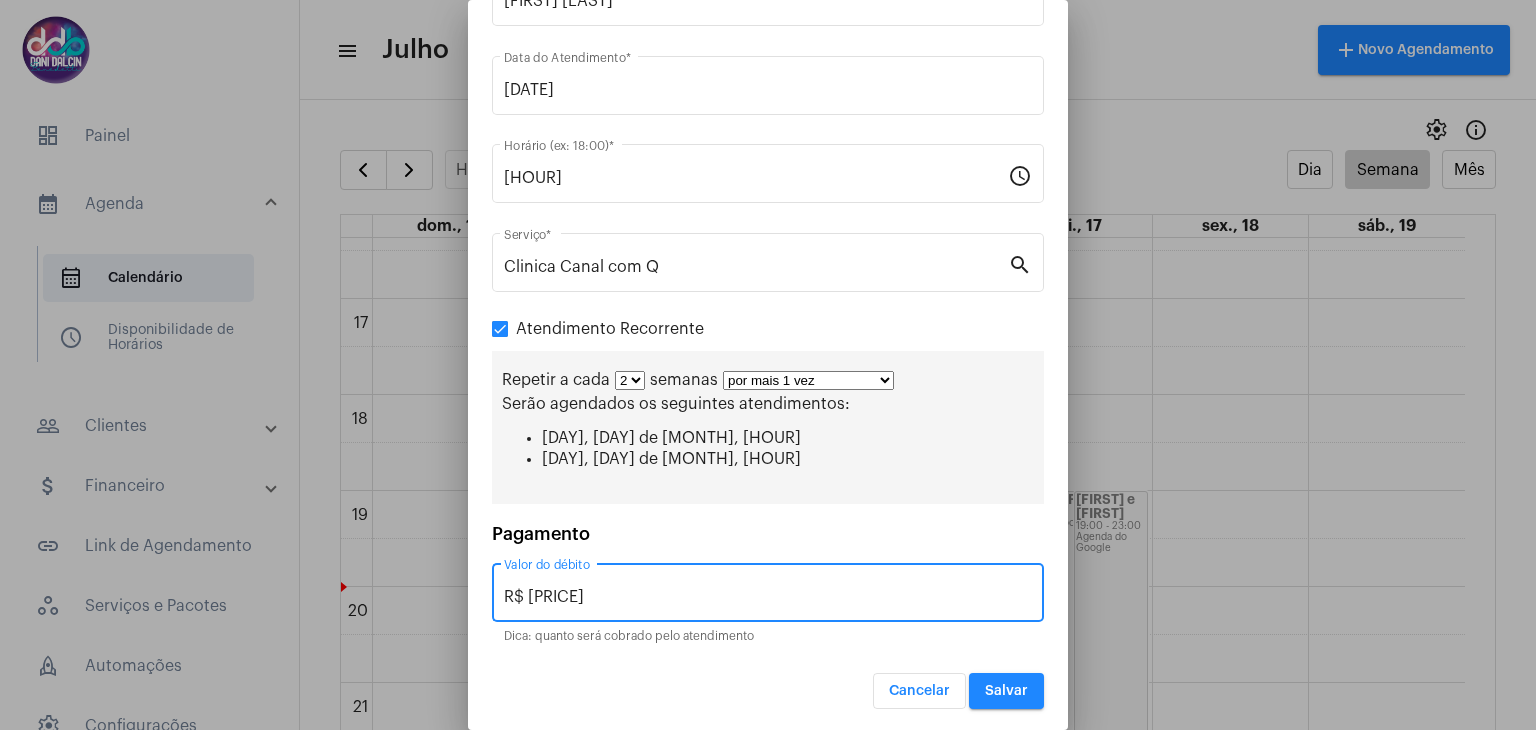 click on "R$ [PRICE]" at bounding box center (768, 597) 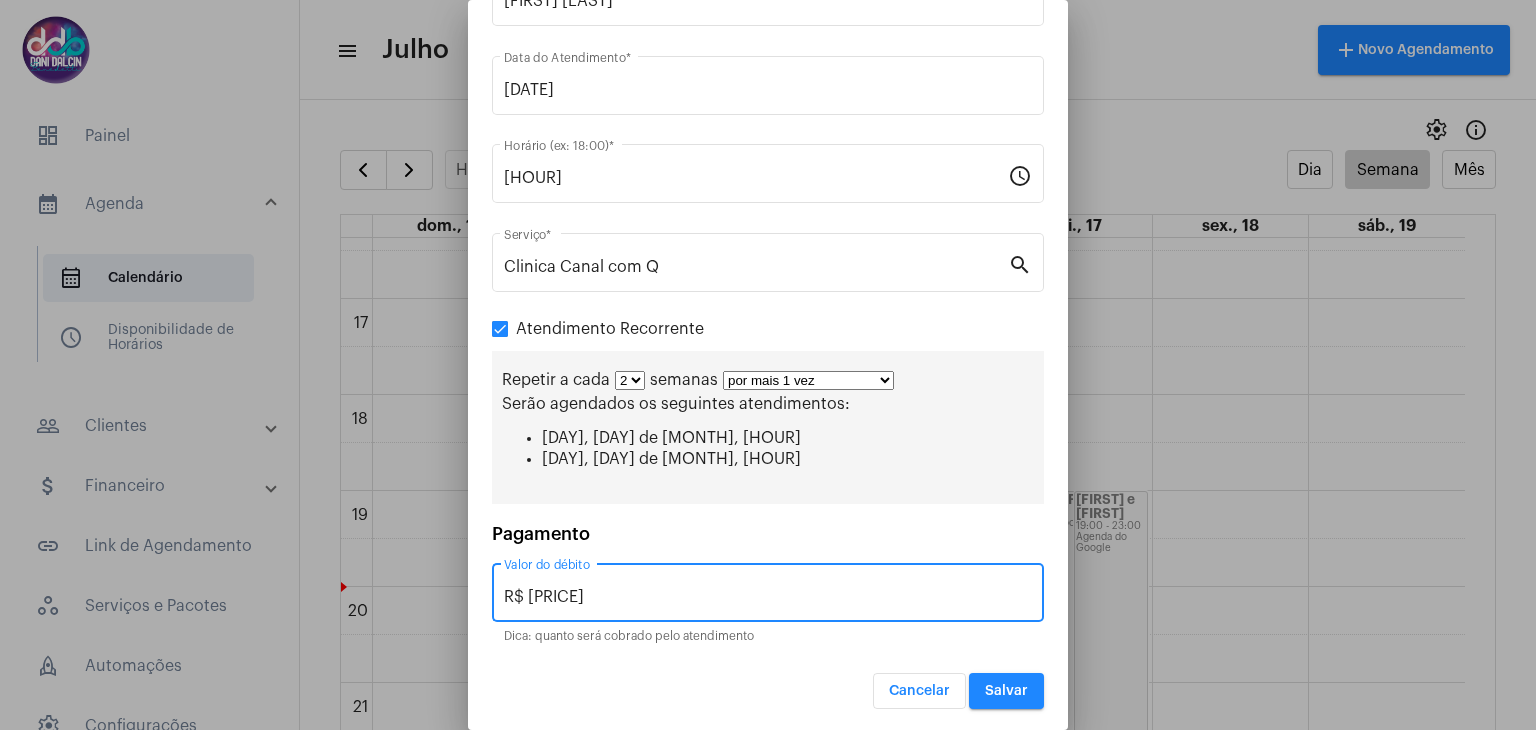 type on "R$ [PRICE]" 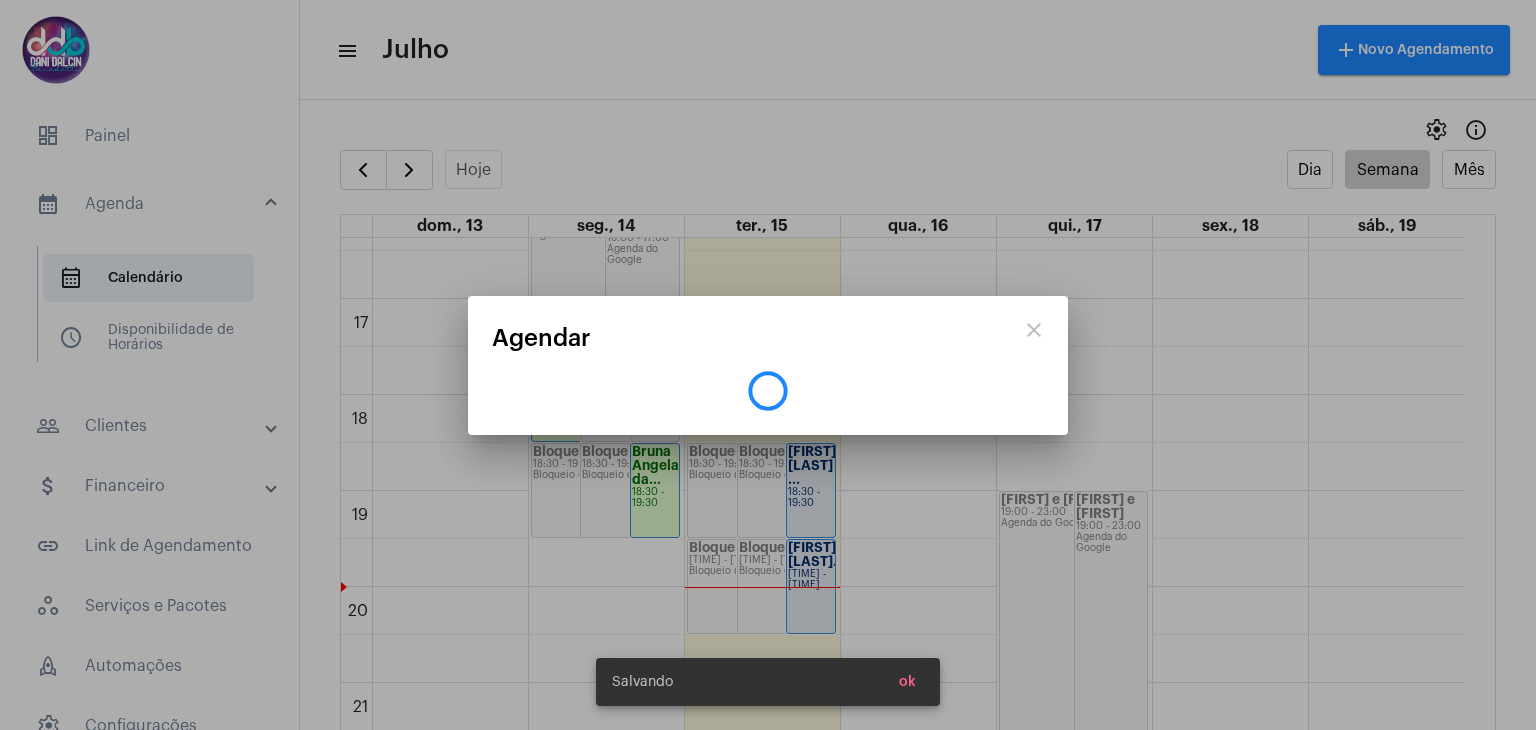scroll, scrollTop: 0, scrollLeft: 0, axis: both 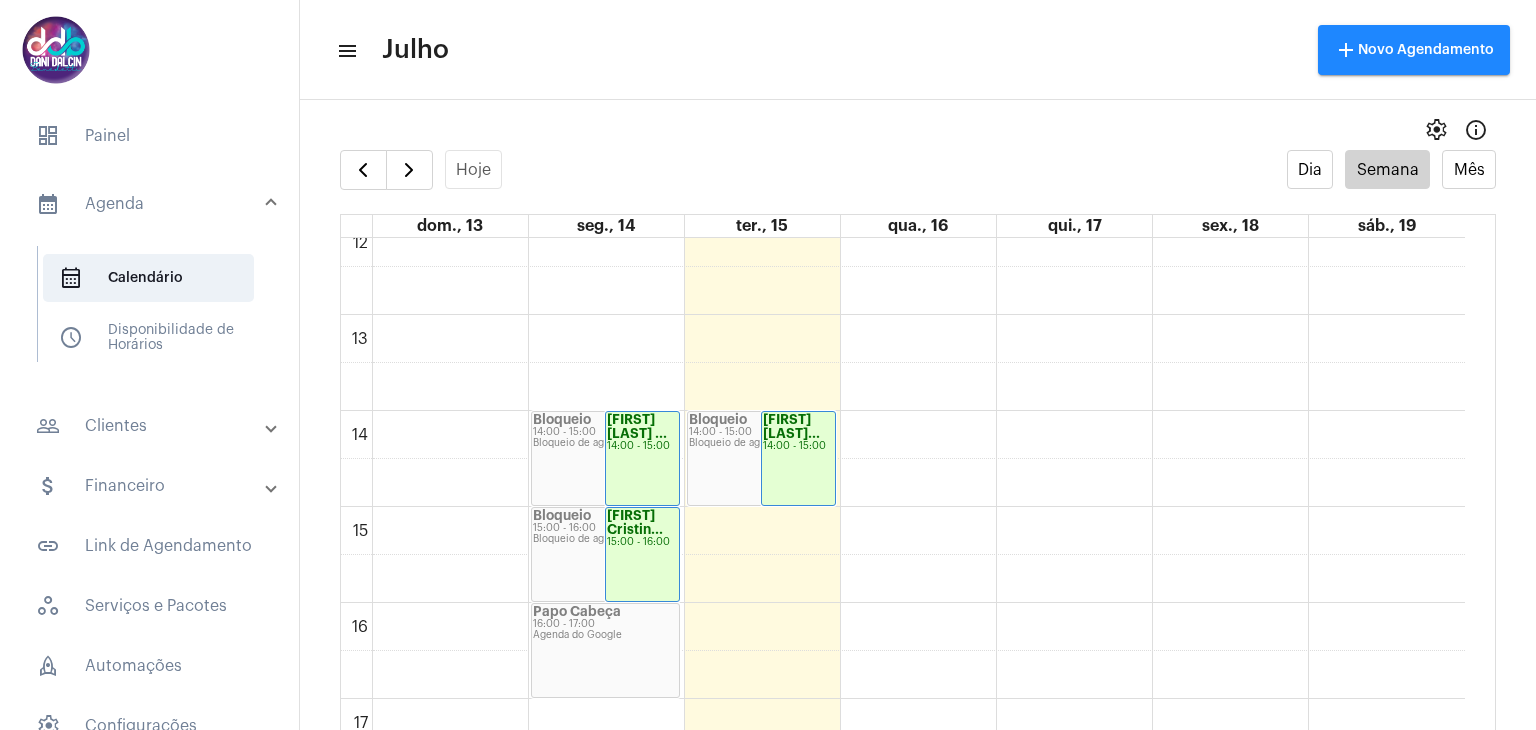 click on "00 01 02 03 04 05 06 07 08 09 10 11 12 13 14 15 16 17 18 19 20 21 22 23
Bloqueio
[TIME] - [TIME]
Bloqueio de agenda
[FIRST] [LAST] ...
[TIME] - [TIME]
Bloqueio
[TIME] - [TIME]
Bloqueio de agenda
[FIRST] [LAST]...
[TIME] - [TIME]
[FIRST] [LAST] ...
[TIME] - [TIME]
Bloqueio
[TIME] - [TIME]
Bloqueio de agenda
Bloqueio
[TIME] - [TIME]
Bloqueio de agenda
[FIRST] [LAST] da...
[TIME] - [TIME]
Papo Cabeça
[TIME] - [TIME]
Agenda do Google
Bloqueio" 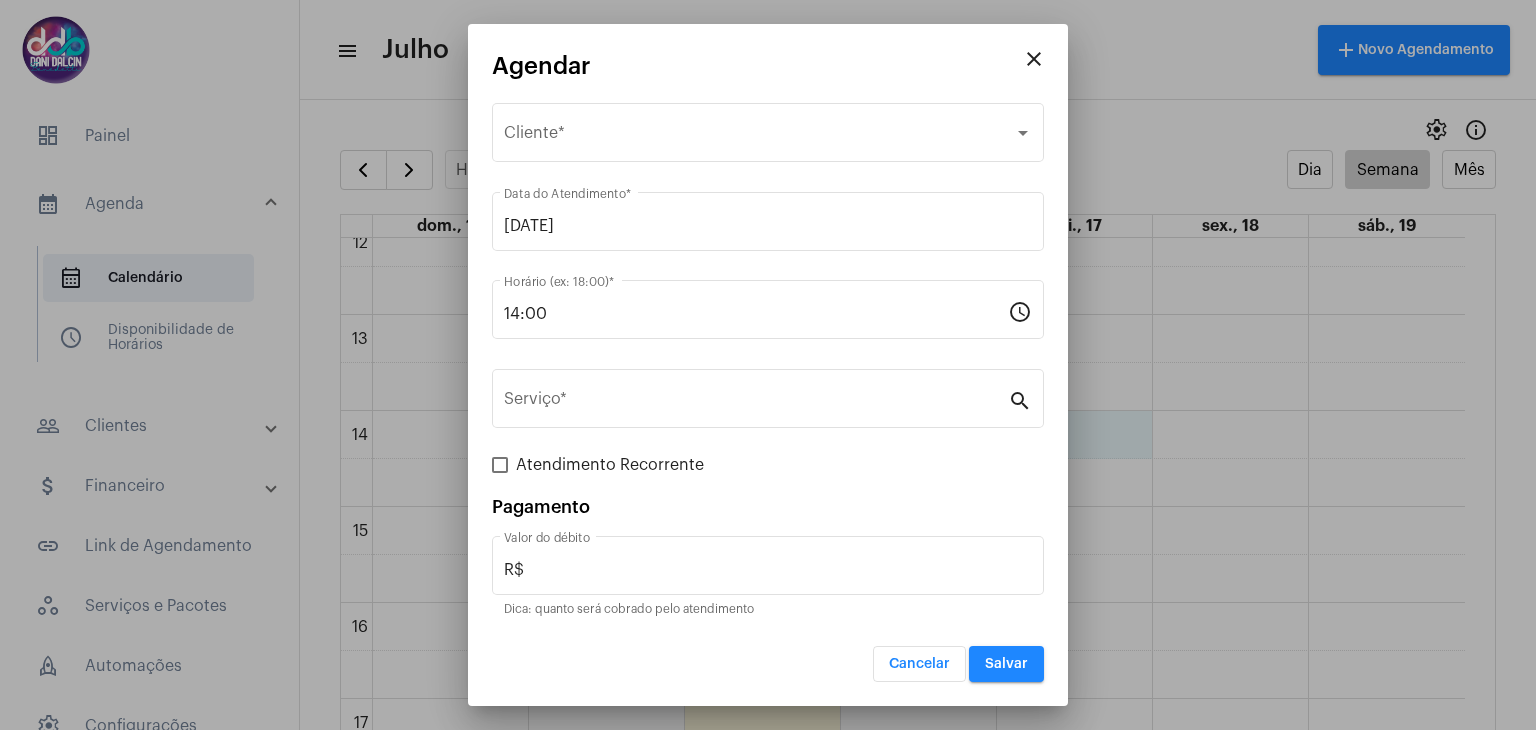 click on "close" at bounding box center [1034, 59] 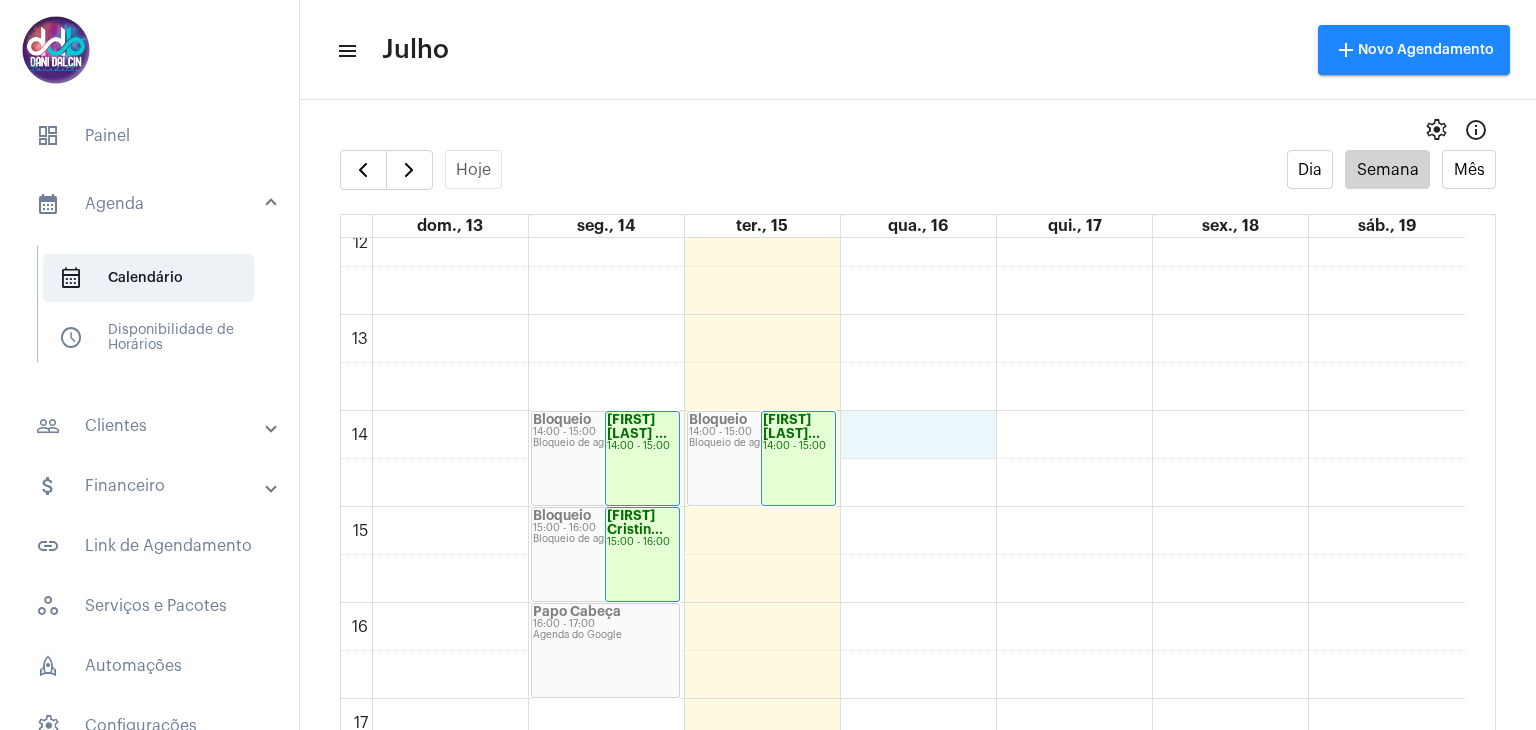 click on "00 01 02 03 04 05 06 07 08 09 10 11 12 13 14 15 16 17 18 19 20 21 22 23
Bloqueio
[TIME] - [TIME]
Bloqueio de agenda
[FIRST] [LAST] ...
[TIME] - [TIME]
Bloqueio
[TIME] - [TIME]
Bloqueio de agenda
[FIRST] [LAST]...
[TIME] - [TIME]
[FIRST] [LAST] ...
[TIME] - [TIME]
Bloqueio
[TIME] - [TIME]
Bloqueio de agenda
Bloqueio
[TIME] - [TIME]
Bloqueio de agenda
[FIRST] [LAST] da...
[TIME] - [TIME]
Papo Cabeça
[TIME] - [TIME]
Agenda do Google
Bloqueio" 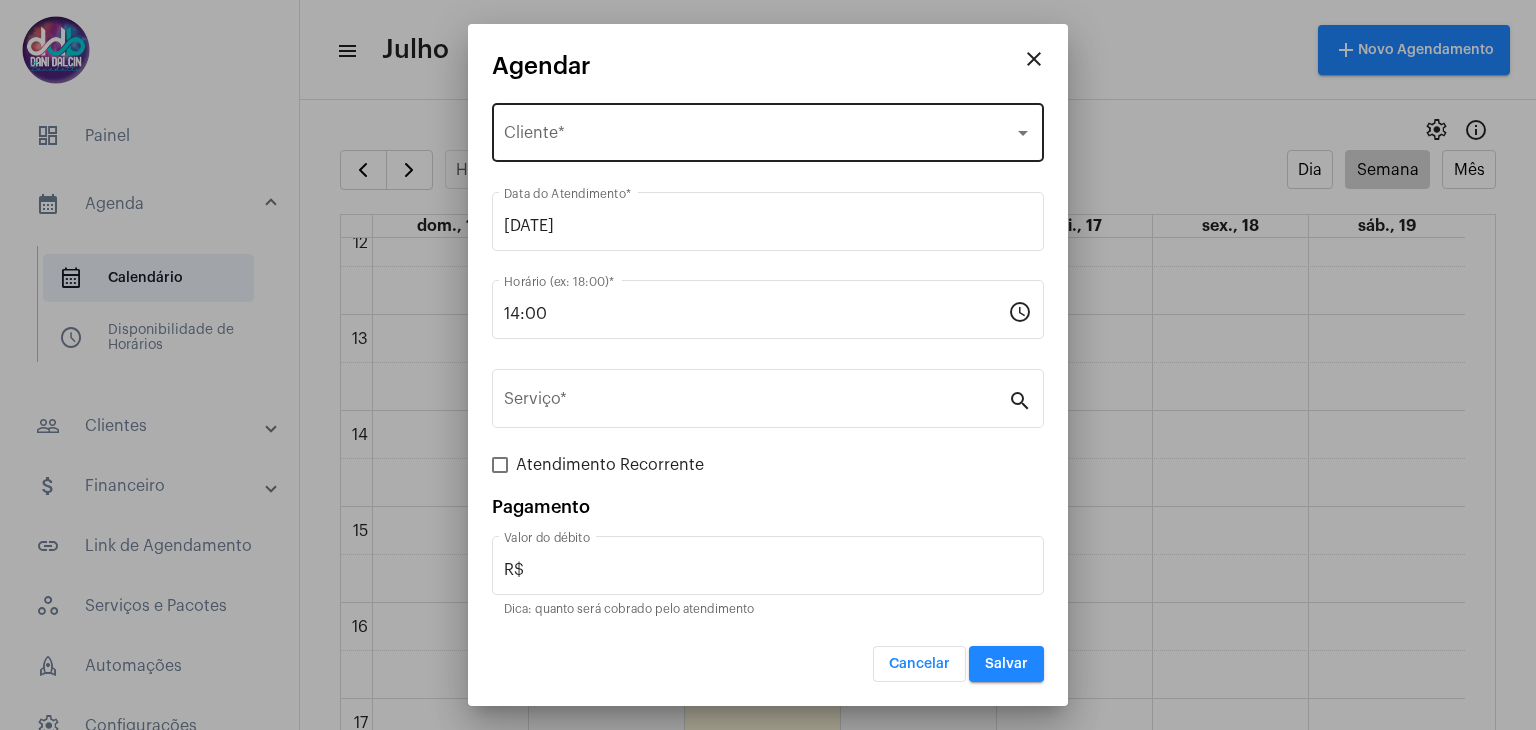 click on "Selecione o Cliente" at bounding box center (759, 137) 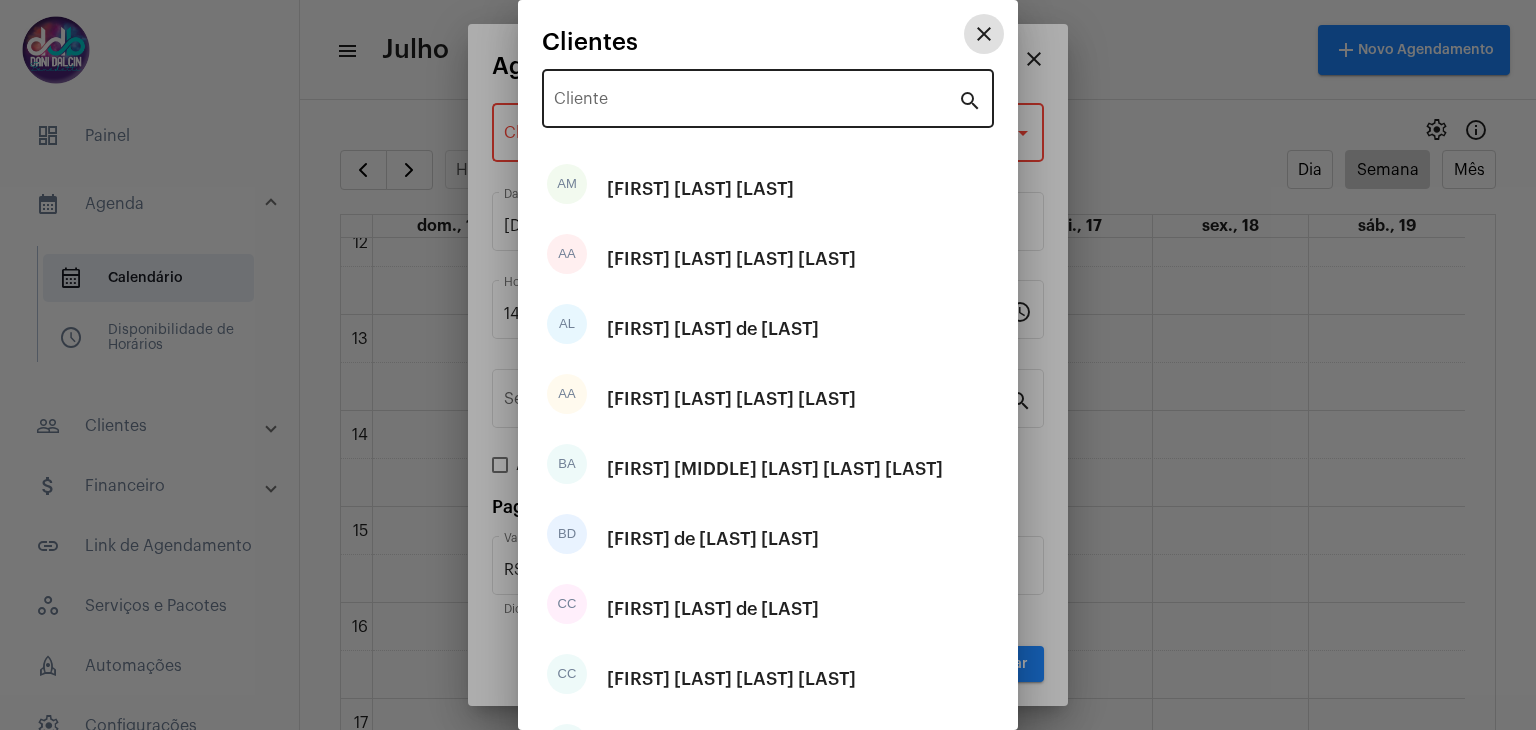 click on "Cliente" at bounding box center (756, 103) 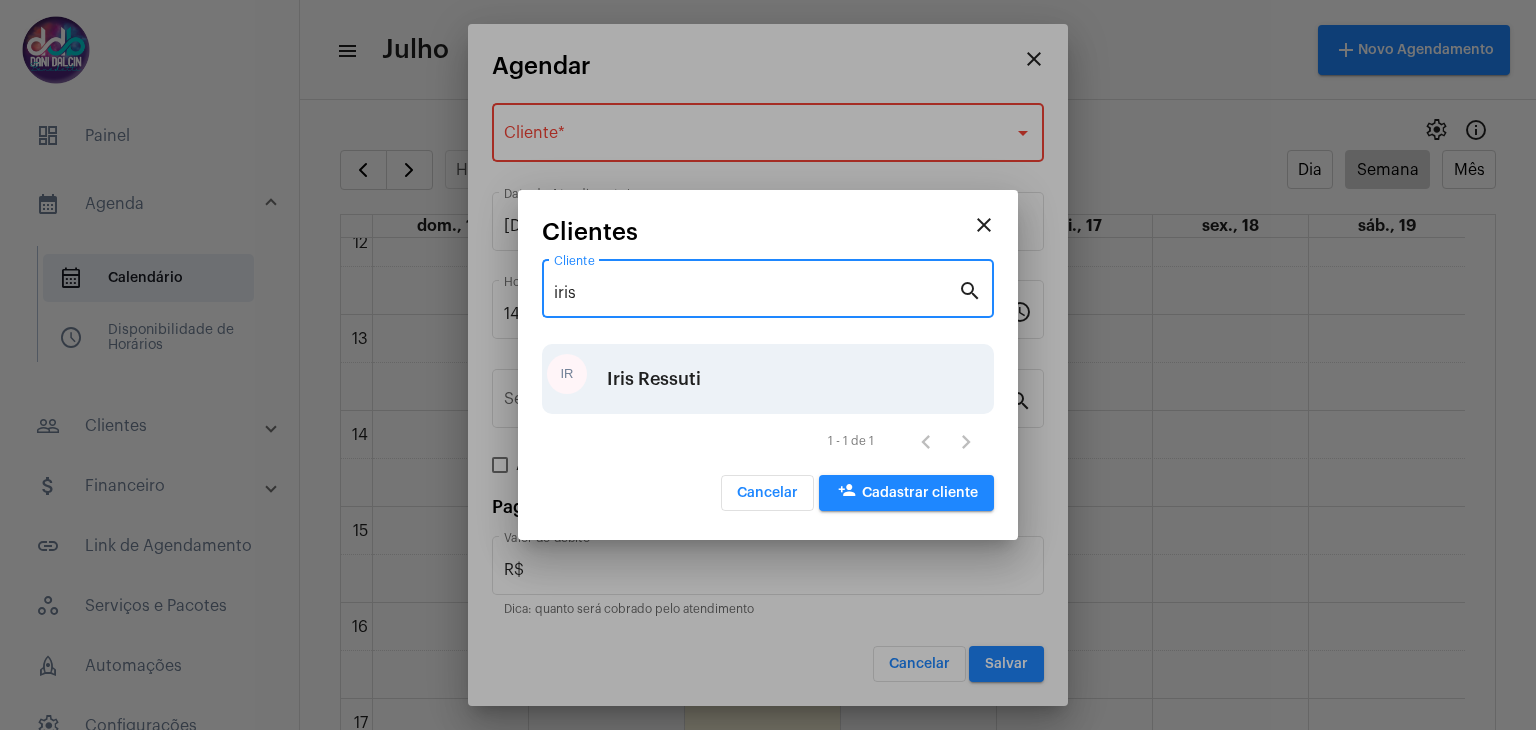 type on "iris" 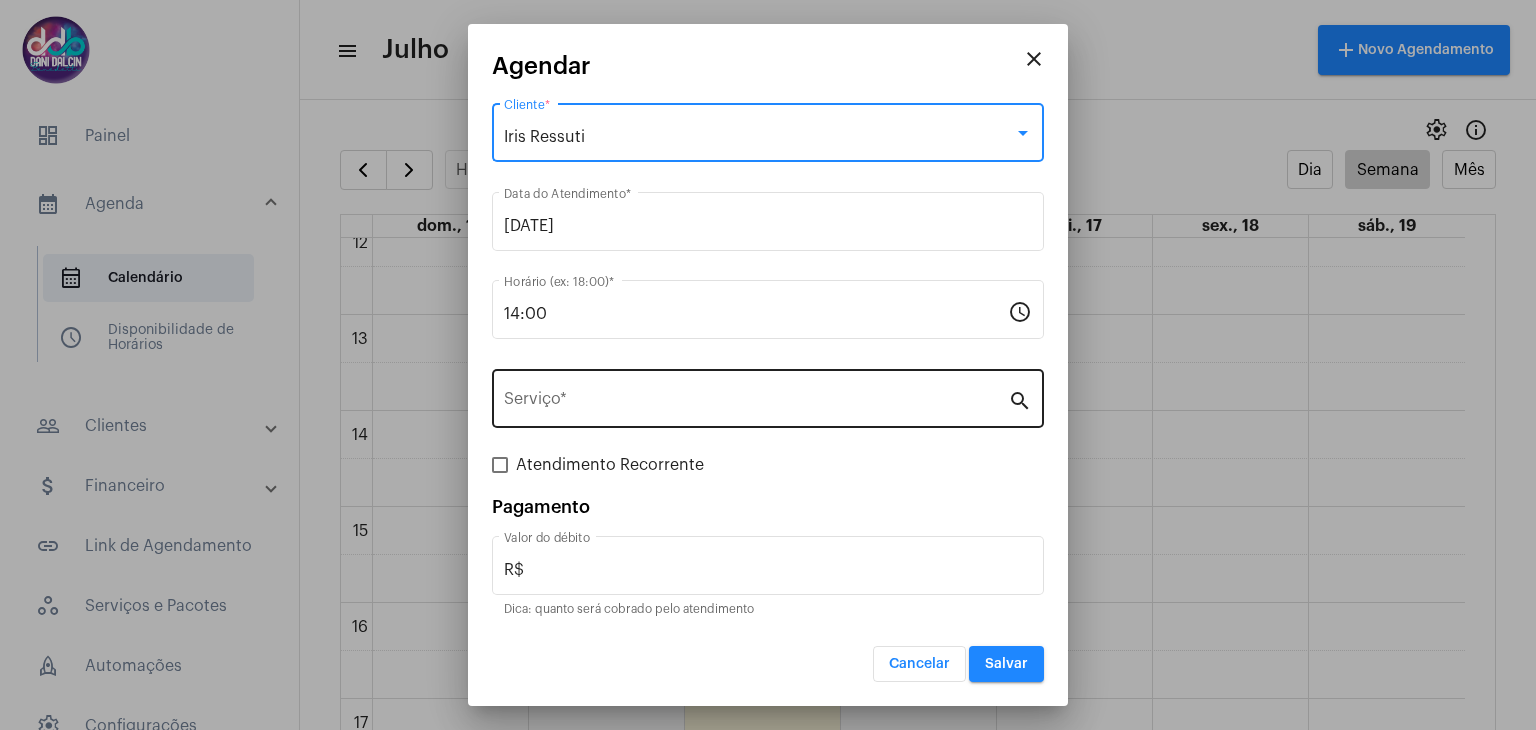 click on "Serviço  *" at bounding box center [756, 403] 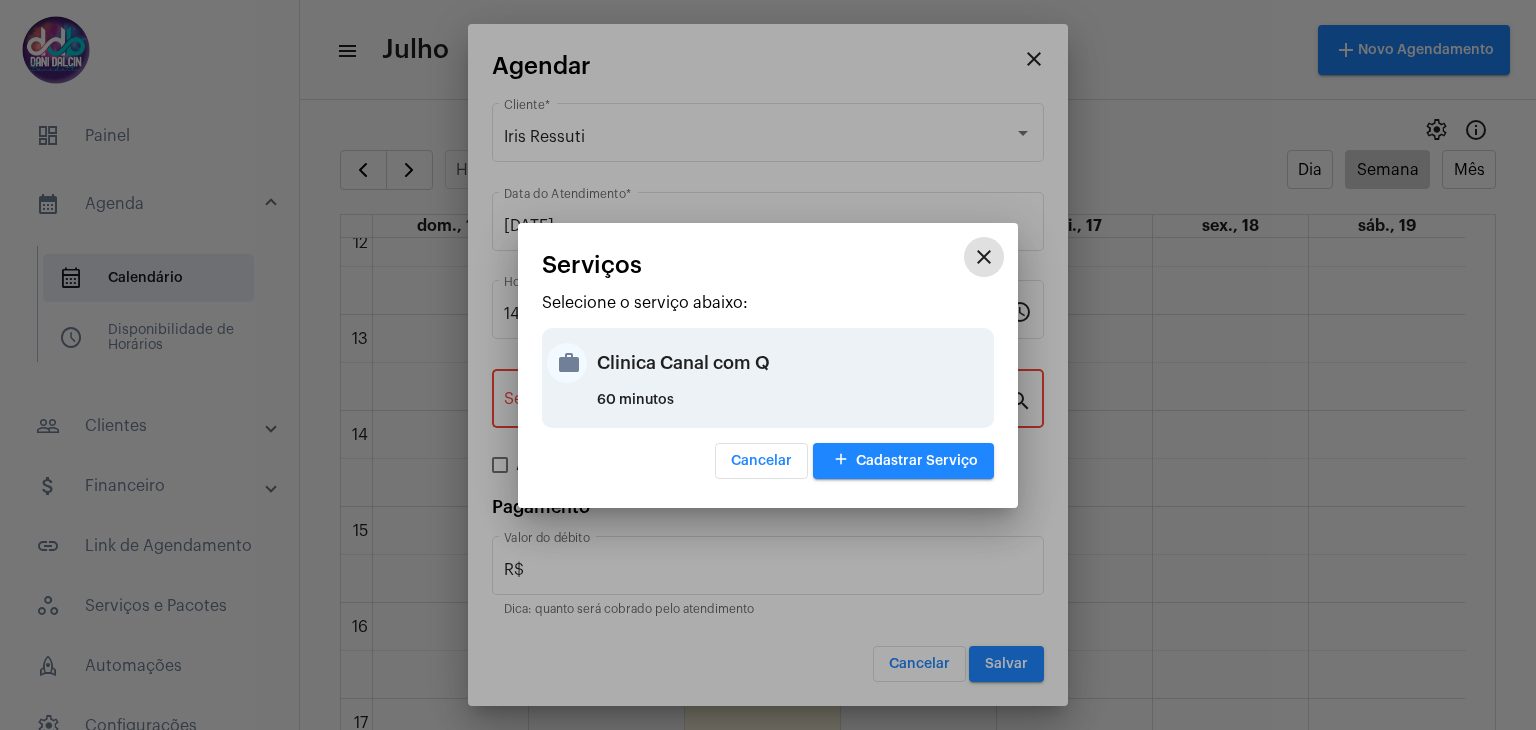 click on "Clinica Canal com Q" at bounding box center (793, 363) 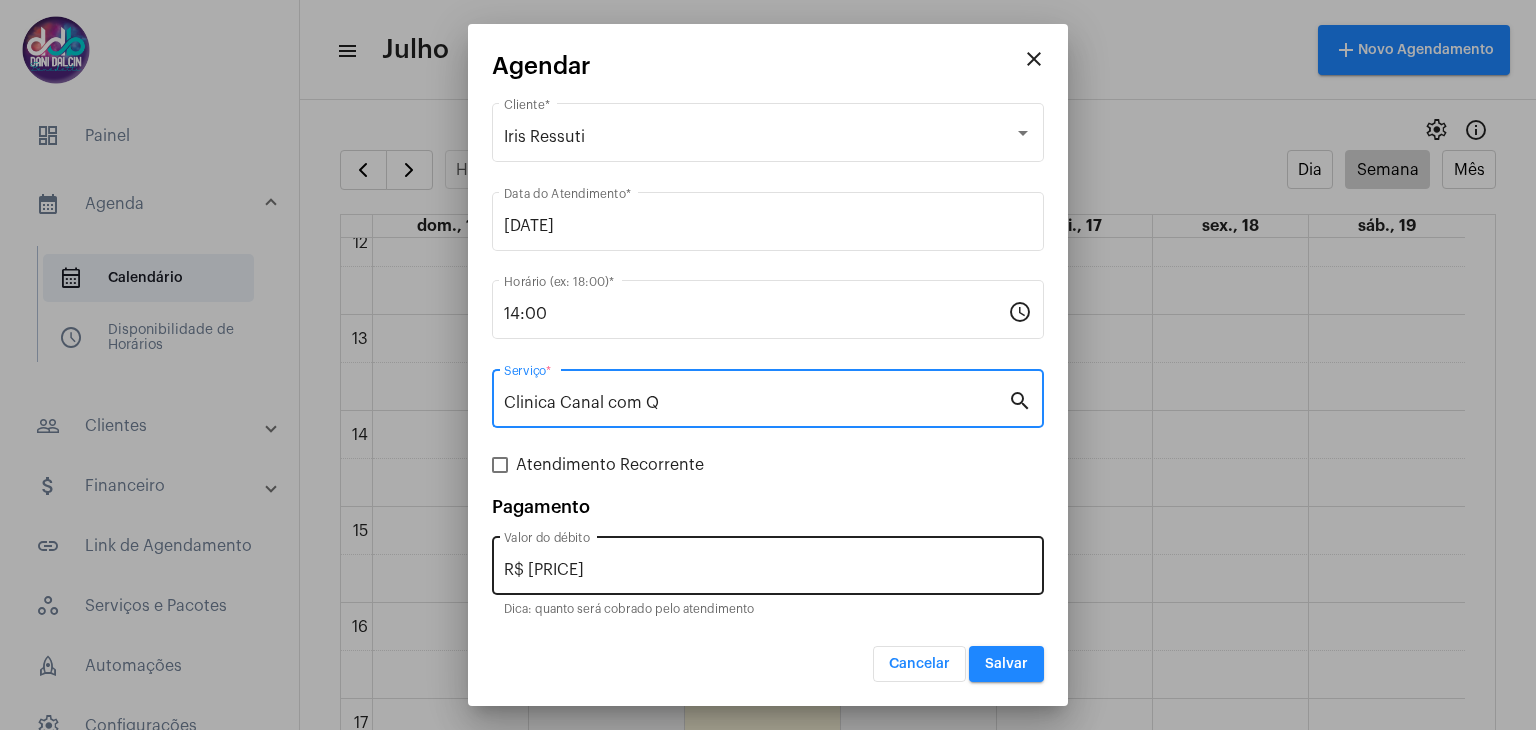 click on "R$ [PRICE]" at bounding box center [768, 570] 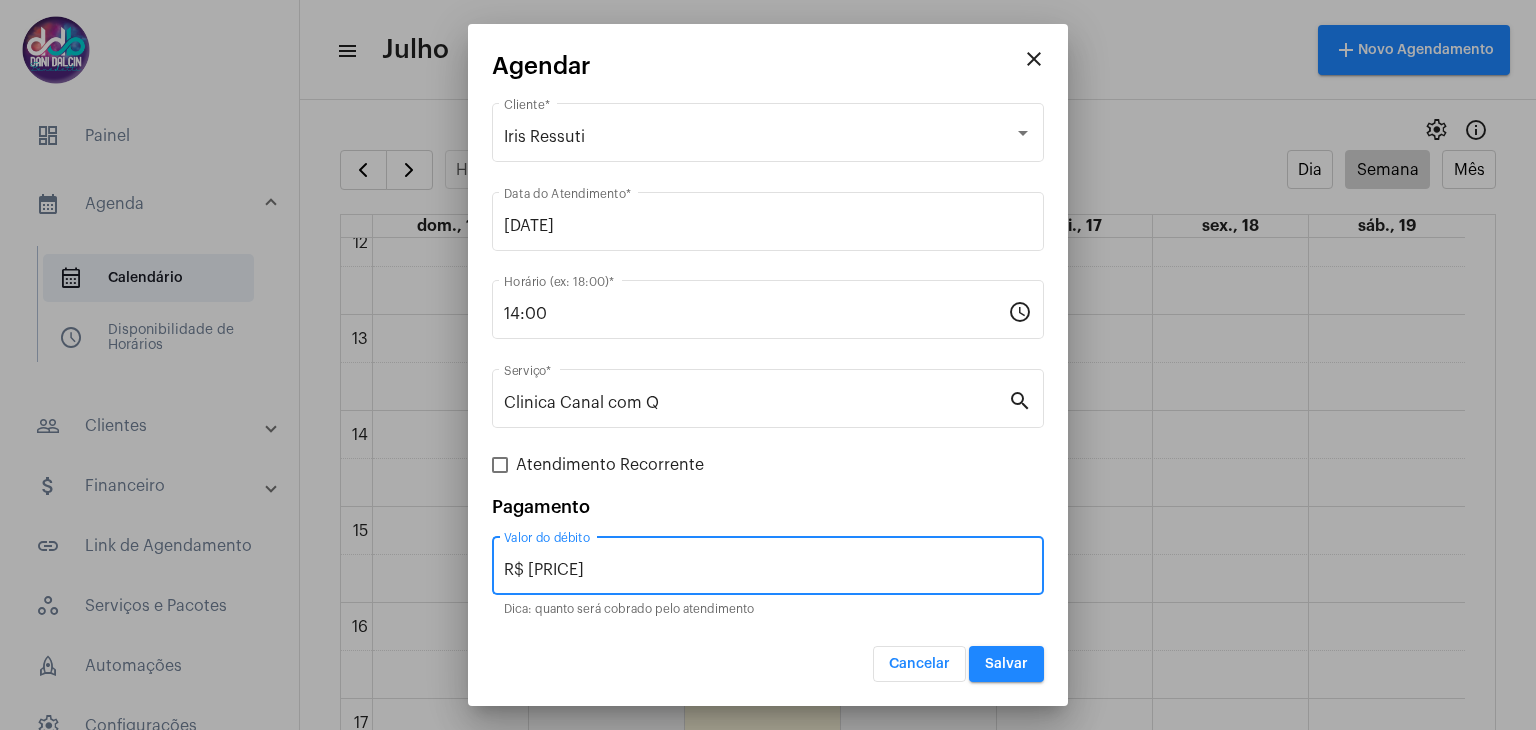 click on "R$ [PRICE]" at bounding box center (768, 570) 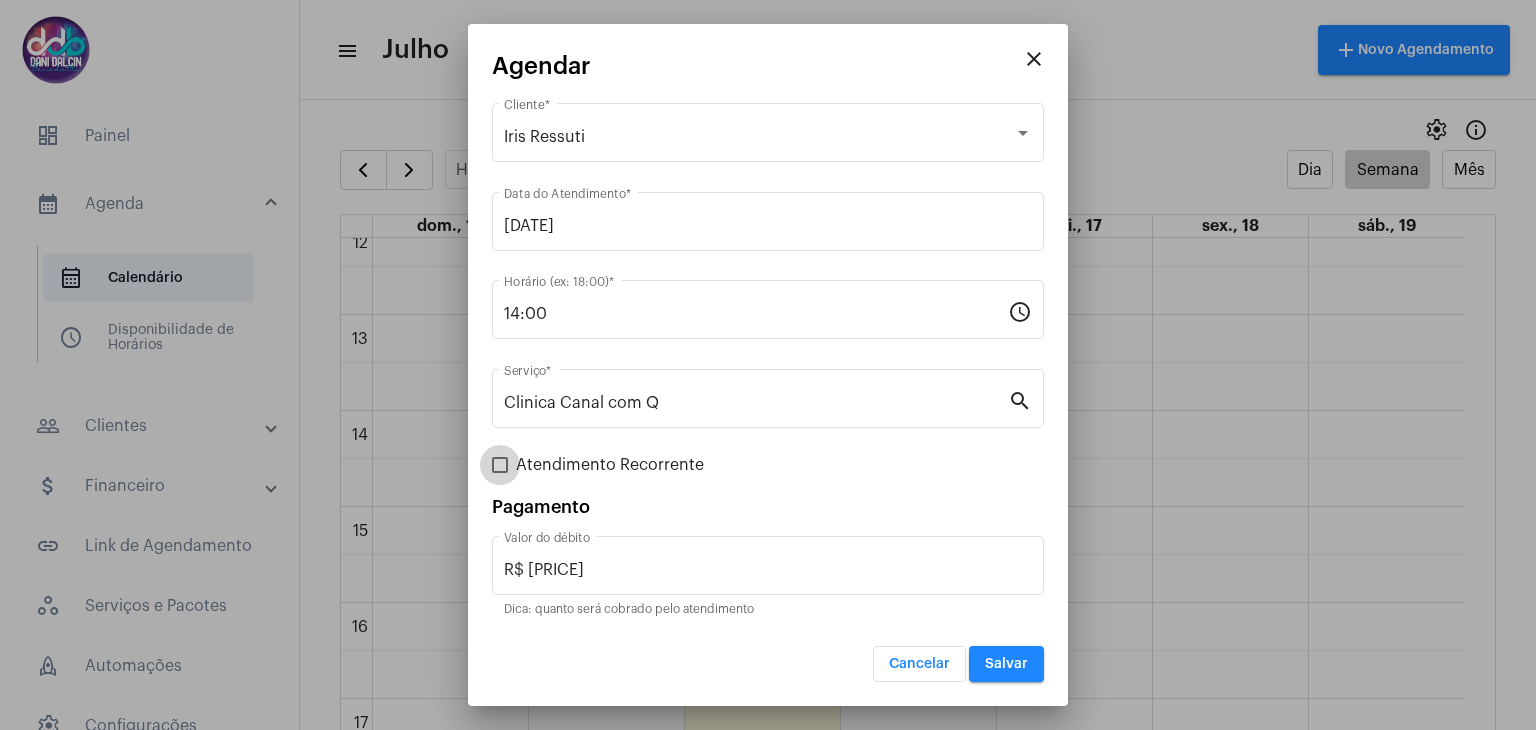 click on "Atendimento Recorrente" at bounding box center [610, 465] 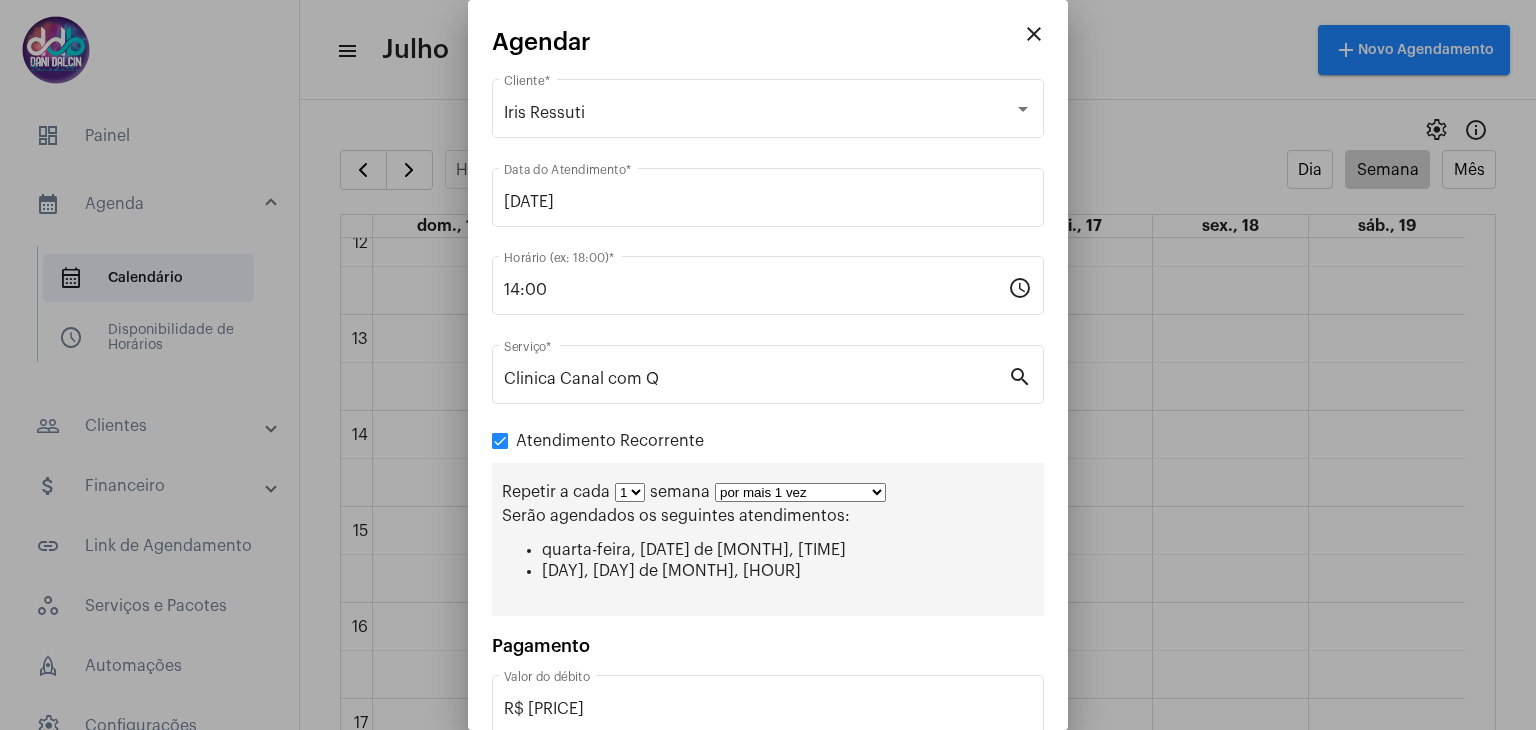click on "1 2 3 4 5 6 7 8" at bounding box center (630, 492) 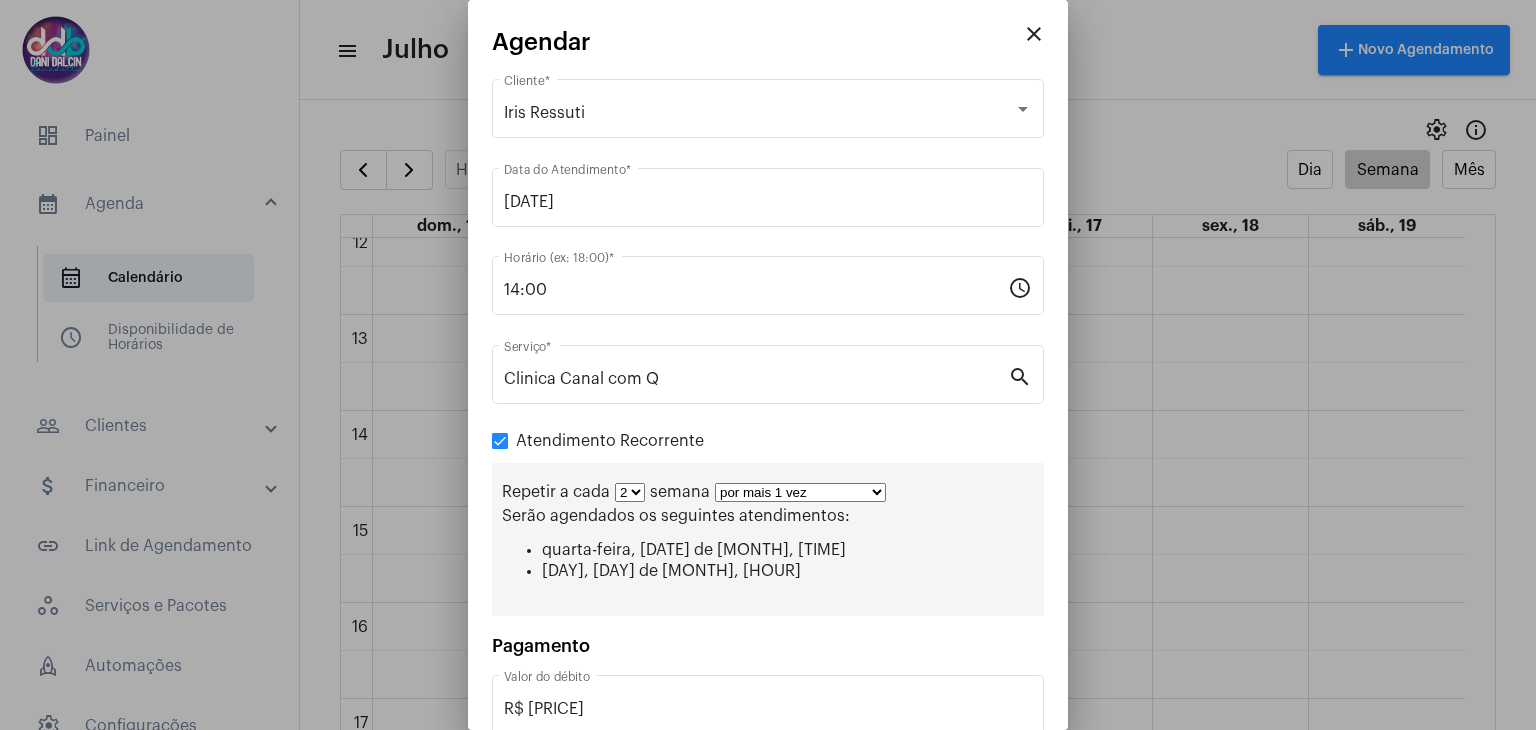 click on "1 2 3 4 5 6 7 8" at bounding box center (630, 492) 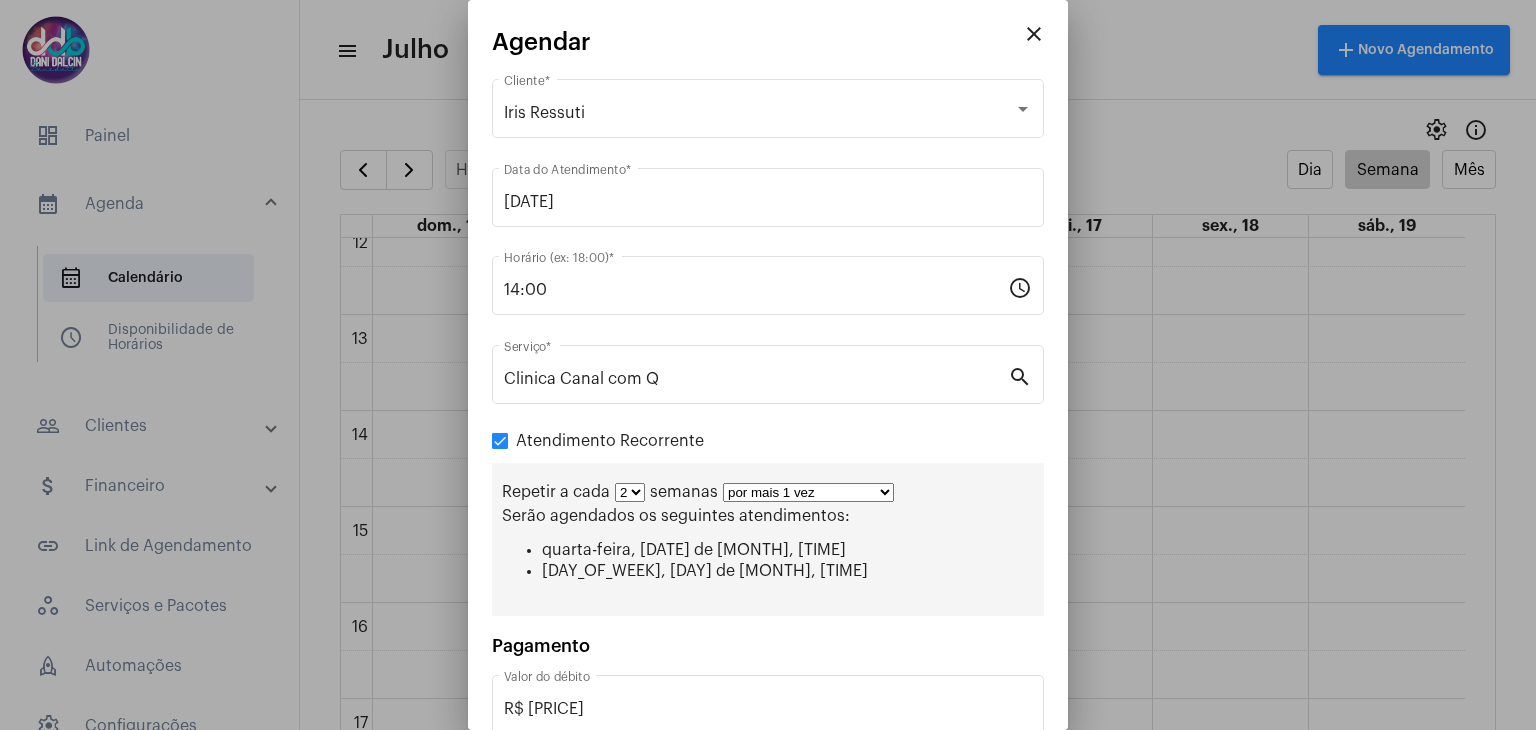 click on "Repetir a cada 1 2 3 4 5 6 7 8 semanas por mais 1 vez por mais 2 vezes por mais 3 vezes por mais 4 vezes por mais 5 vezes por mais 6 vezes por mais 7 vezes por mais 8 vezes por mais 9 vezes por mais 10 vezes por tempo indeterminado Serão agendados os seguintes atendimentos: [DAY_OF_WEEK], [DAY] de [MONTH], [TIME] [DAY_OF_WEEK], [DAY] de [MONTH], [TIME]" at bounding box center [768, 539] 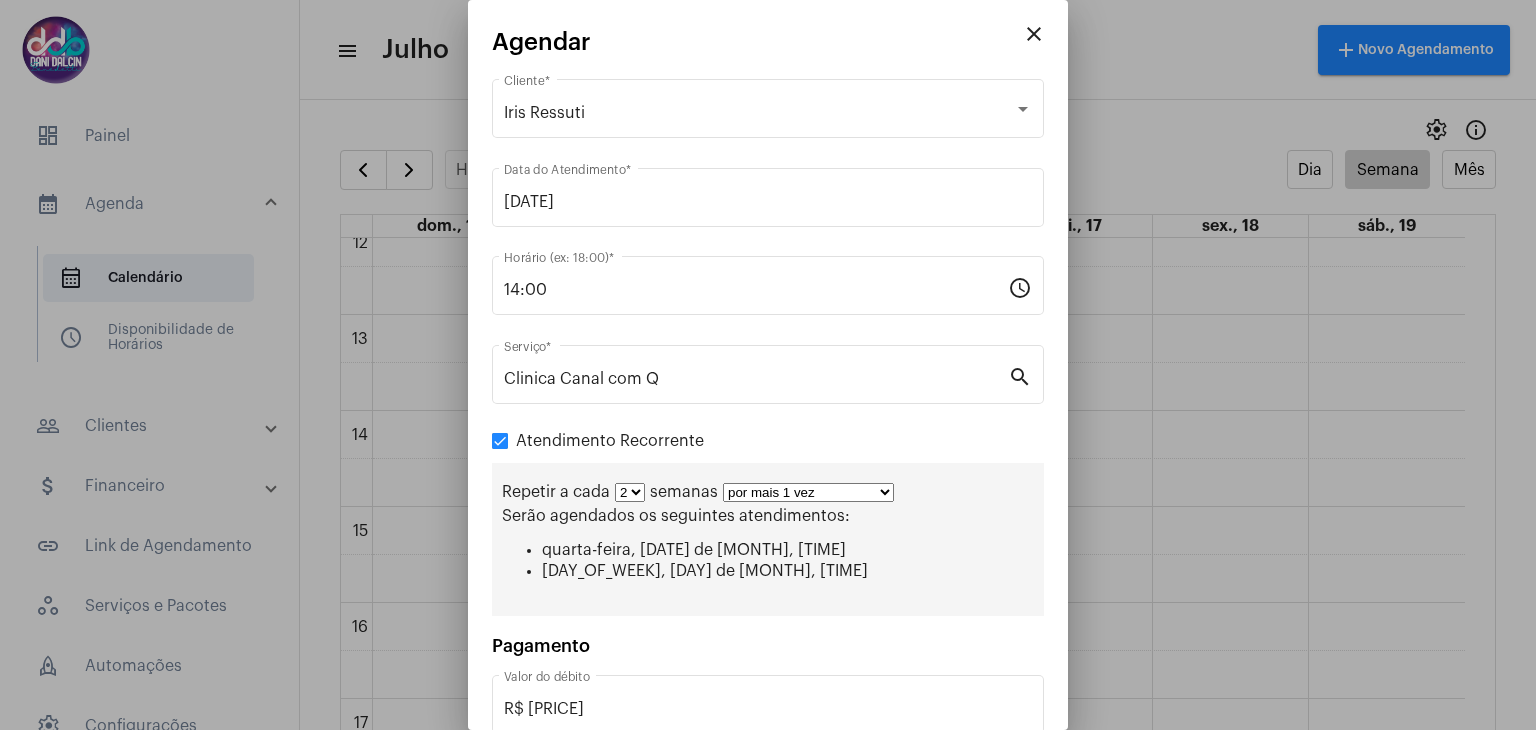 click on "por mais 1 vez por mais 2 vezes por mais 3 vezes por mais 4 vezes por mais 5 vezes por mais 6 vezes por mais 7 vezes por mais 8 vezes por mais 9 vezes por mais 10 vezes por tempo indeterminado" at bounding box center [808, 492] 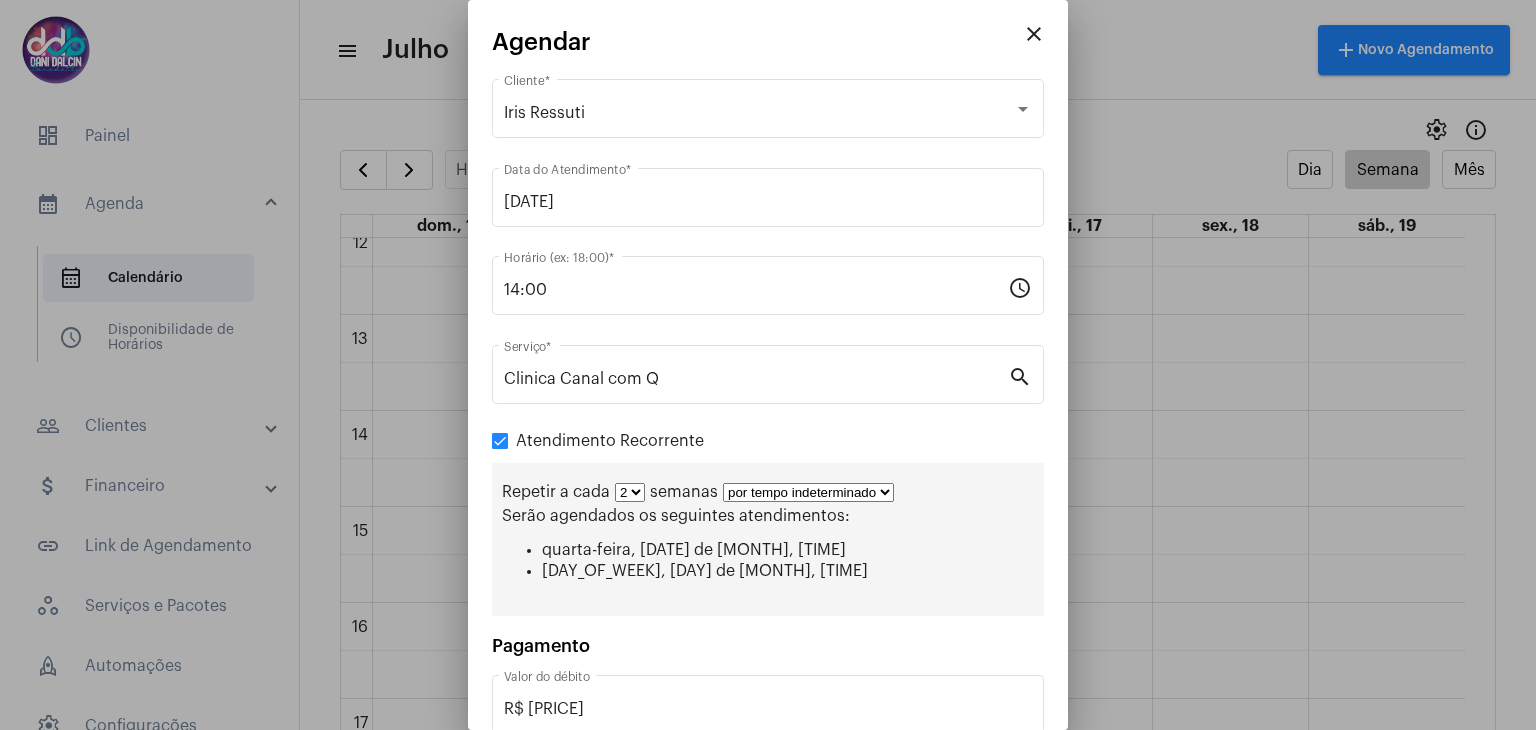 click on "por mais 1 vez por mais 2 vezes por mais 3 vezes por mais 4 vezes por mais 5 vezes por mais 6 vezes por mais 7 vezes por mais 8 vezes por mais 9 vezes por mais 10 vezes por tempo indeterminado" at bounding box center (808, 492) 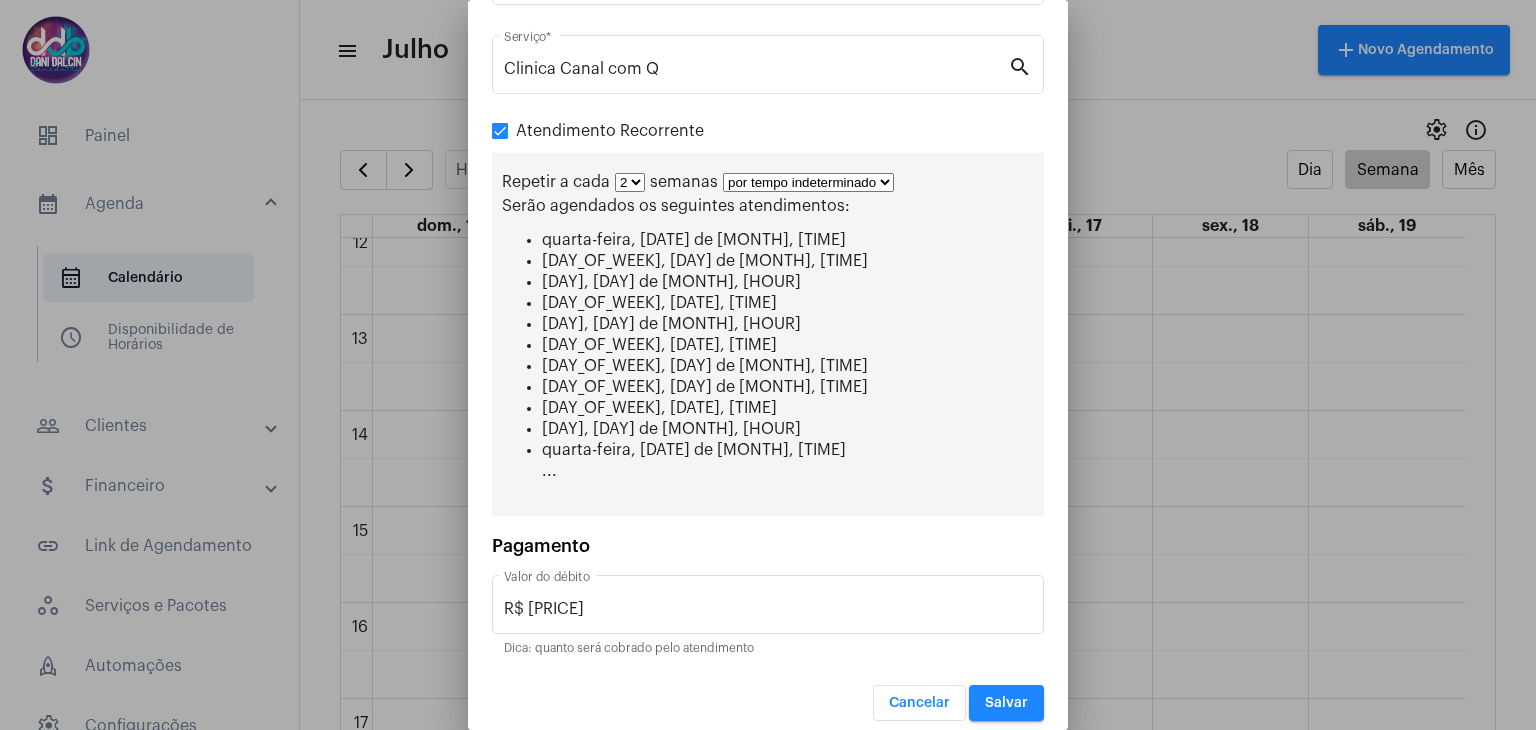 scroll, scrollTop: 318, scrollLeft: 0, axis: vertical 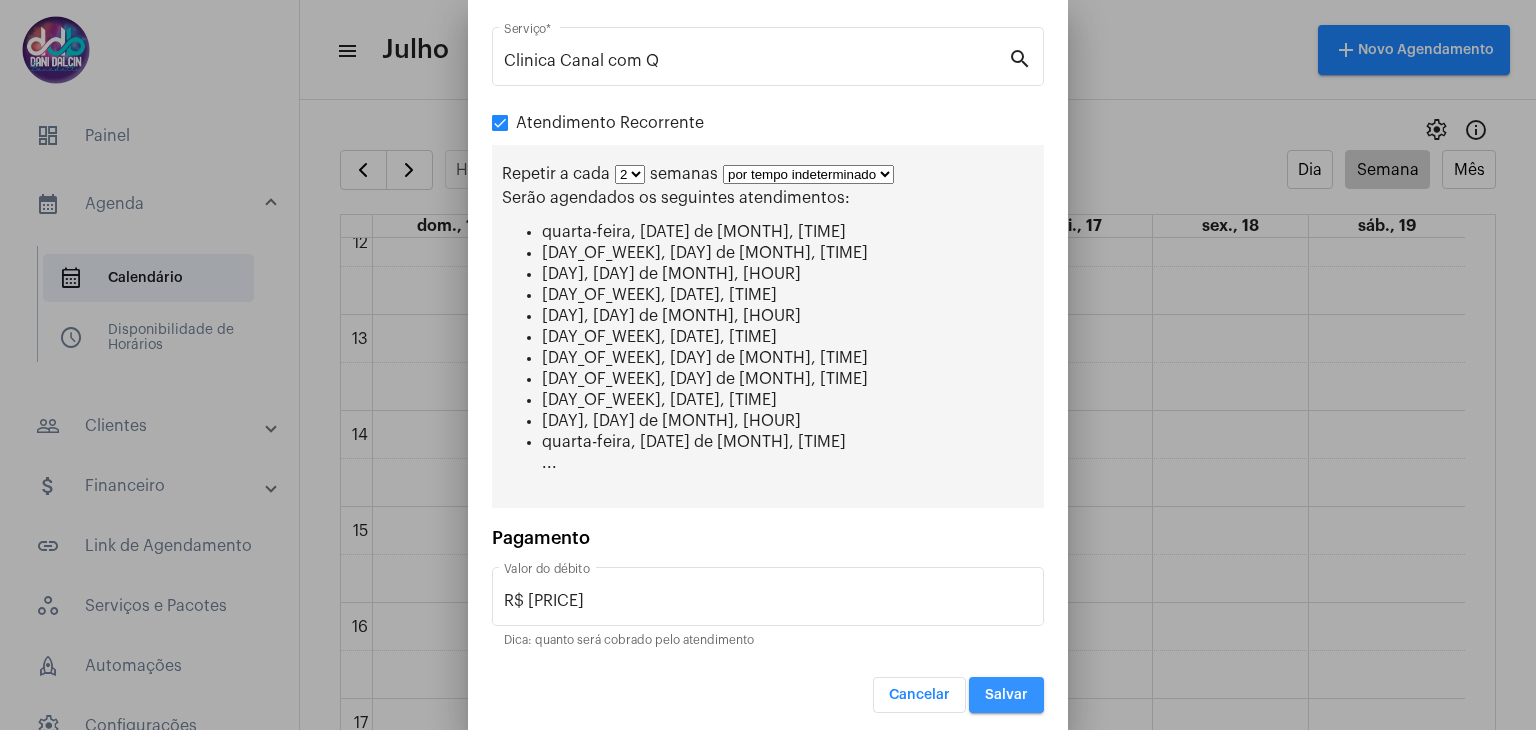 click on "Salvar" at bounding box center (1006, 695) 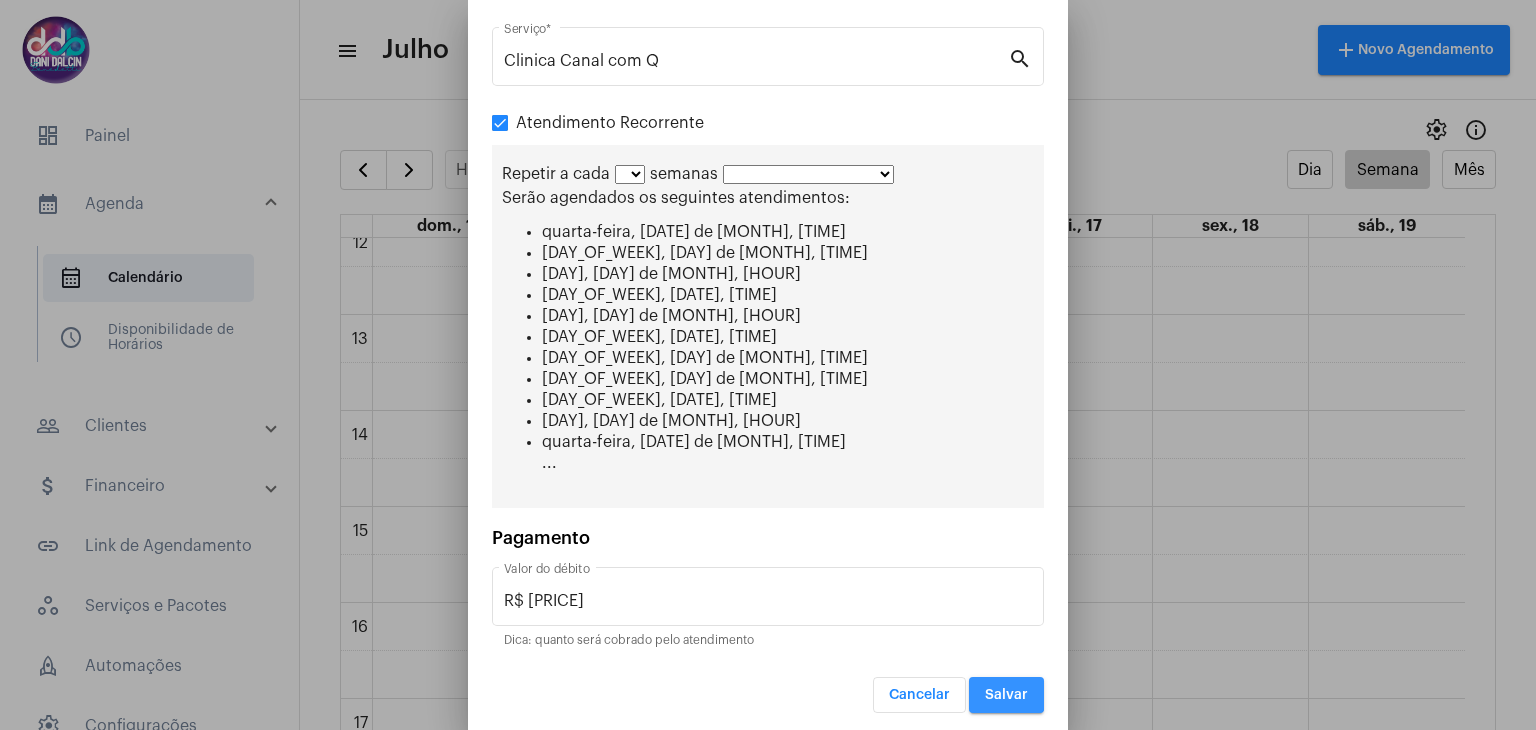 scroll, scrollTop: 0, scrollLeft: 0, axis: both 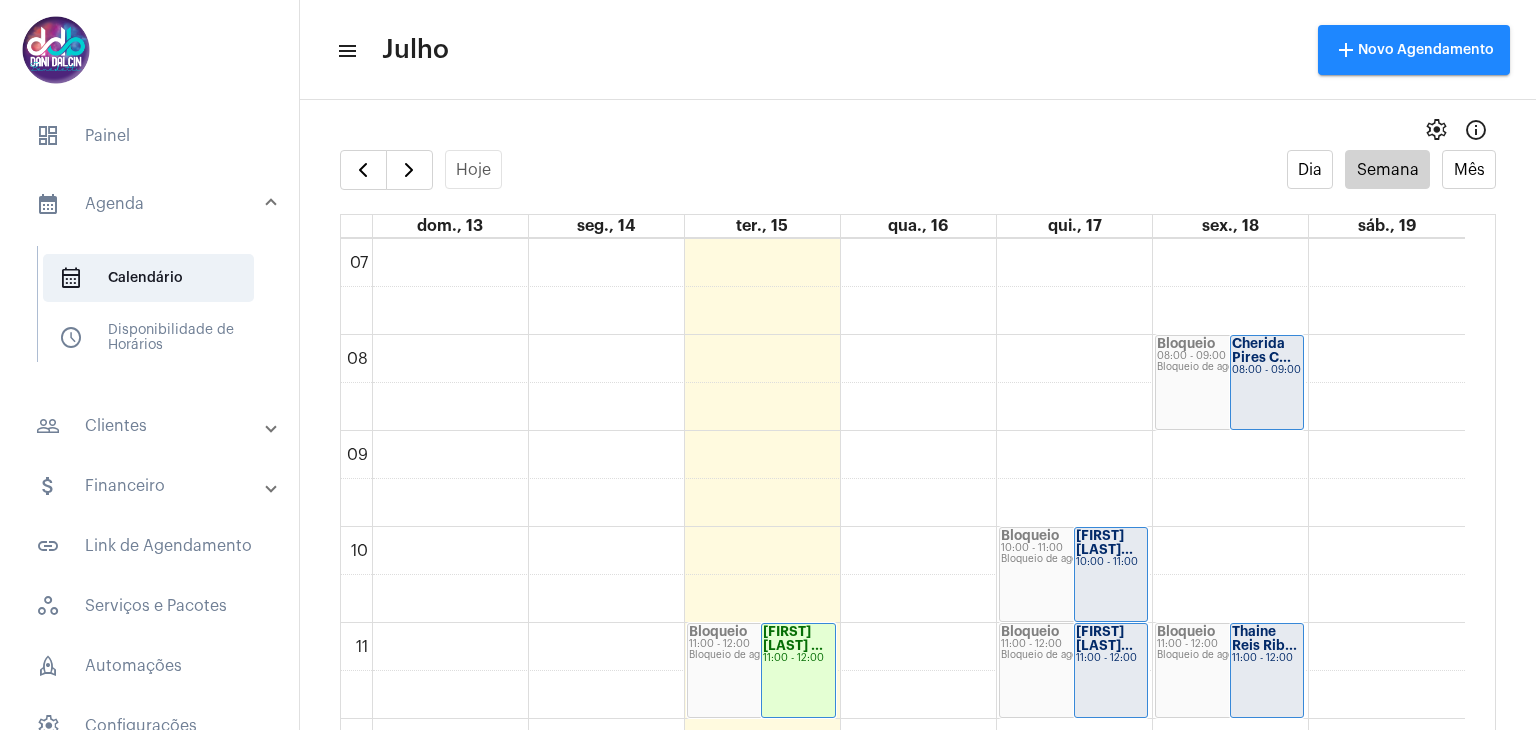 click on "00 01 02 03 04 05 06 07 08 09 10 11 12 13 14 15 16 17 18 19 20 21 22 23
Bloqueio
[TIME] - [TIME]
Bloqueio de agenda
[FIRST] [LAST] ...
[TIME] - [TIME]
Bloqueio
[TIME] - [TIME]
Bloqueio de agenda
[FIRST] [LAST]...
[TIME] - [TIME]
[FIRST] [LAST] ...
[TIME] - [TIME]
Bloqueio
[TIME] - [TIME]
Bloqueio de agenda
Bloqueio
[TIME] - [TIME]
Bloqueio de agenda
[FIRST] [LAST] da...
[TIME] - [TIME]
Papo Cabeça
[TIME] - [TIME]
Agenda do Google
Bloqueio" 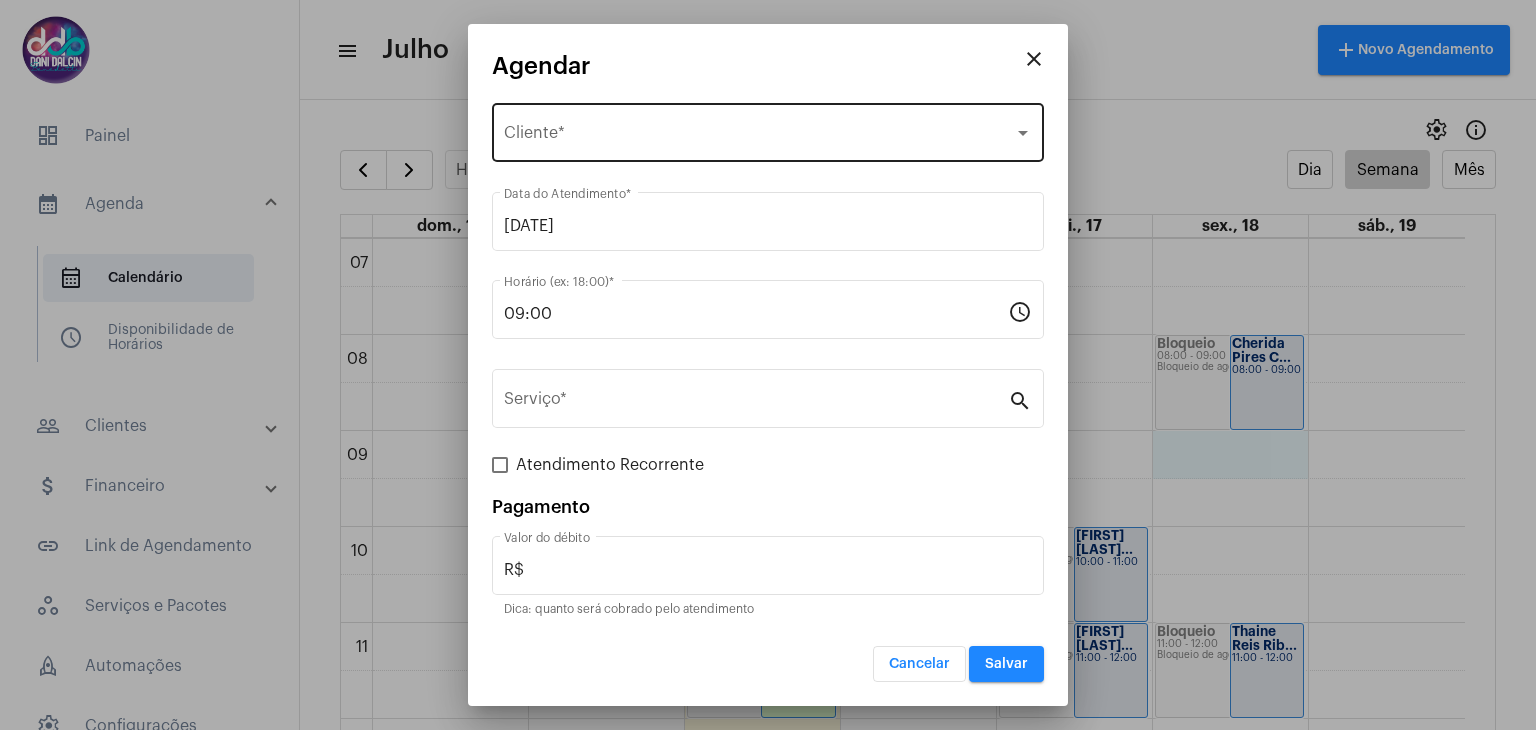 click on "Selecione o Cliente" at bounding box center (759, 137) 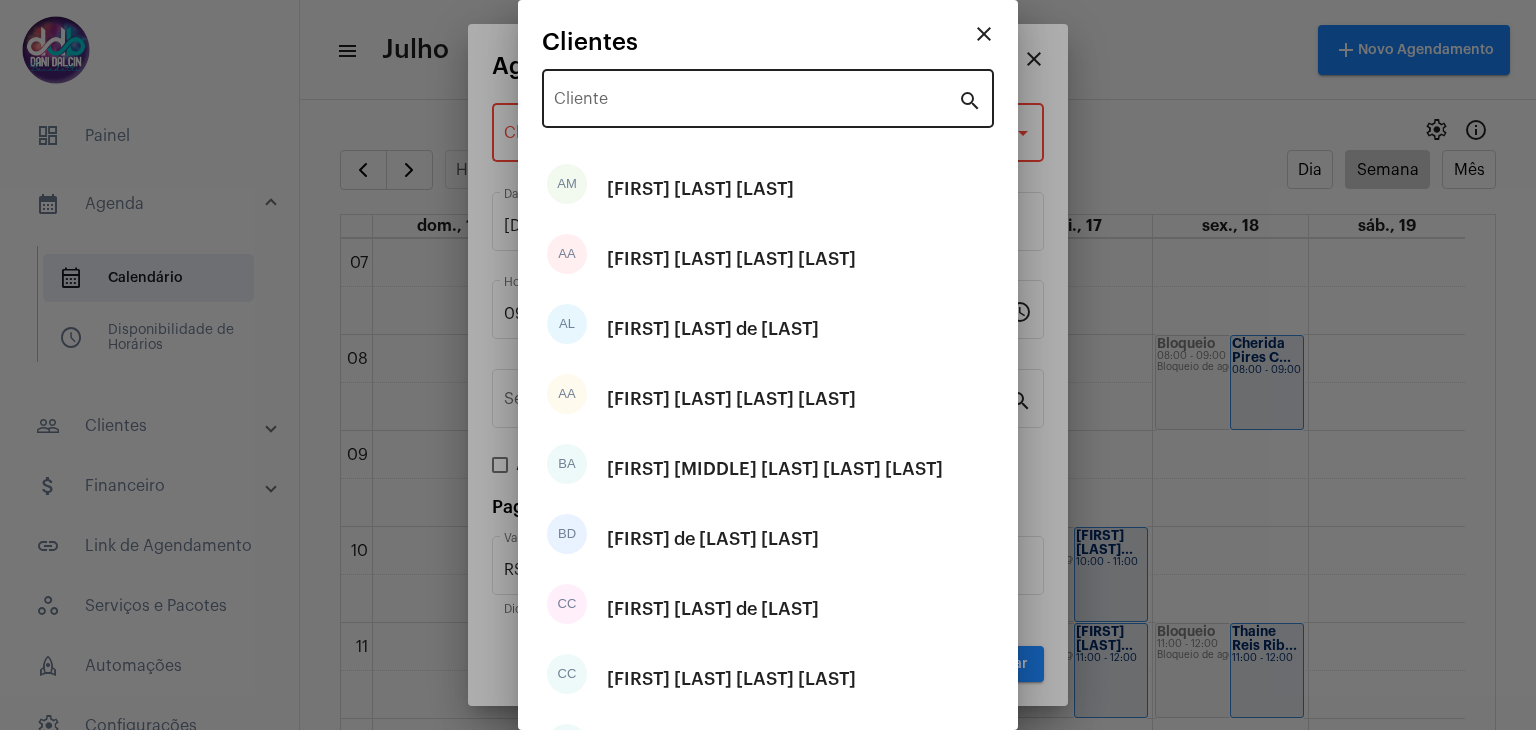 click on "Cliente" at bounding box center (756, 96) 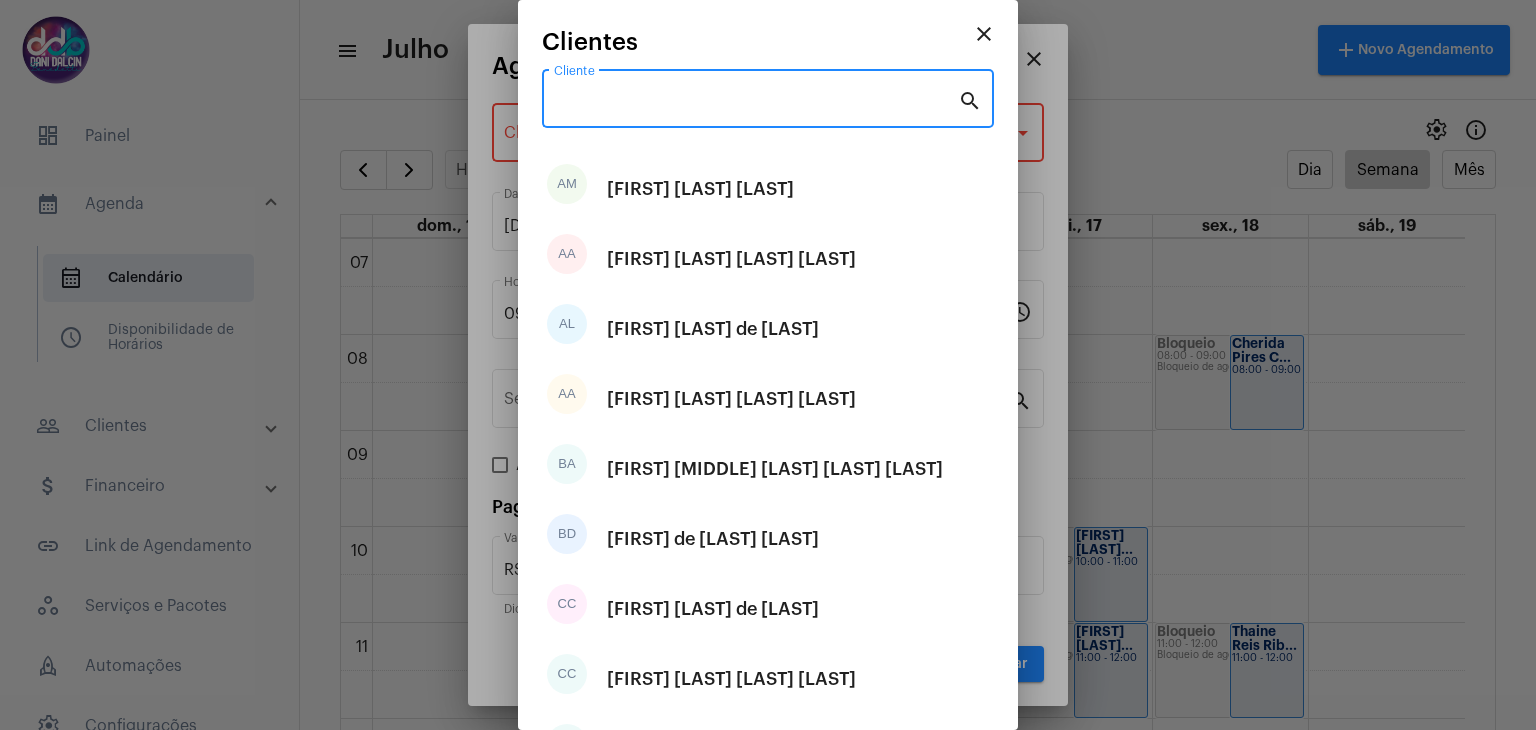 click on "Cliente" at bounding box center (756, 103) 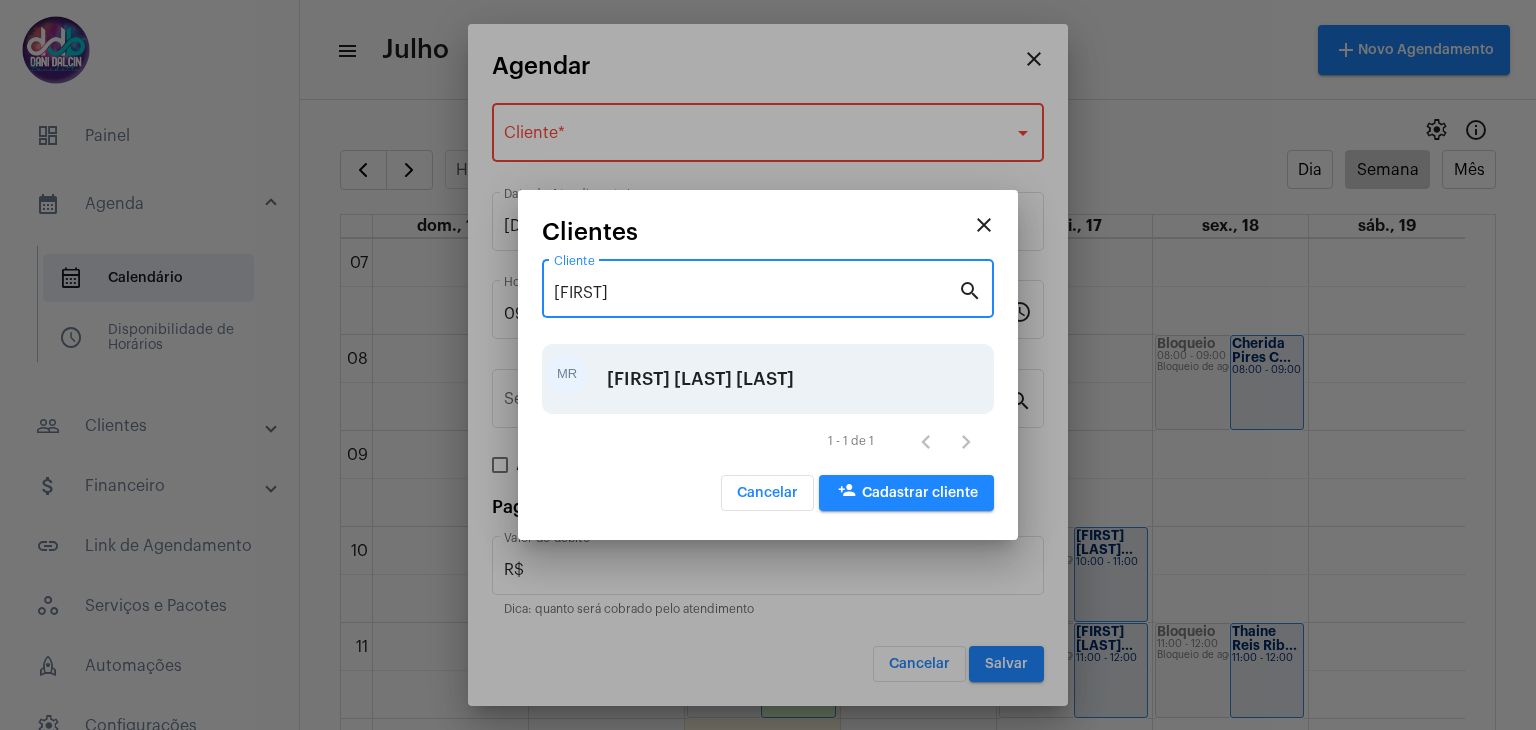 type on "[FIRST]" 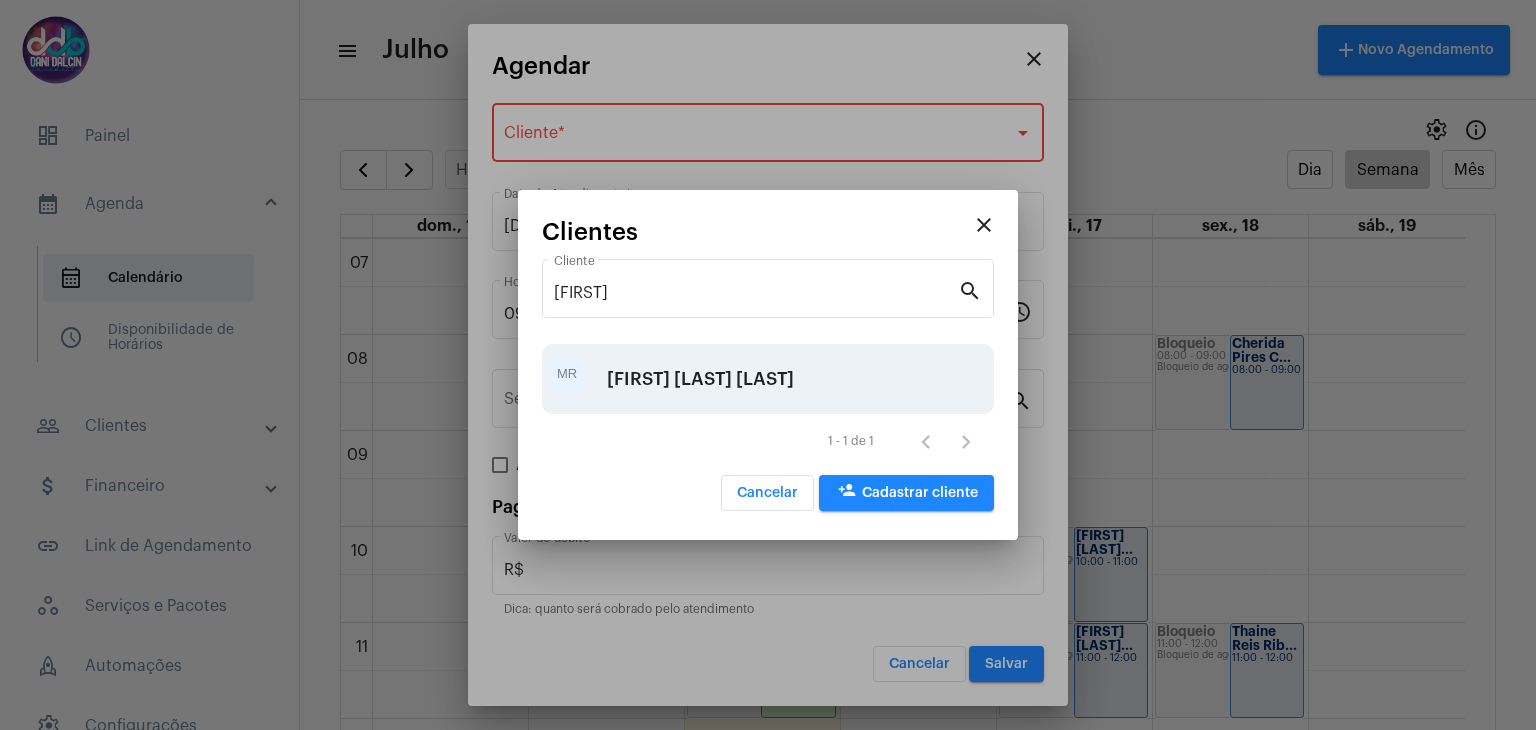 click on "[FIRST] [LAST] [LAST]" at bounding box center [700, 379] 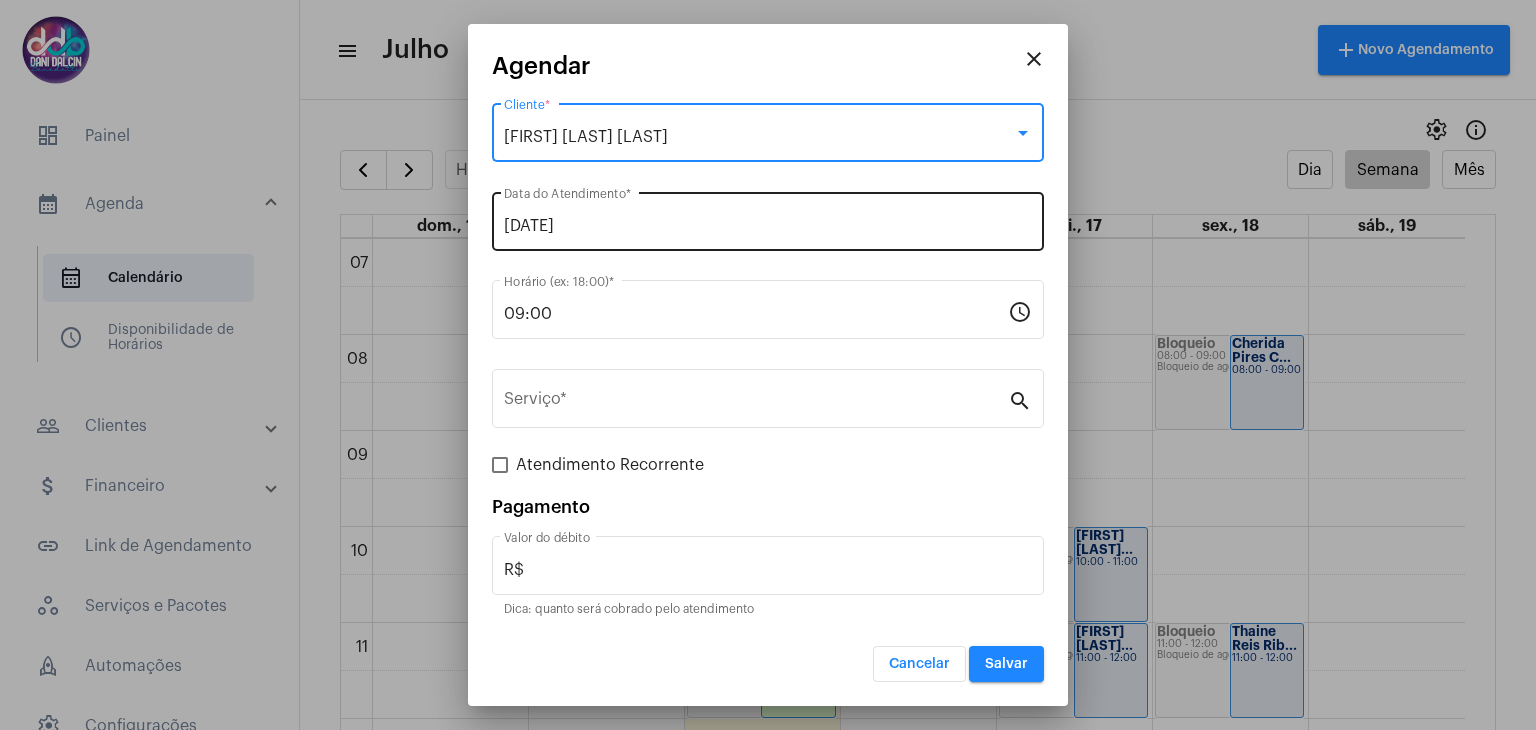 click on "[DATE]" at bounding box center (768, 226) 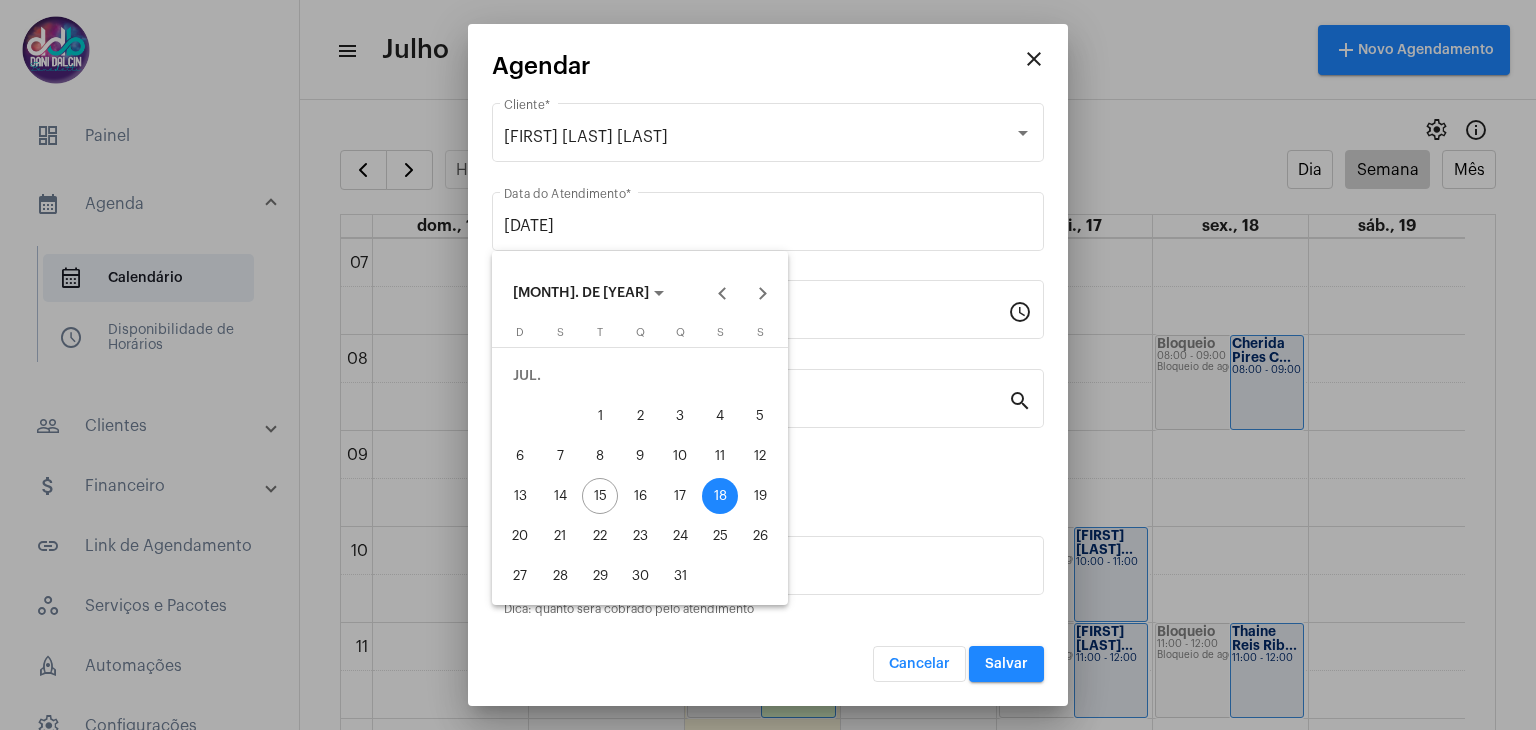 click at bounding box center [768, 365] 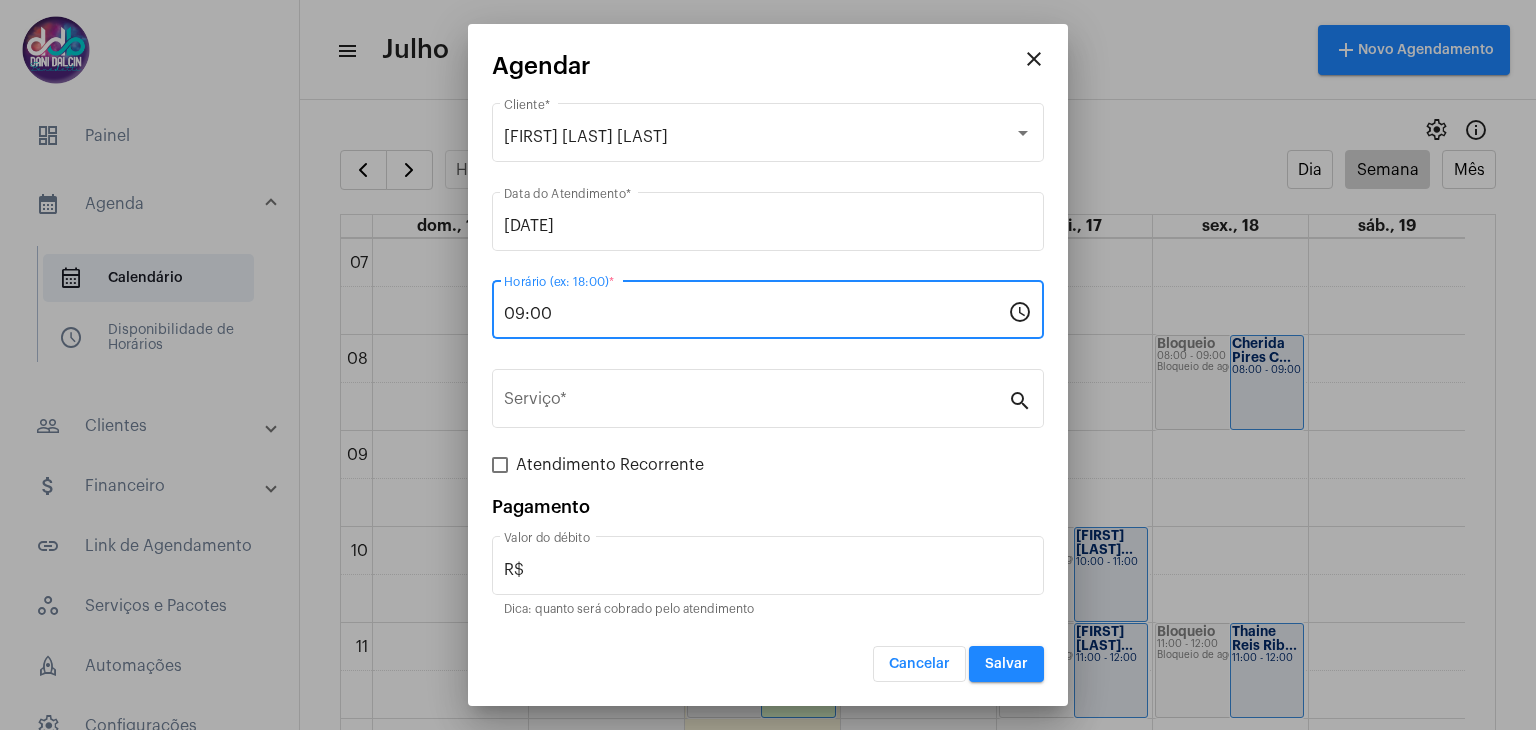 click on "09:00" at bounding box center (756, 314) 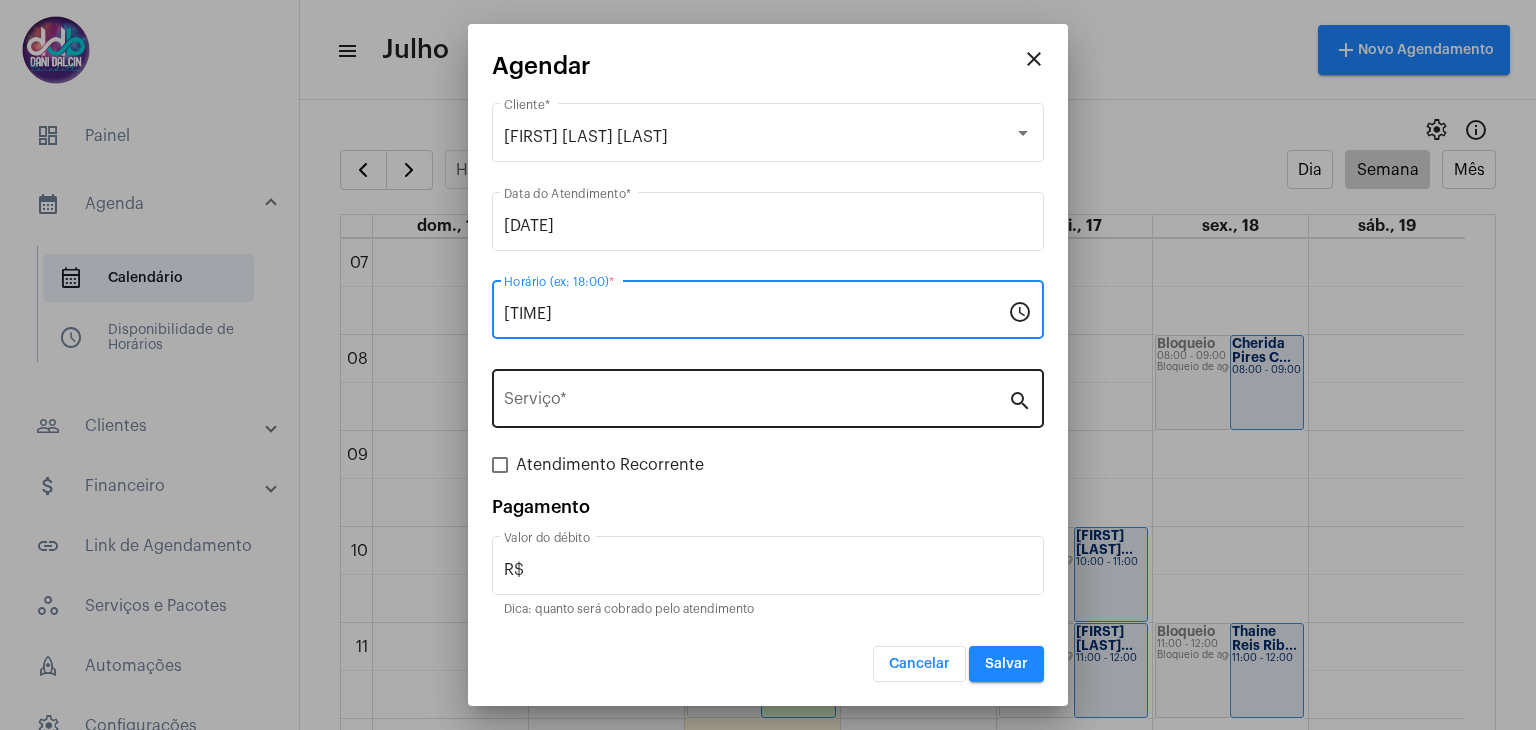 type on "[TIME]" 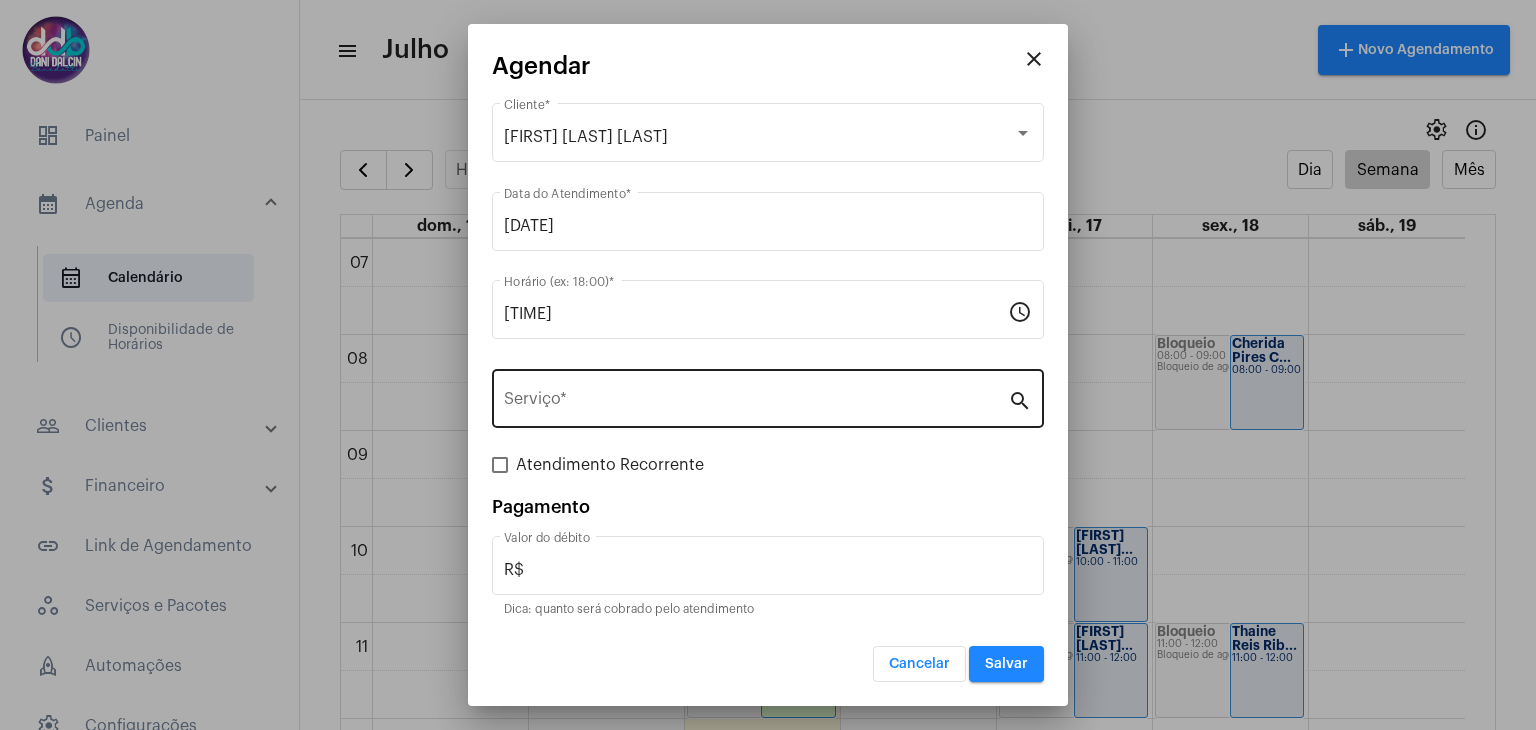 click on "Serviço  *" at bounding box center (756, 396) 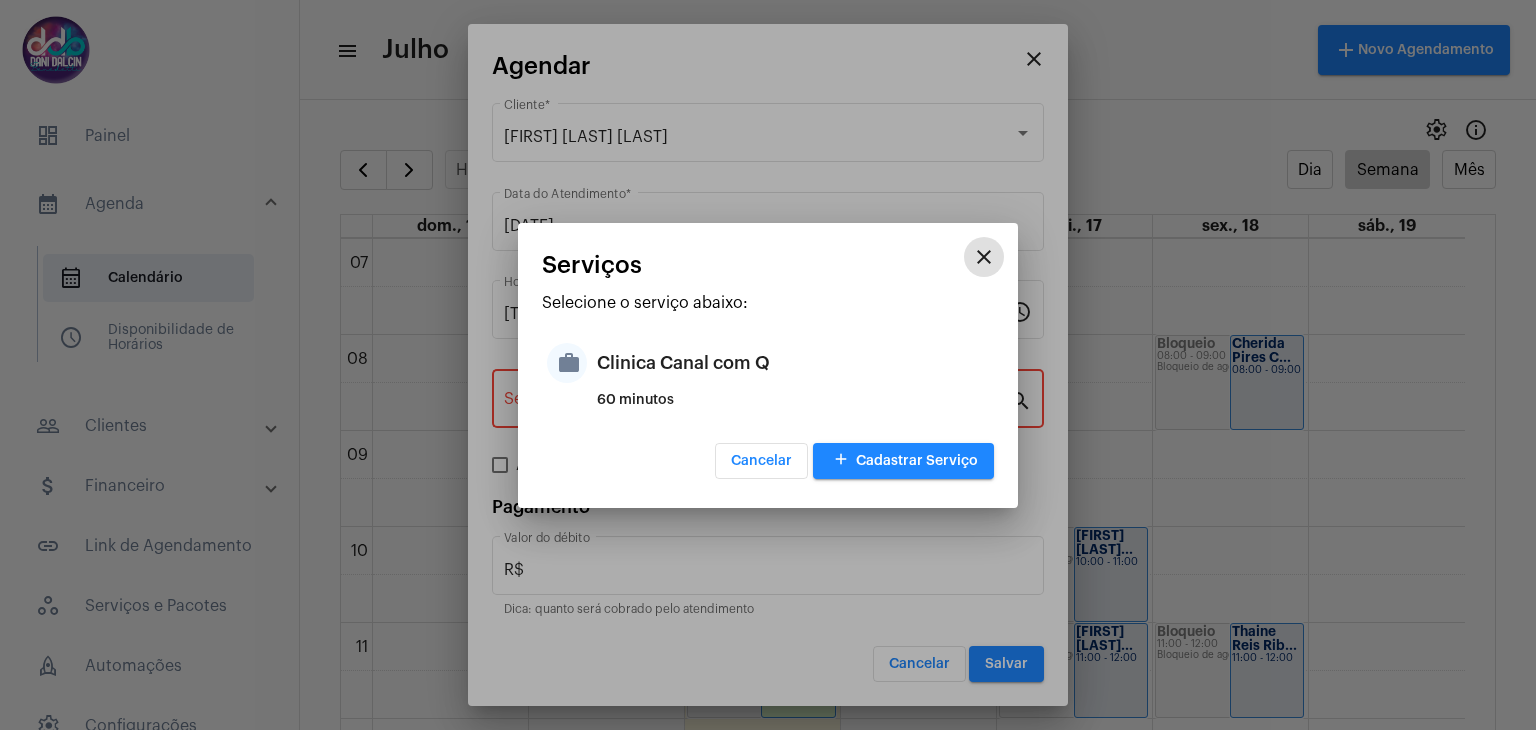 click on "Clinica Canal com Q" at bounding box center (793, 363) 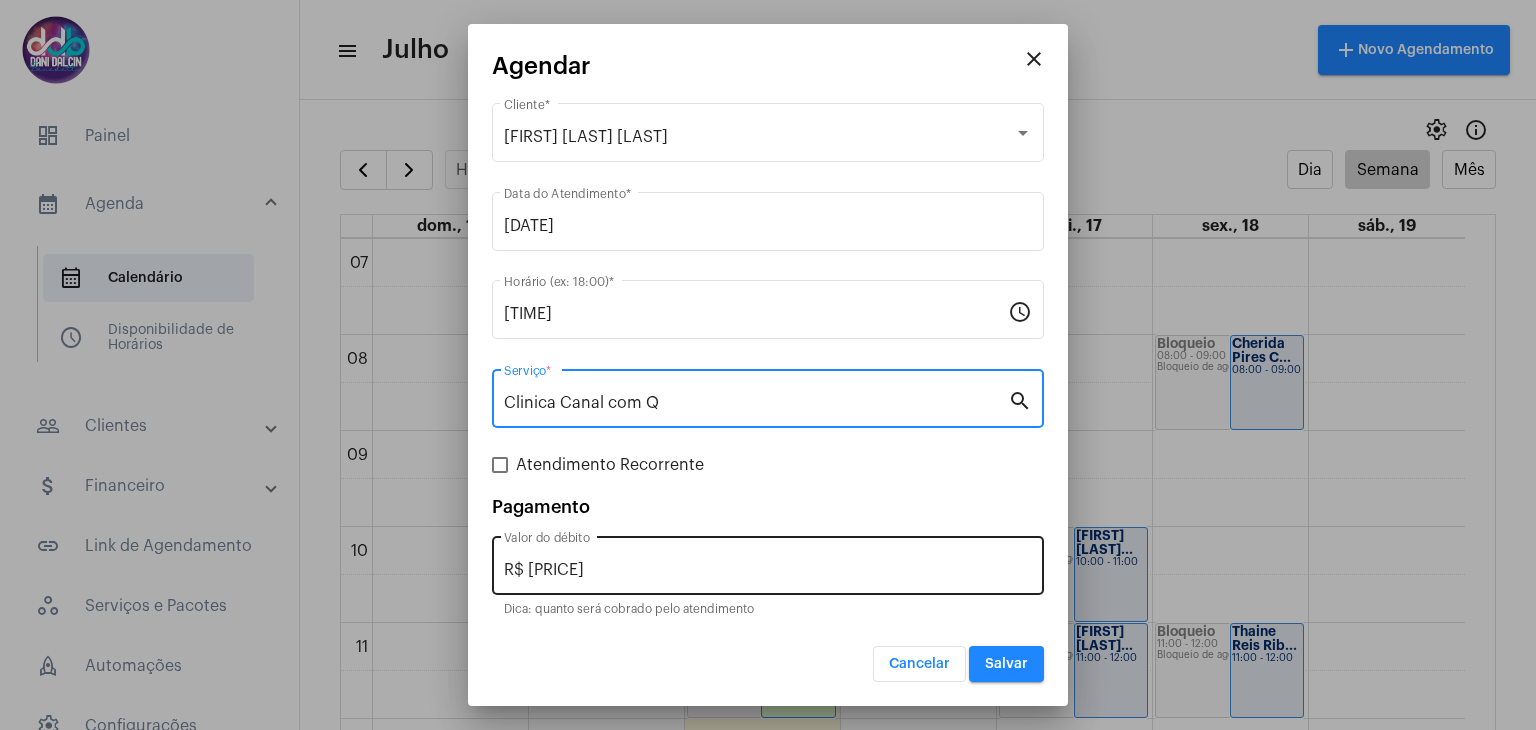 click on "R$ [PRICE]" at bounding box center [768, 570] 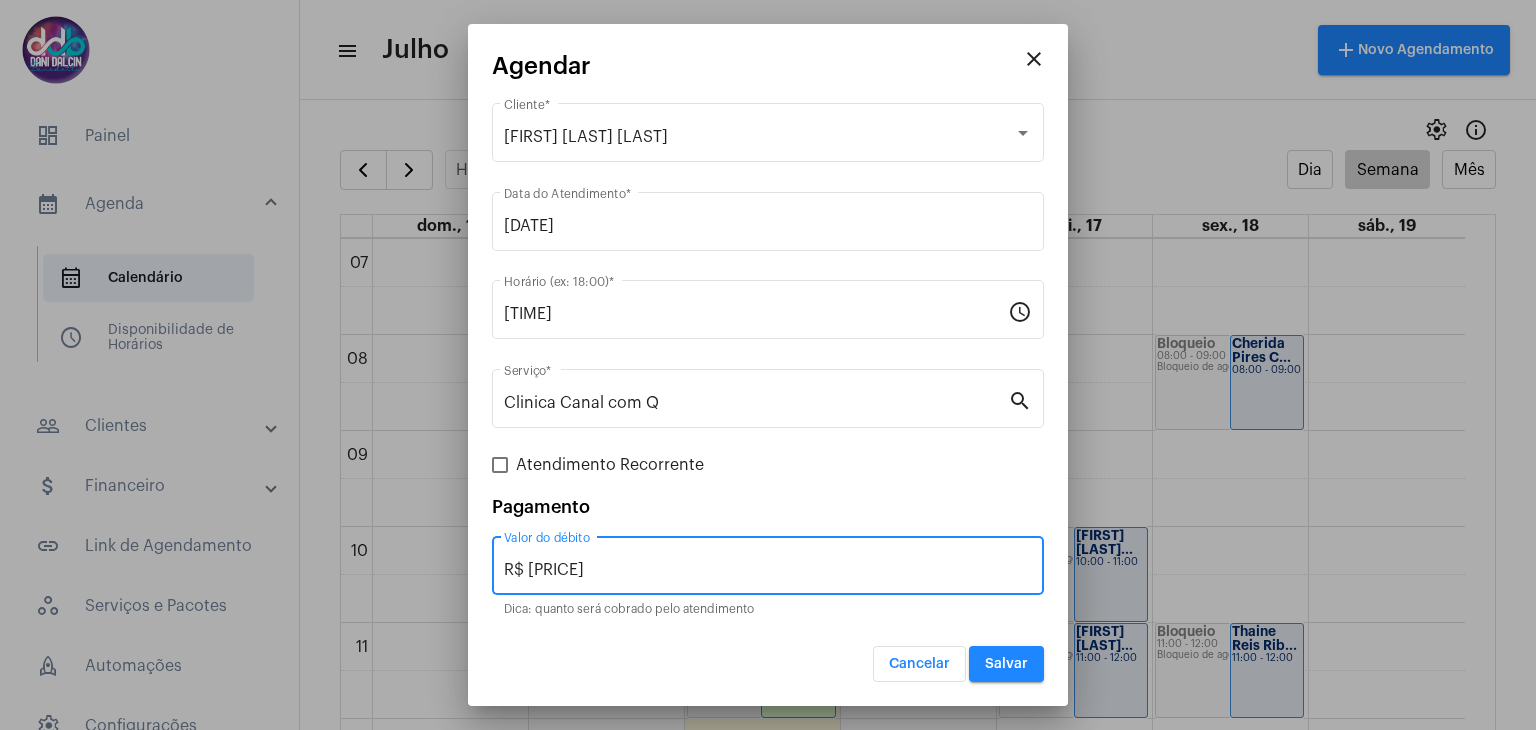 click on "R$ [PRICE]" at bounding box center [768, 570] 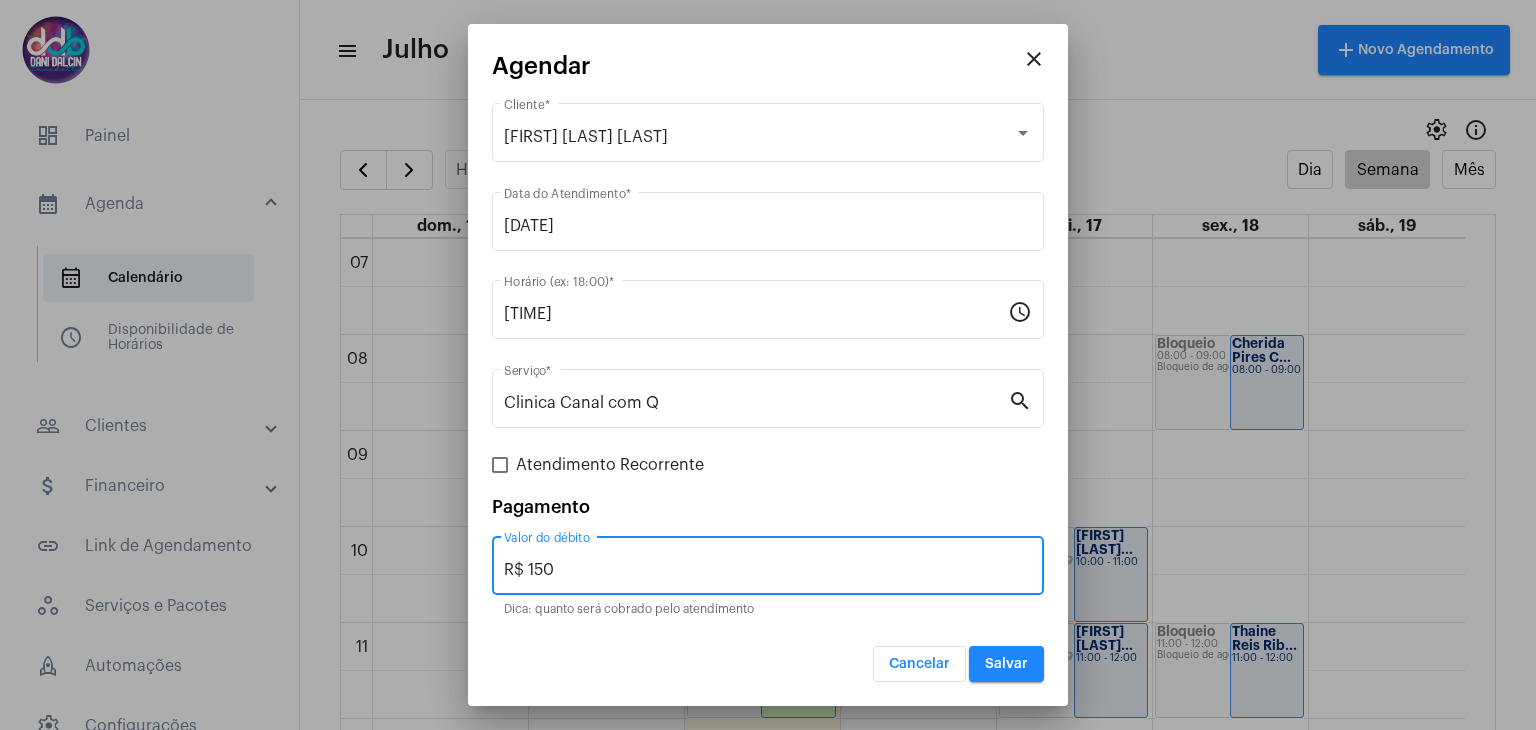 type on "R$ 150" 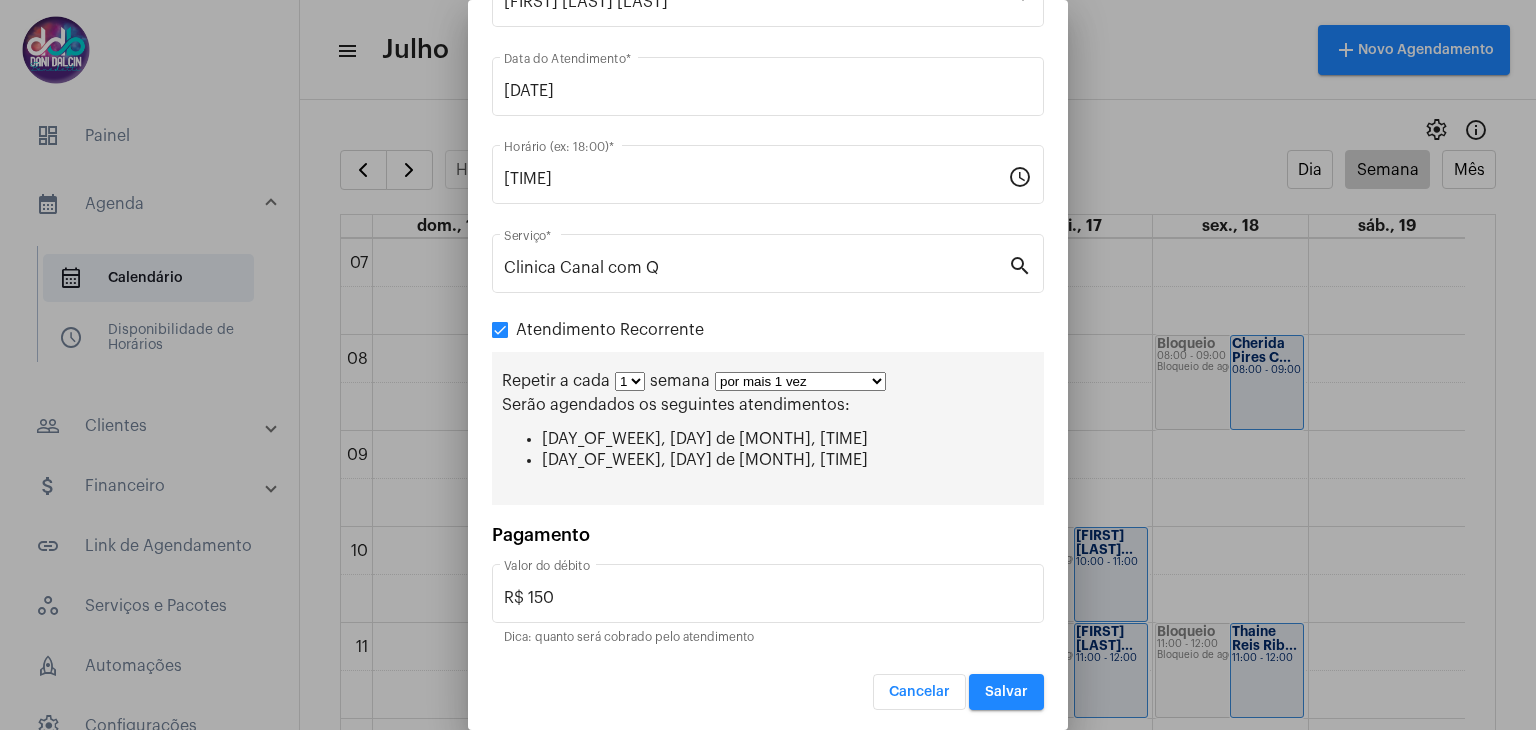 scroll, scrollTop: 112, scrollLeft: 0, axis: vertical 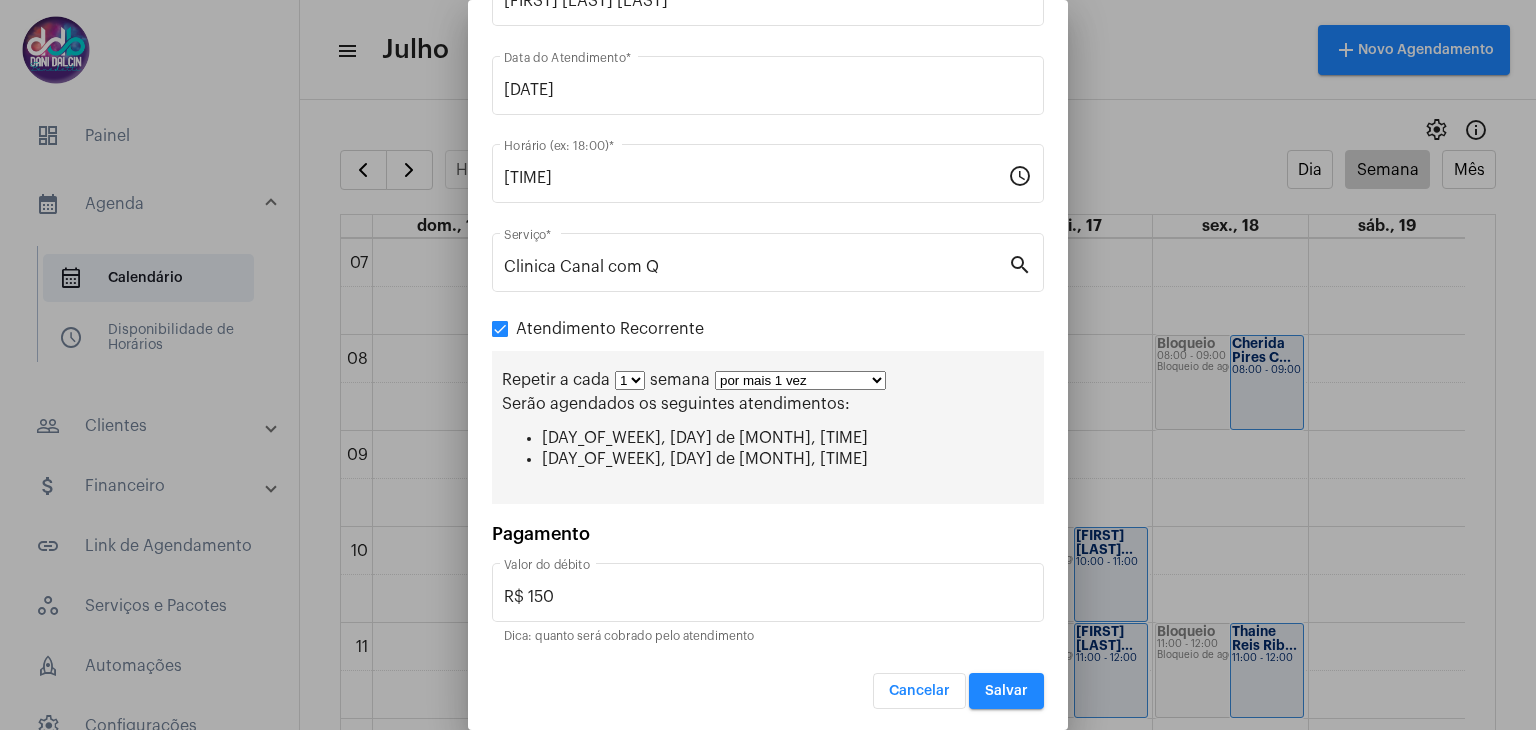 click on "por mais 1 vez por mais 2 vezes por mais 3 vezes por mais 4 vezes por mais 5 vezes por mais 6 vezes por mais 7 vezes por mais 8 vezes por mais 9 vezes por mais 10 vezes por tempo indeterminado" at bounding box center (800, 380) 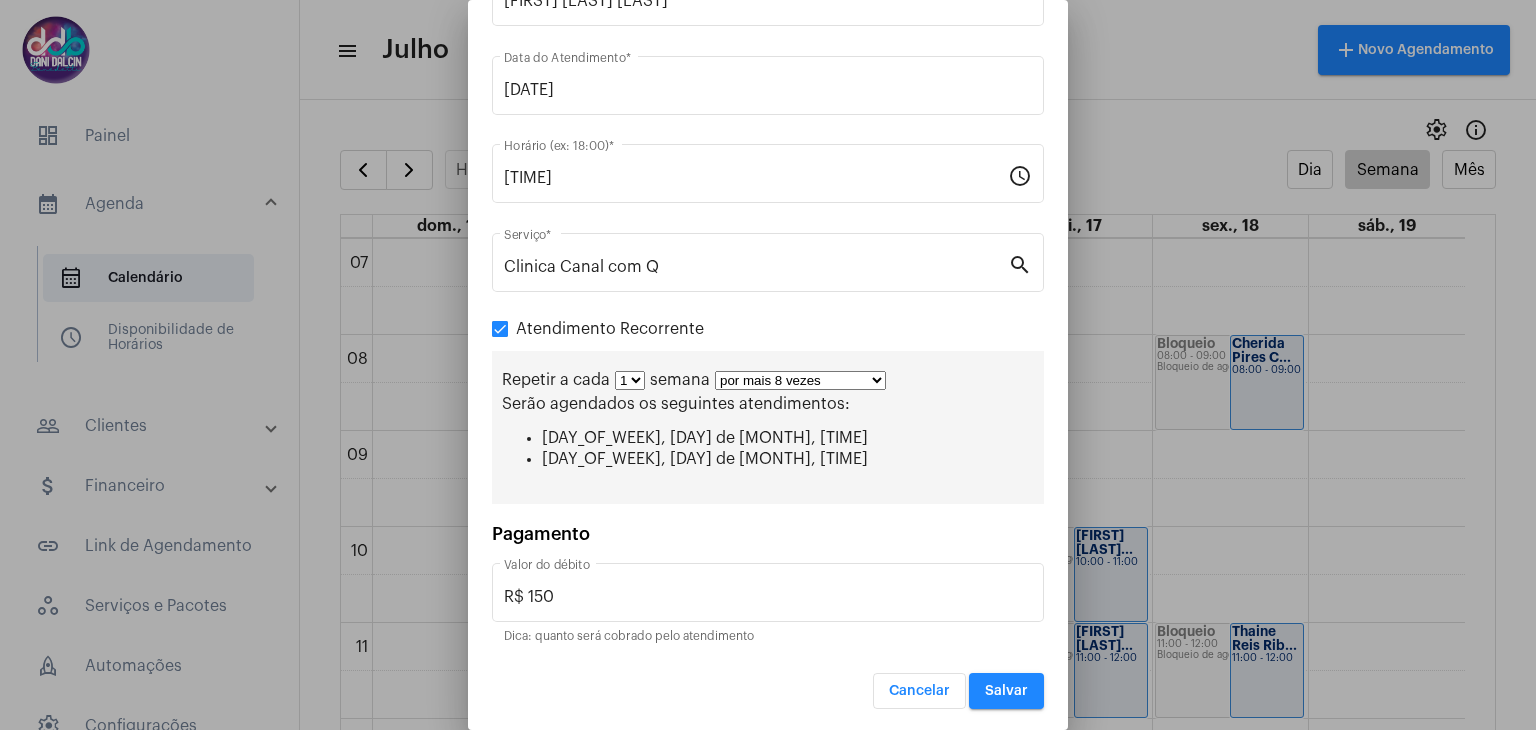 click on "por mais 1 vez por mais 2 vezes por mais 3 vezes por mais 4 vezes por mais 5 vezes por mais 6 vezes por mais 7 vezes por mais 8 vezes por mais 9 vezes por mais 10 vezes por tempo indeterminado" at bounding box center (800, 380) 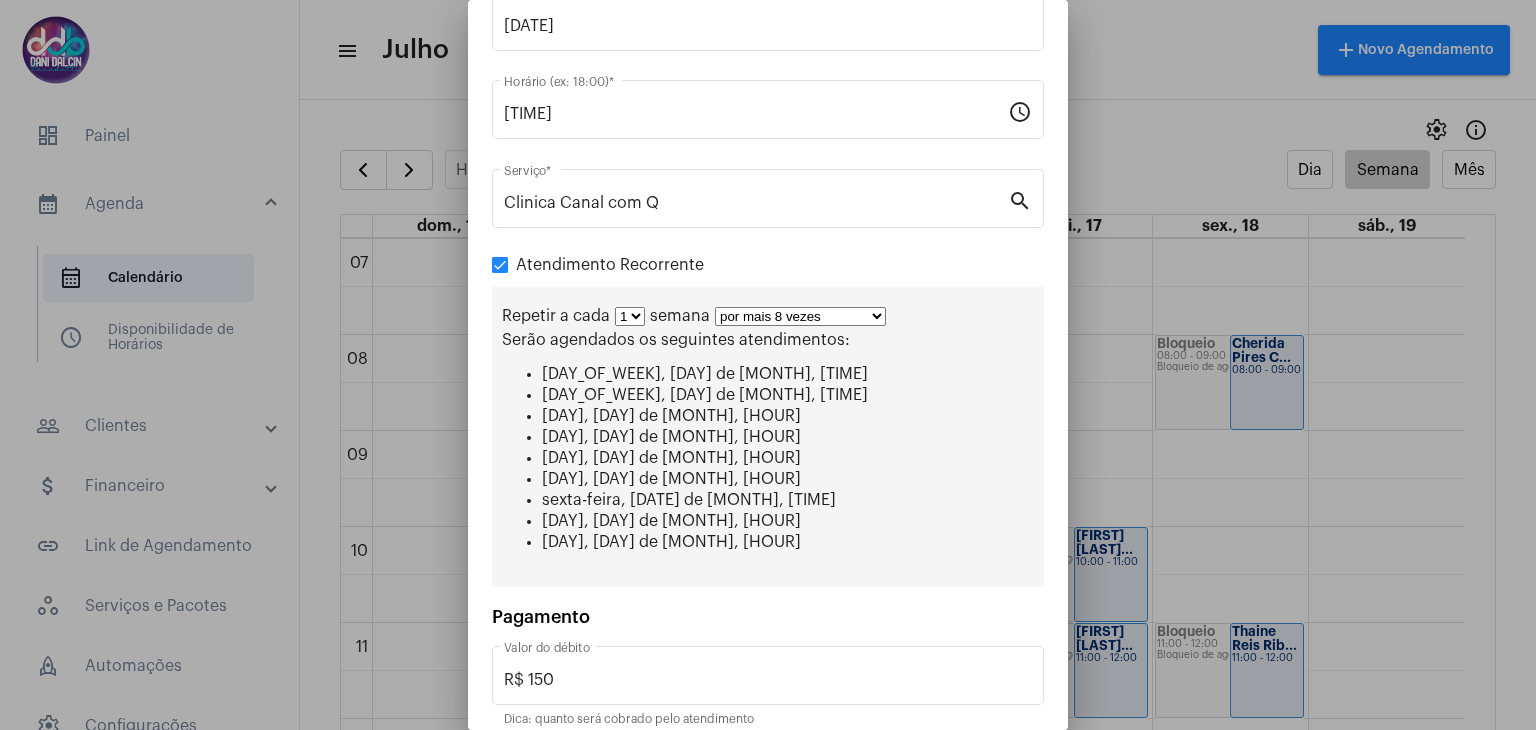 scroll, scrollTop: 256, scrollLeft: 0, axis: vertical 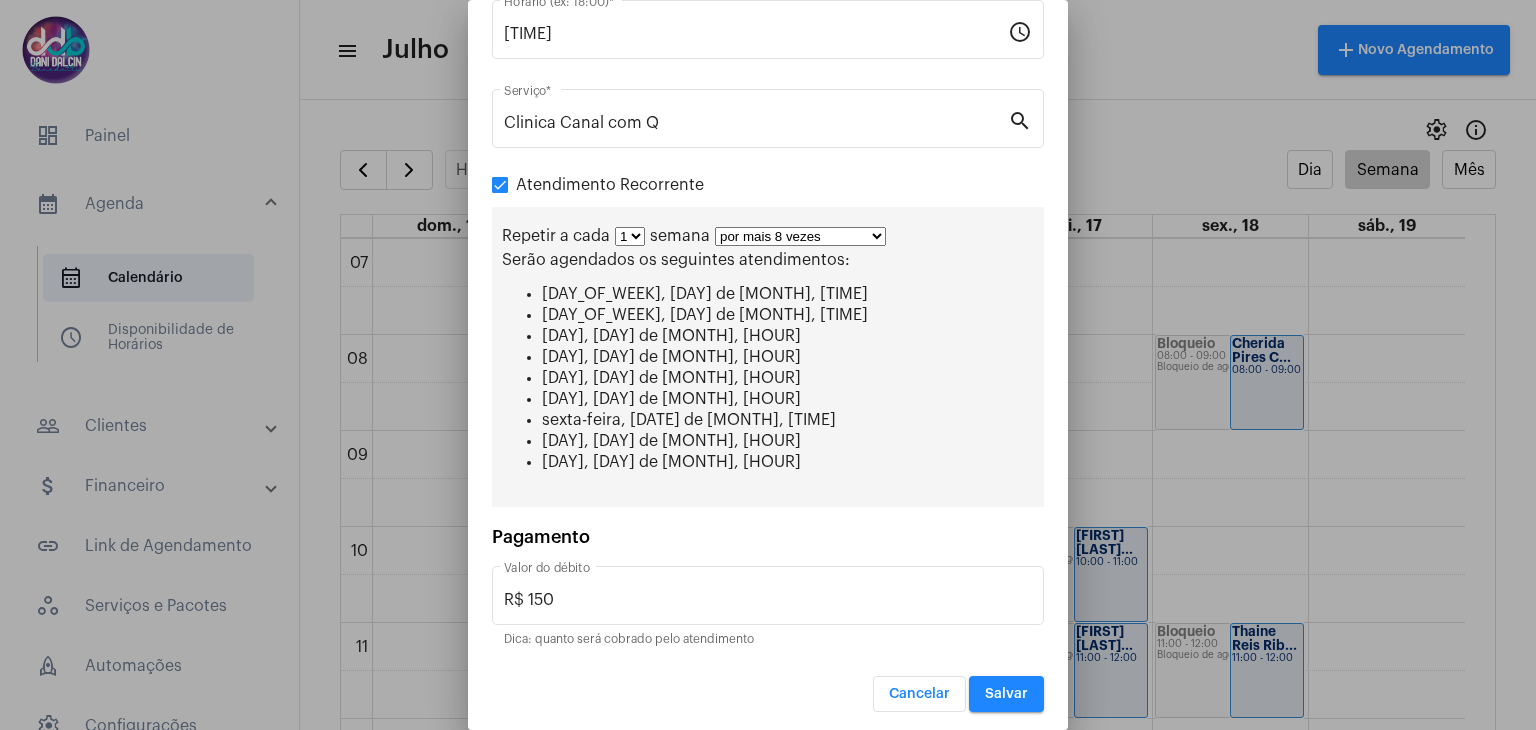 click on "Salvar" at bounding box center (1006, 694) 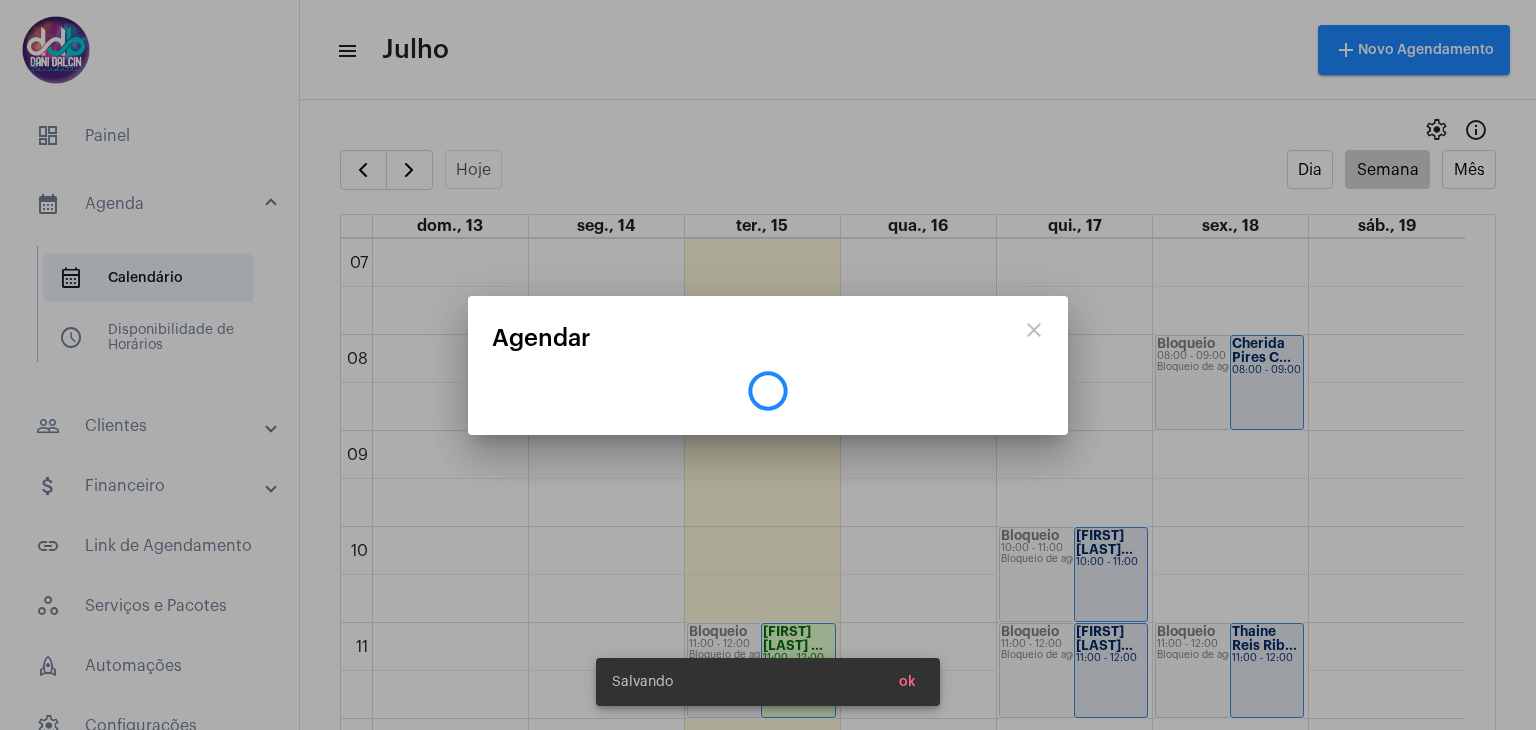 scroll, scrollTop: 0, scrollLeft: 0, axis: both 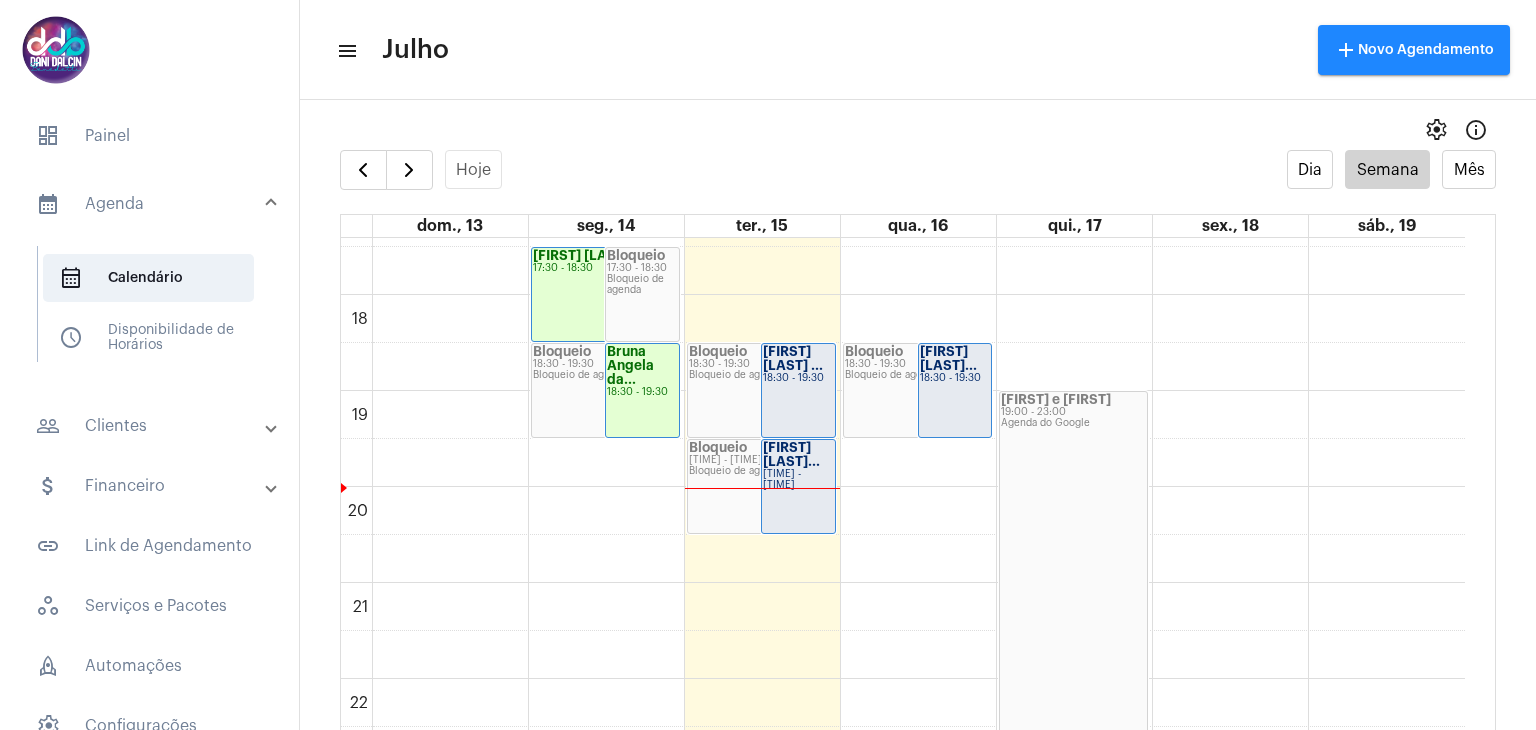 click on "18:30 - 19:30" 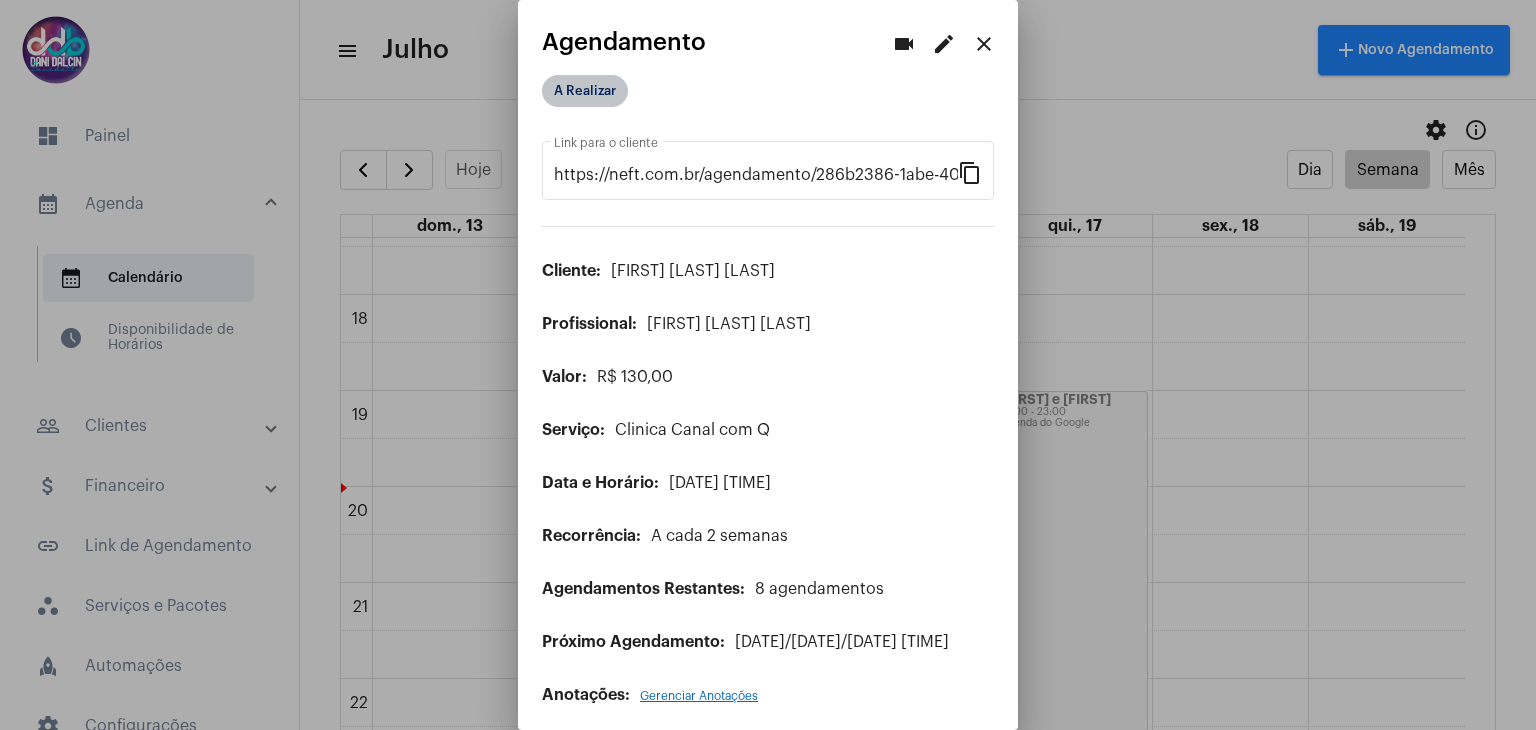 click on "A Realizar" at bounding box center [585, 91] 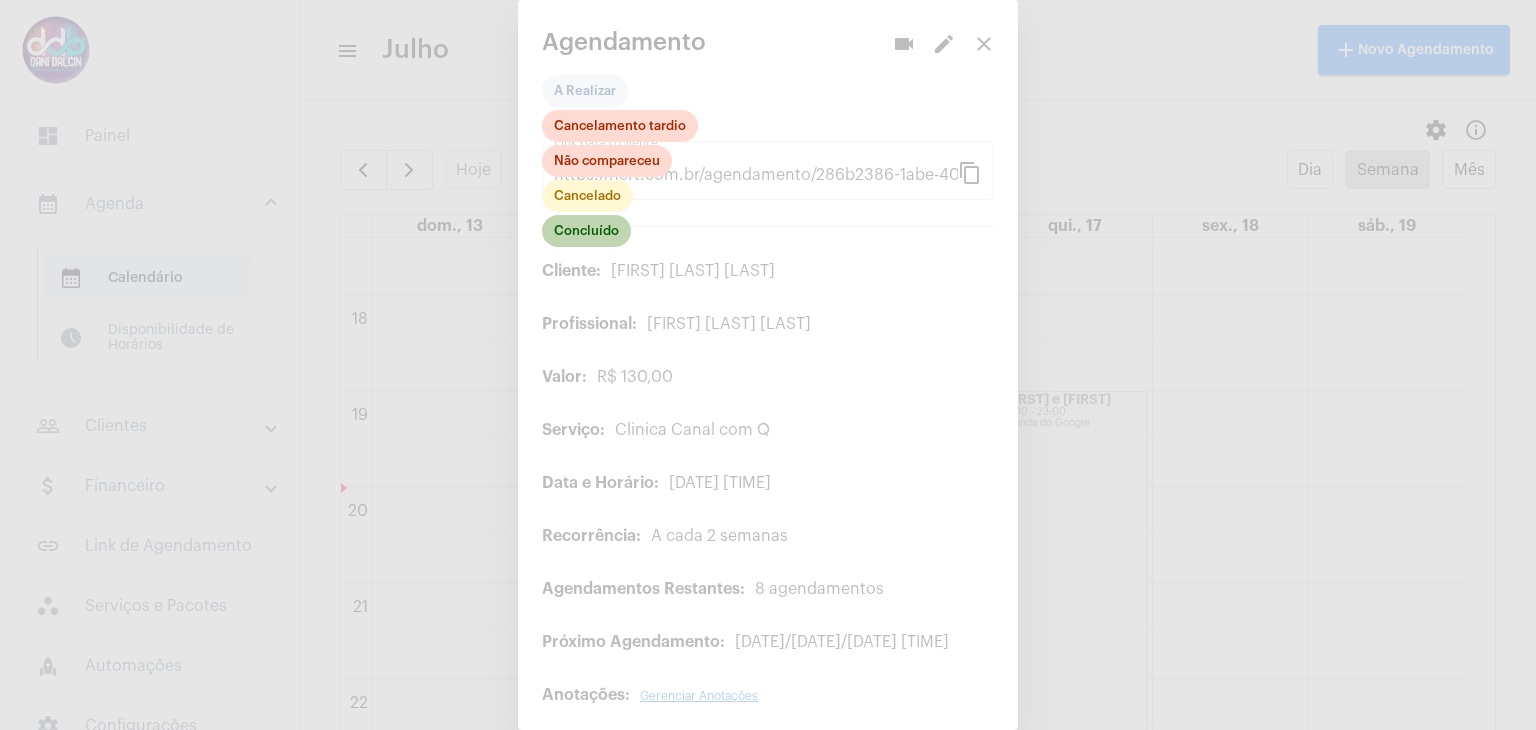 click on "Concluído" 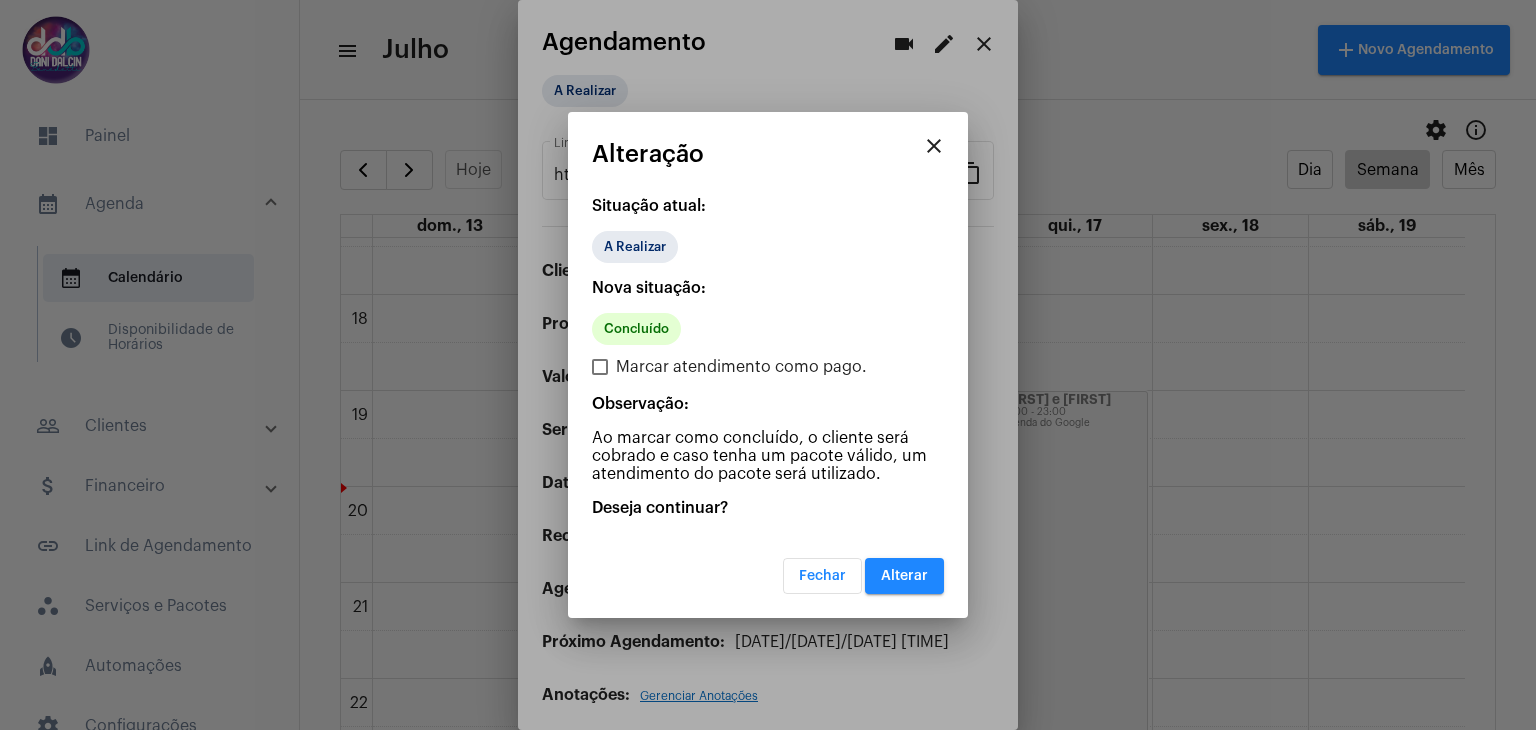 click on "Alterar" at bounding box center (904, 576) 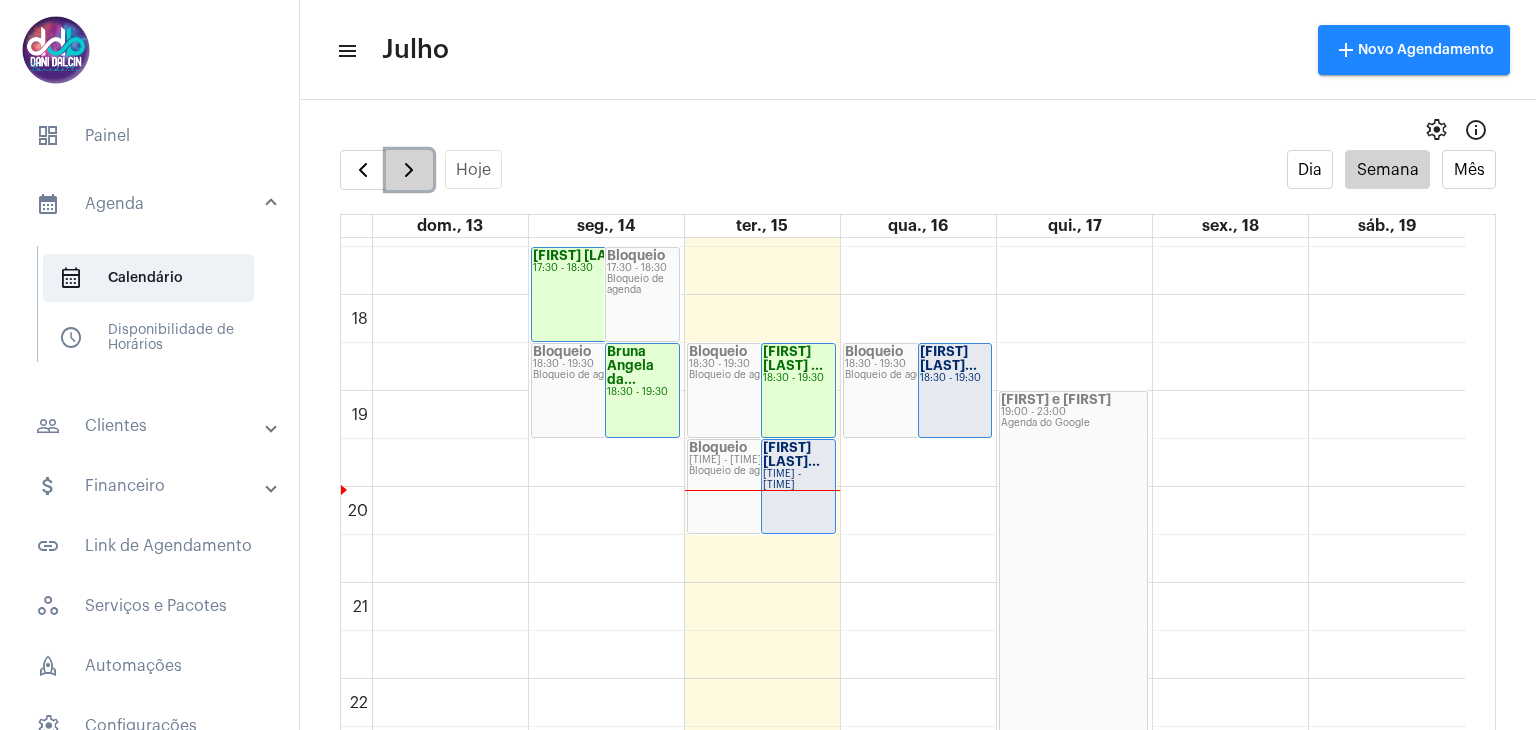 click 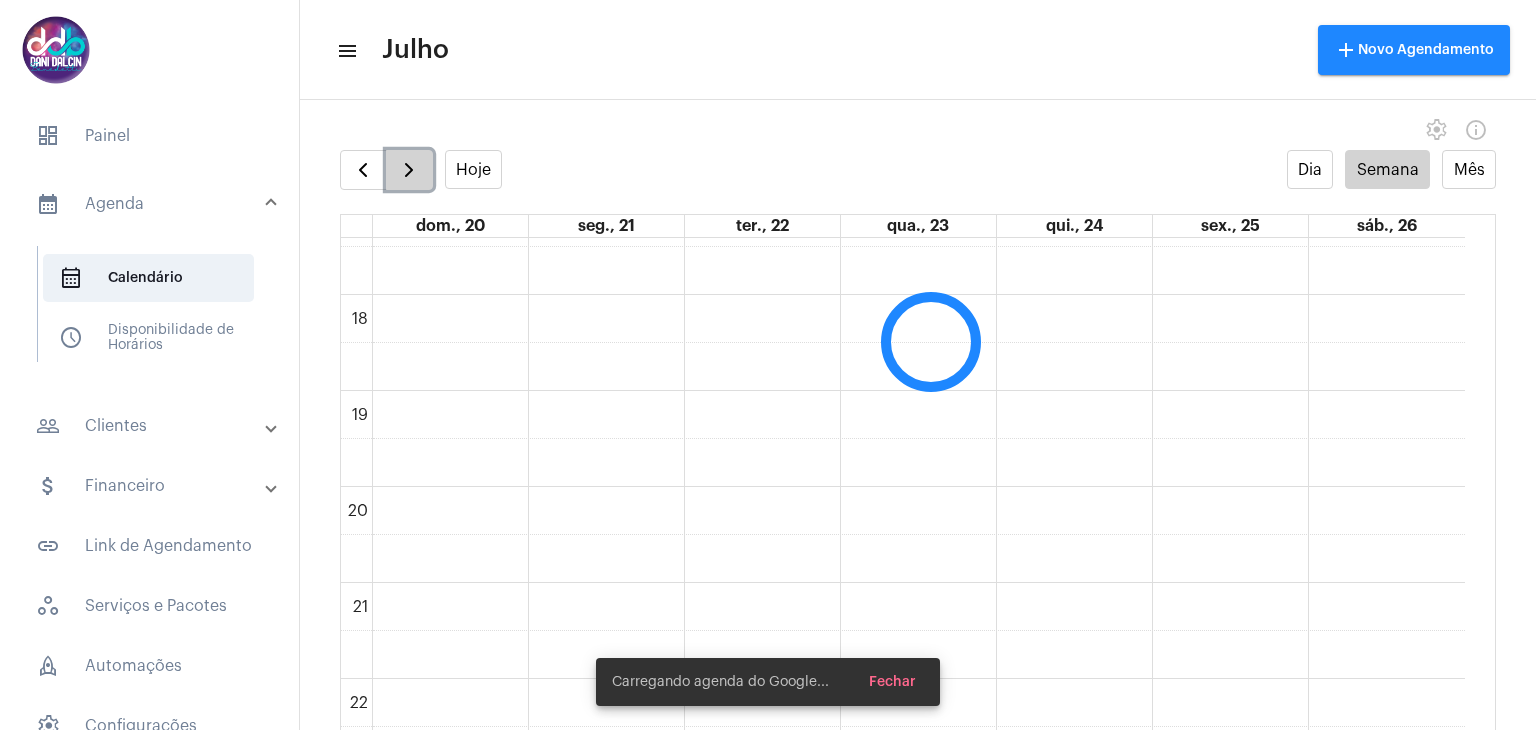 scroll, scrollTop: 578, scrollLeft: 0, axis: vertical 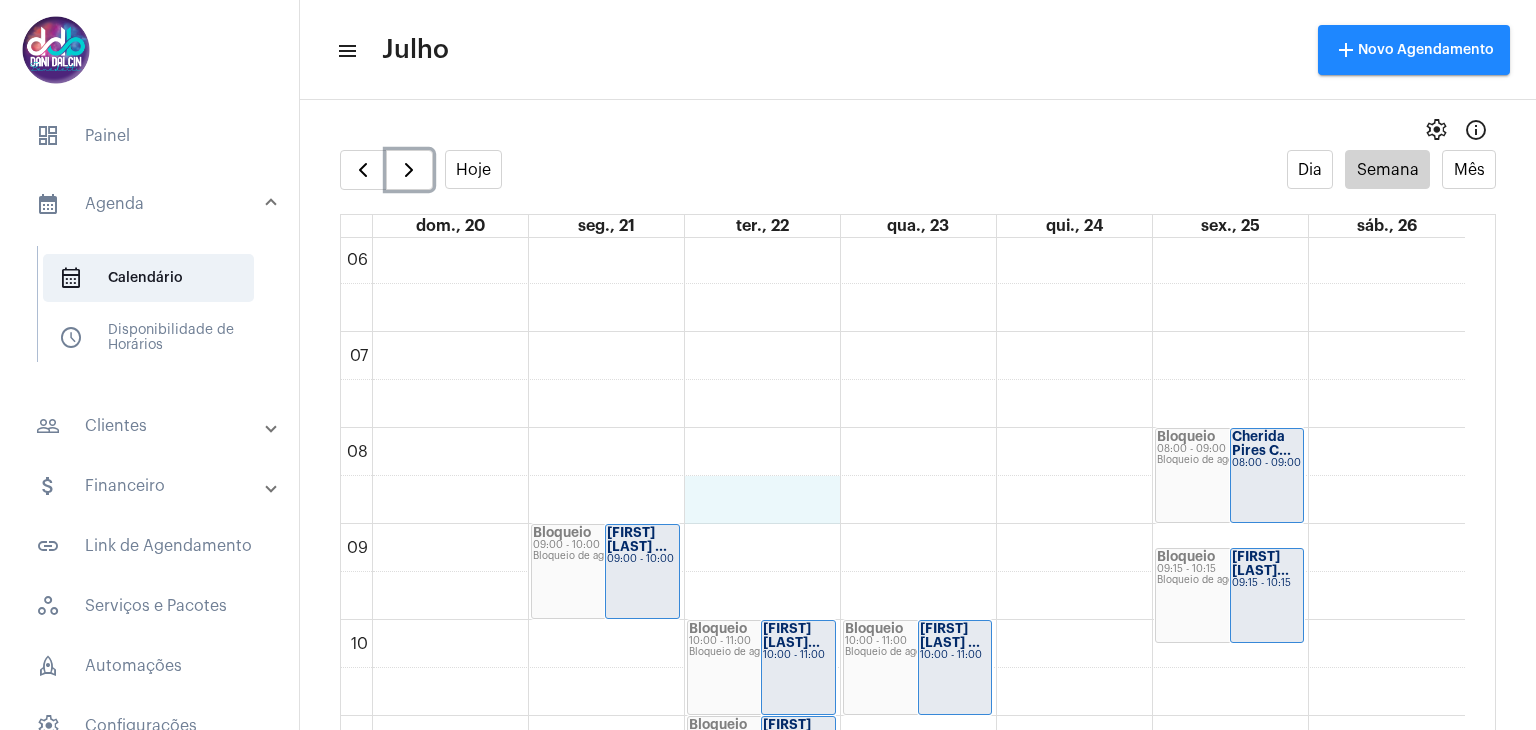 click on "[HOUR] - [HOUR]
Bloqueio de agenda
[FIRST] [LAST]...
[HOUR] - [HOUR]
Bloqueio
[HOUR] - [HOUR]
Bloqueio de agenda
[FIRST] [LAST] ...
[HOUR] - [HOUR]
Bloqueio
[HOUR] - [HOUR]
Bloqueio de agenda
[FIRST] [LAST]...
[HOUR] - [HOUR]
Papo Cabeça
[HOUR] - [HOUR]
Agenda do Google
Bloqueio
[HOUR] - [HOUR]
Bloqueio de agenda
Bloqueio
[HOUR] - [HOUR]
Bloqueio de agenda" 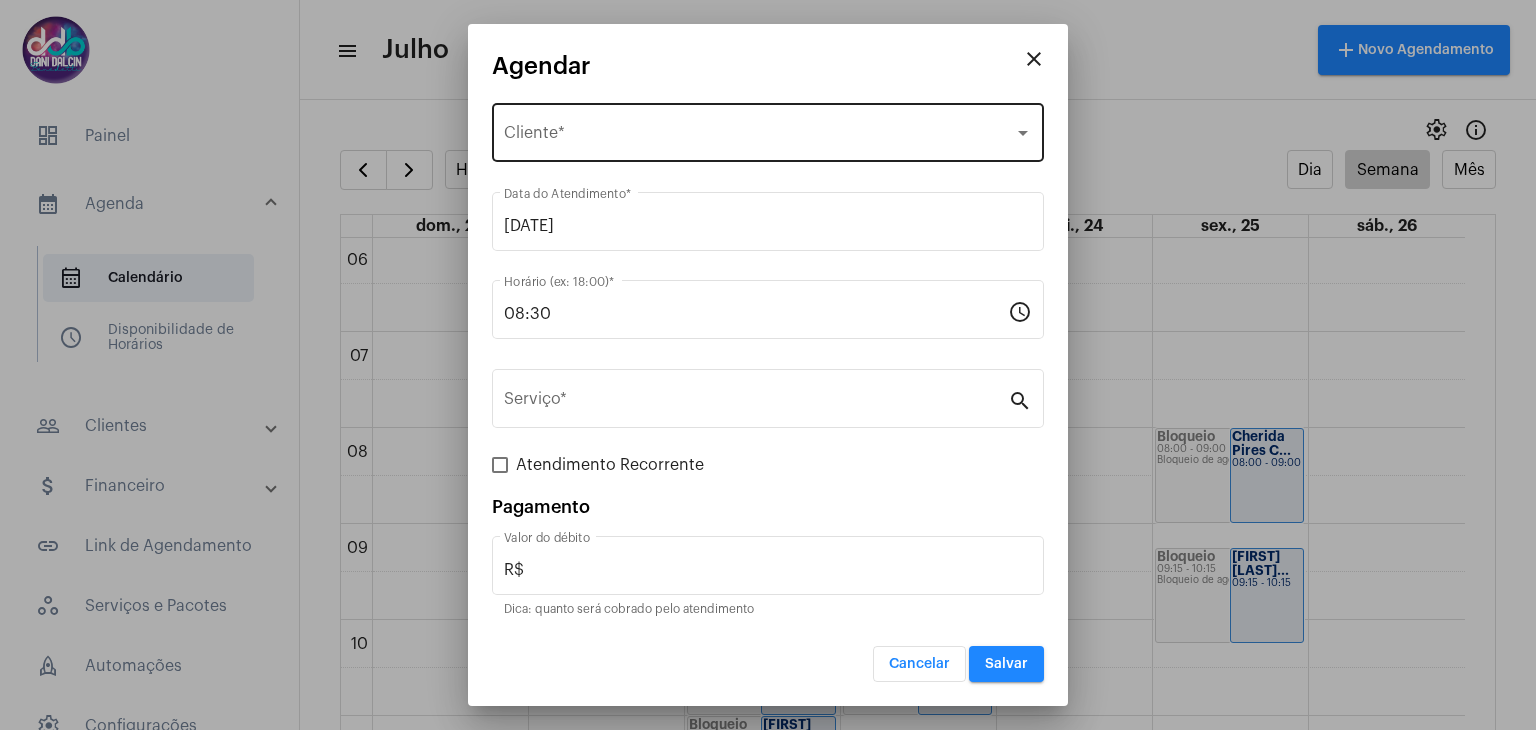 click on "Selecione o Cliente" at bounding box center (759, 137) 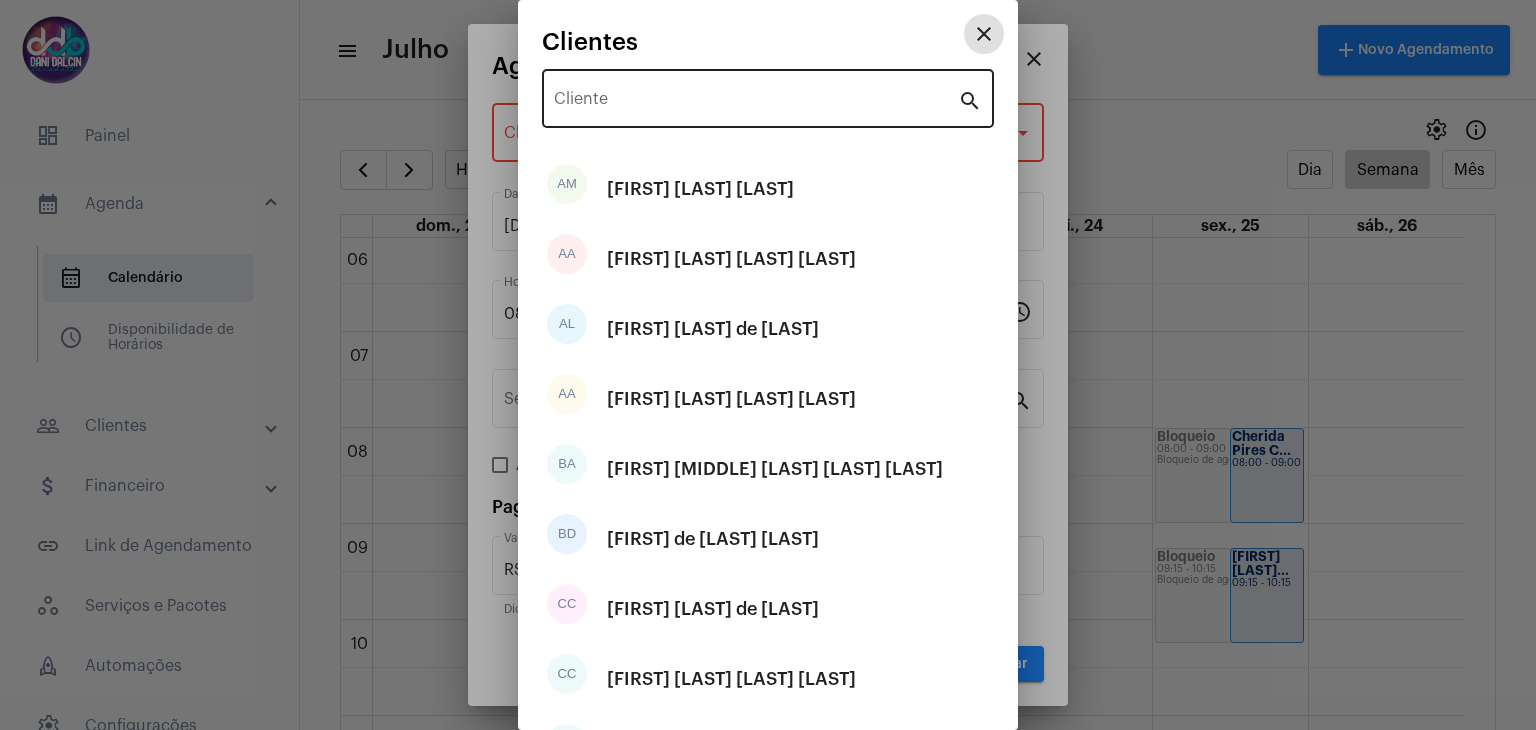 click on "Cliente" at bounding box center [756, 103] 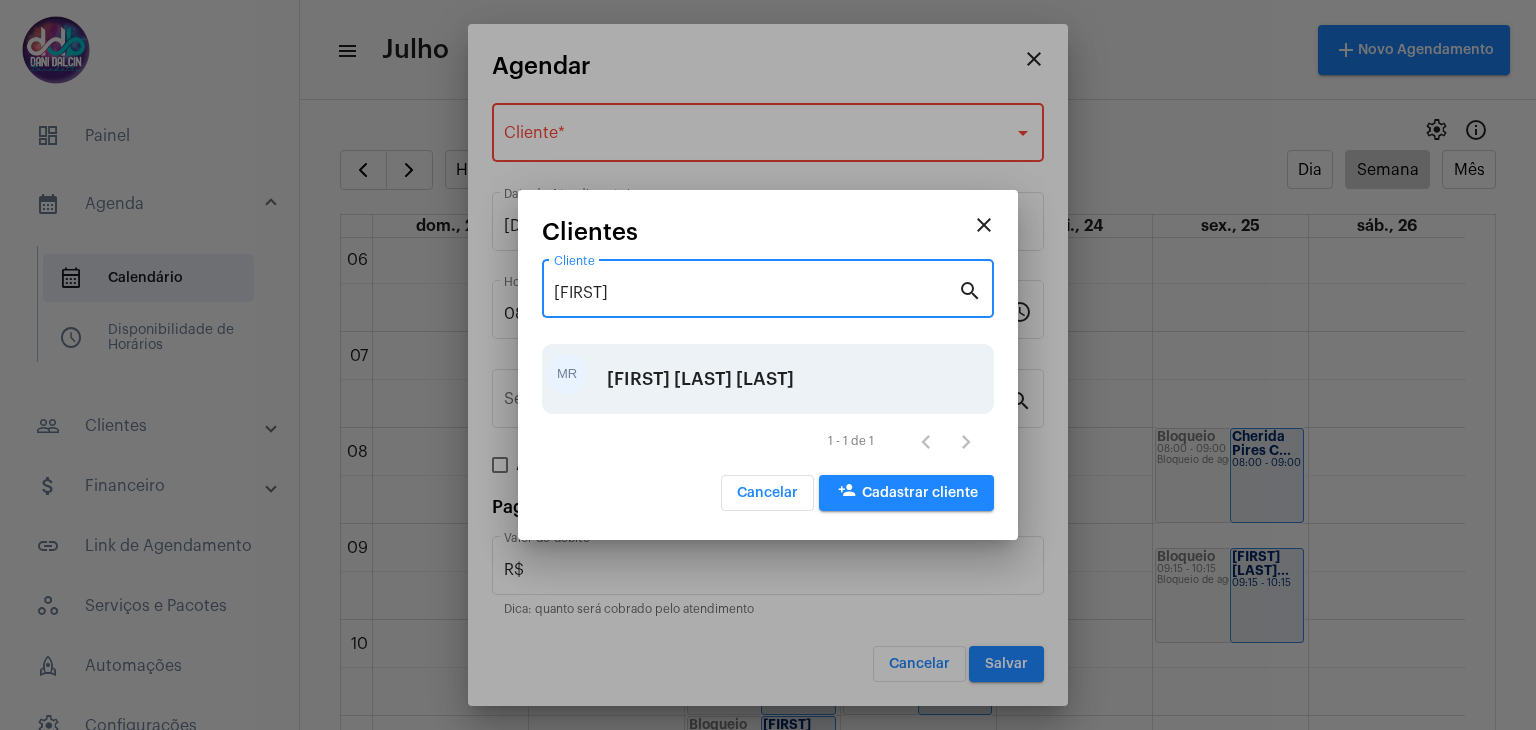 type on "[FIRST]" 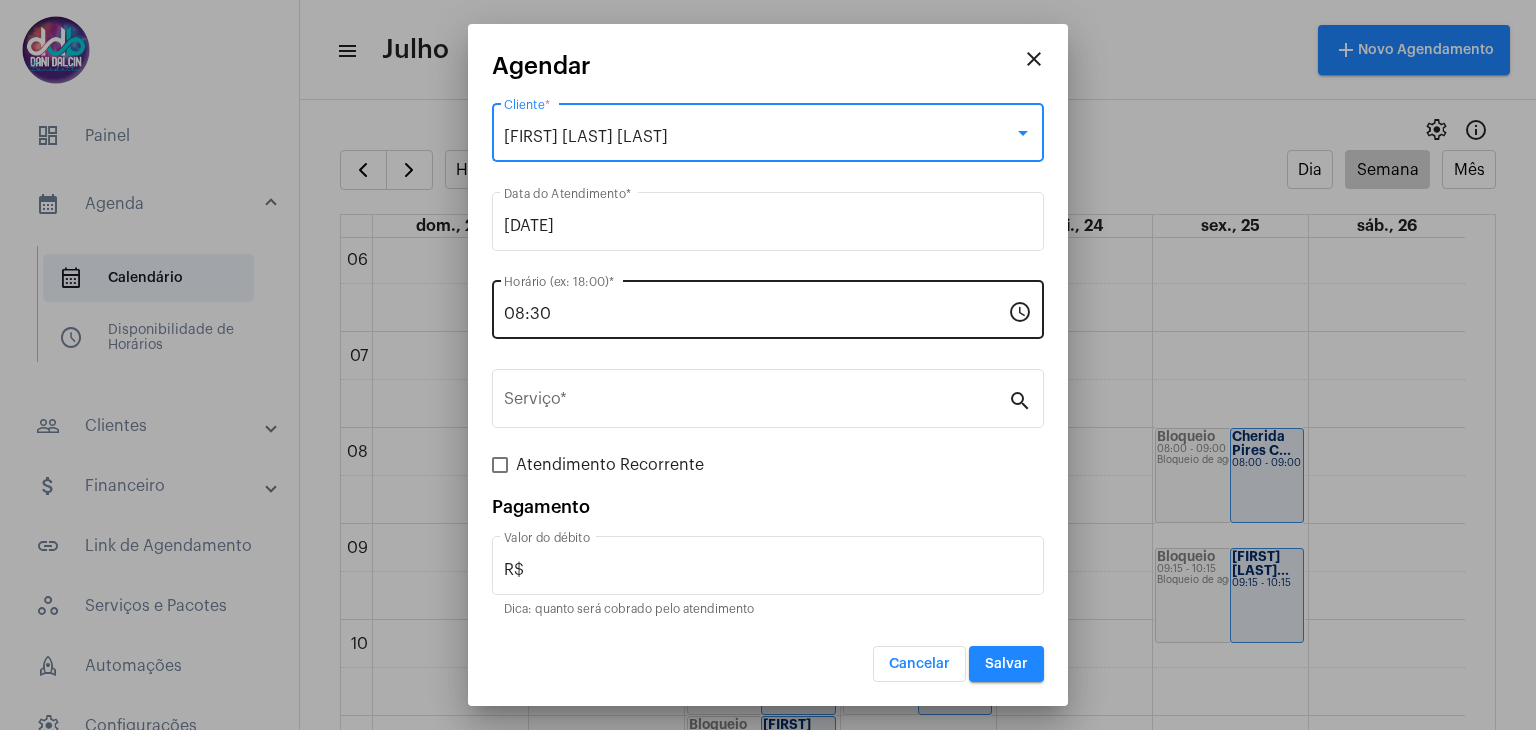 click on "08:30" at bounding box center (756, 314) 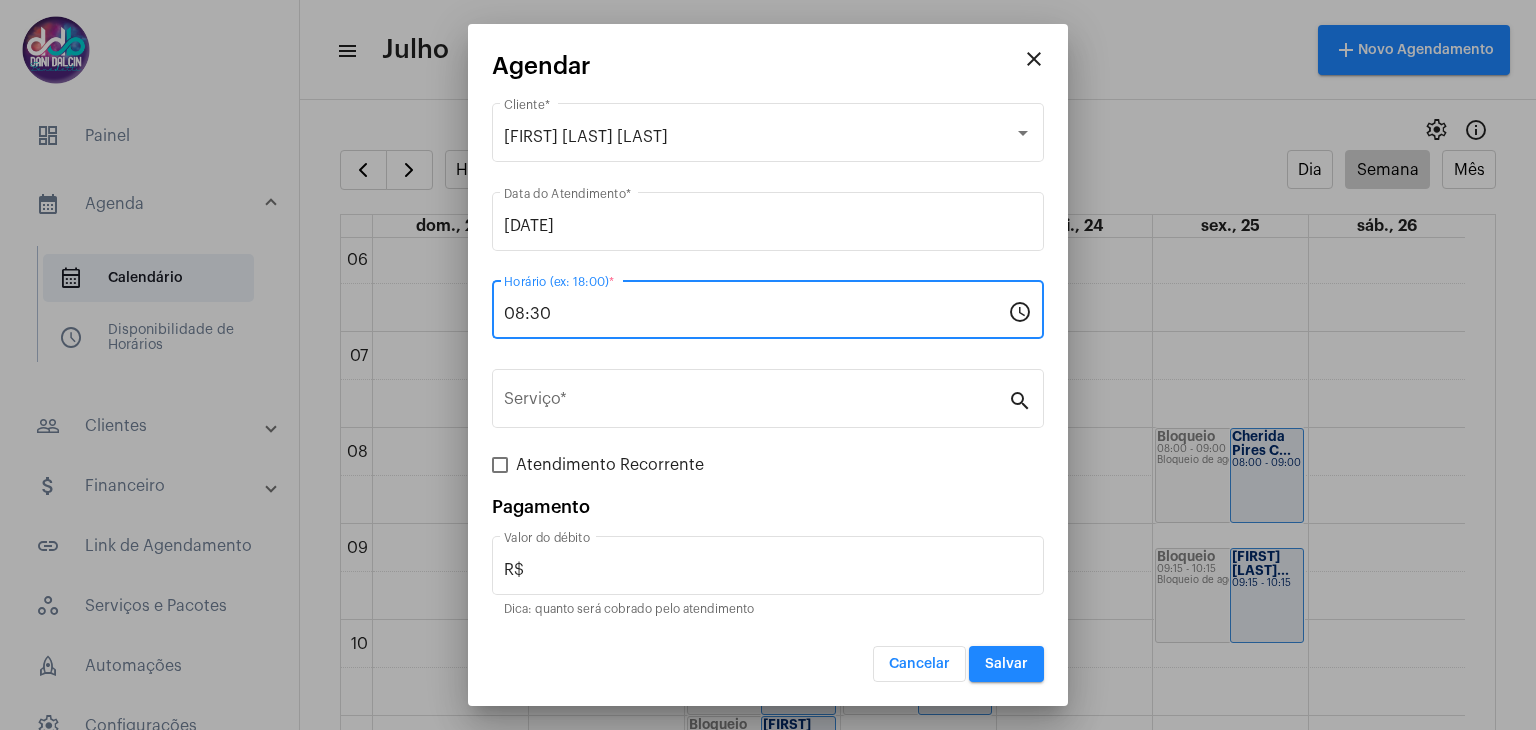 click on "08:30" at bounding box center [756, 314] 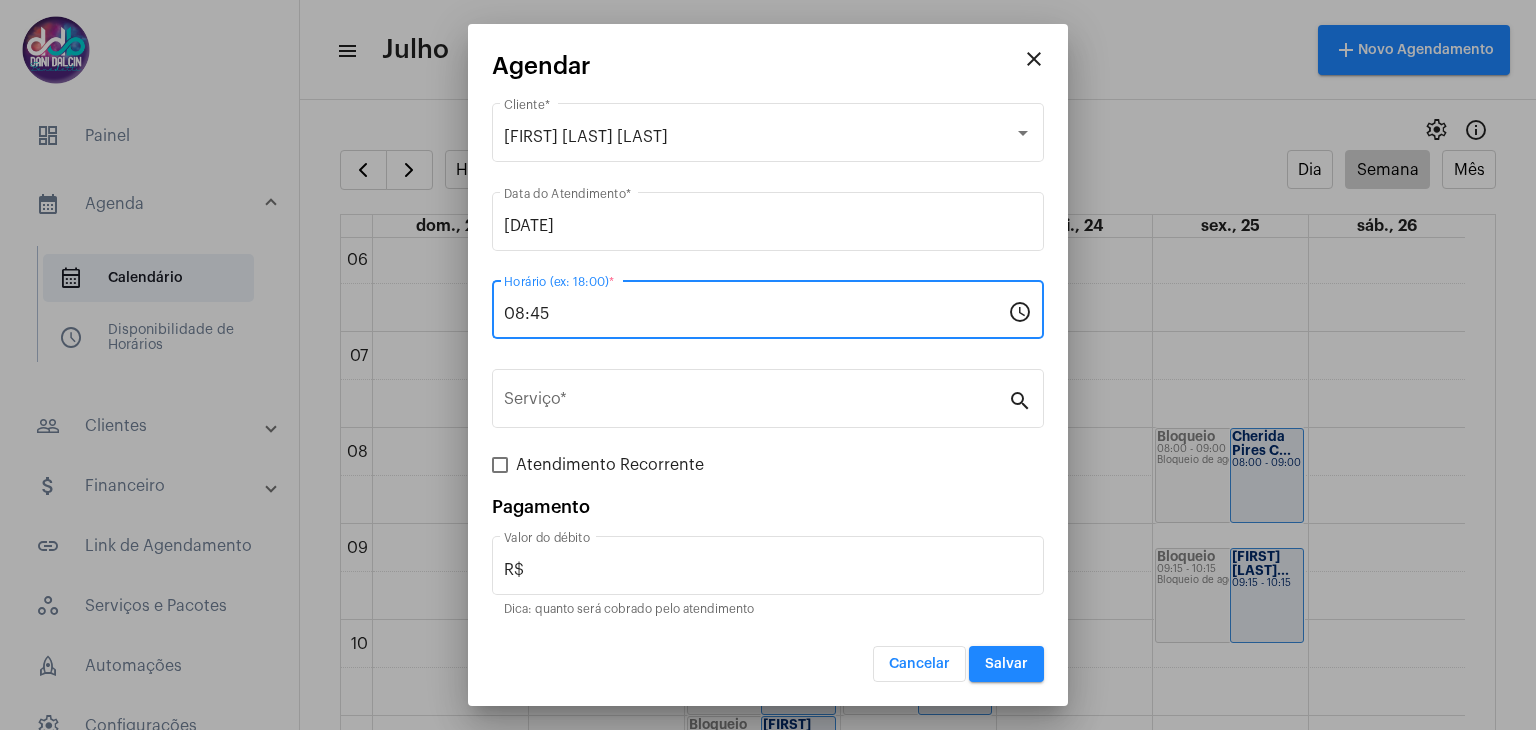 type on "08:45" 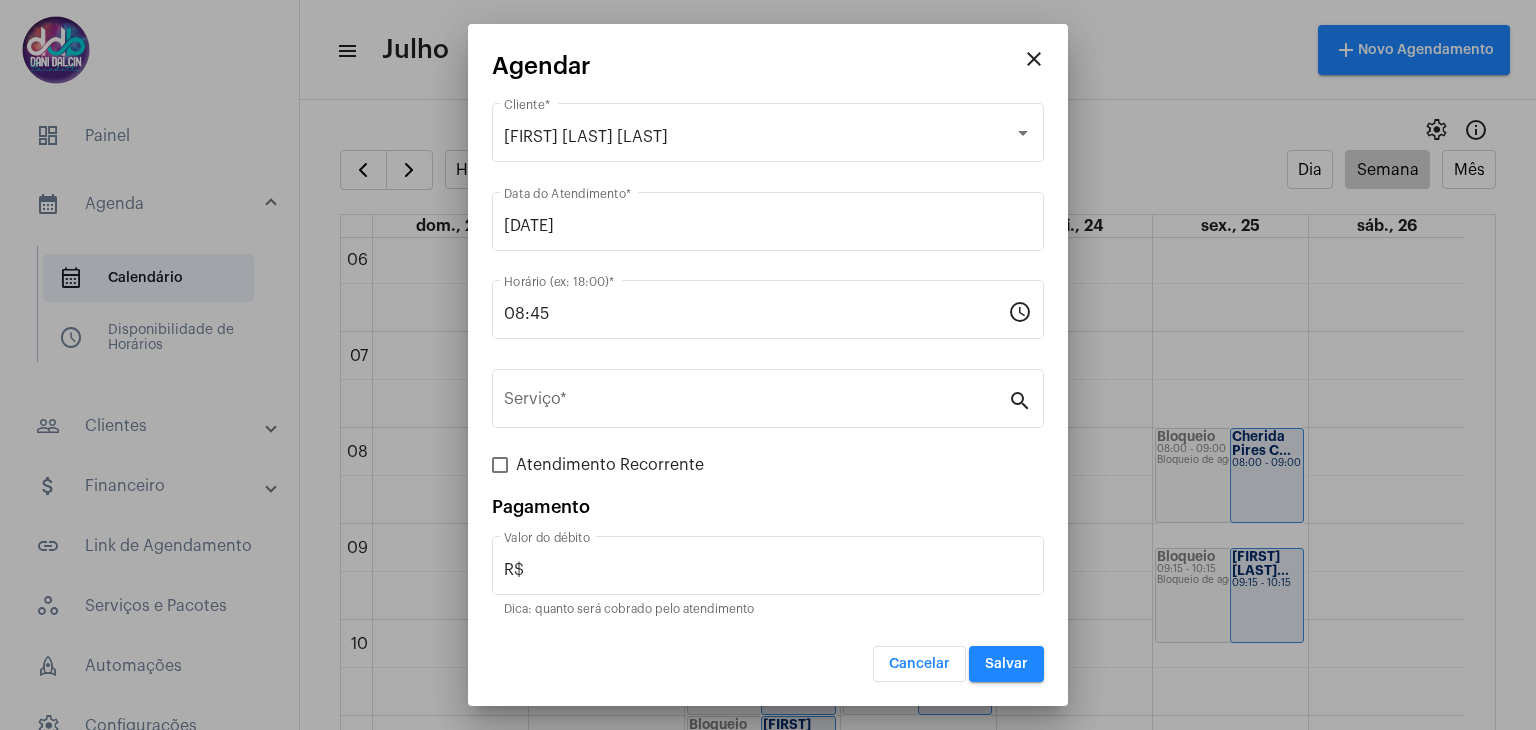 click on "[HOUR] Horário (ex: [HOUR])  * schedule" at bounding box center (768, 320) 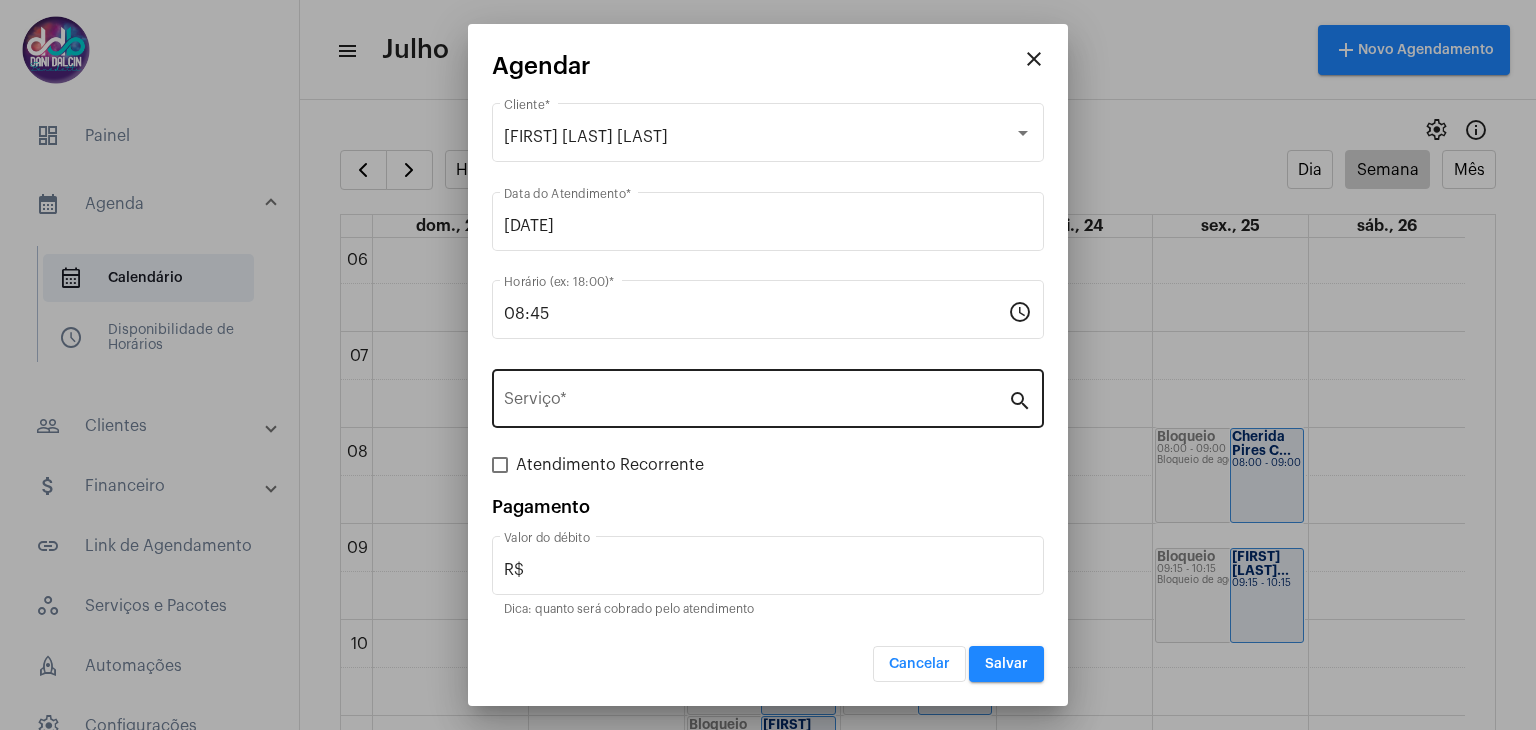 click on "Serviço  *" at bounding box center (756, 396) 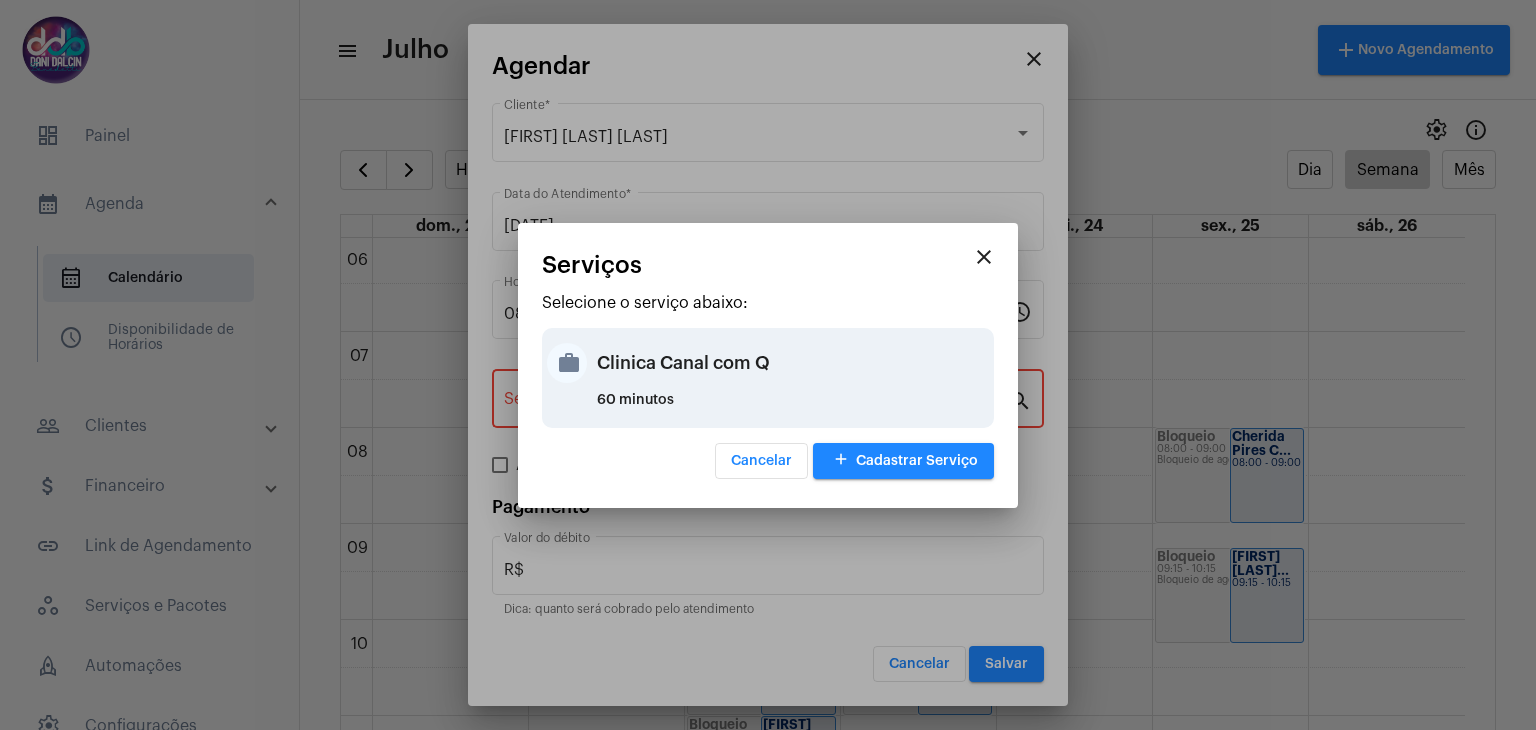 click on "Clinica Canal com Q" at bounding box center [793, 363] 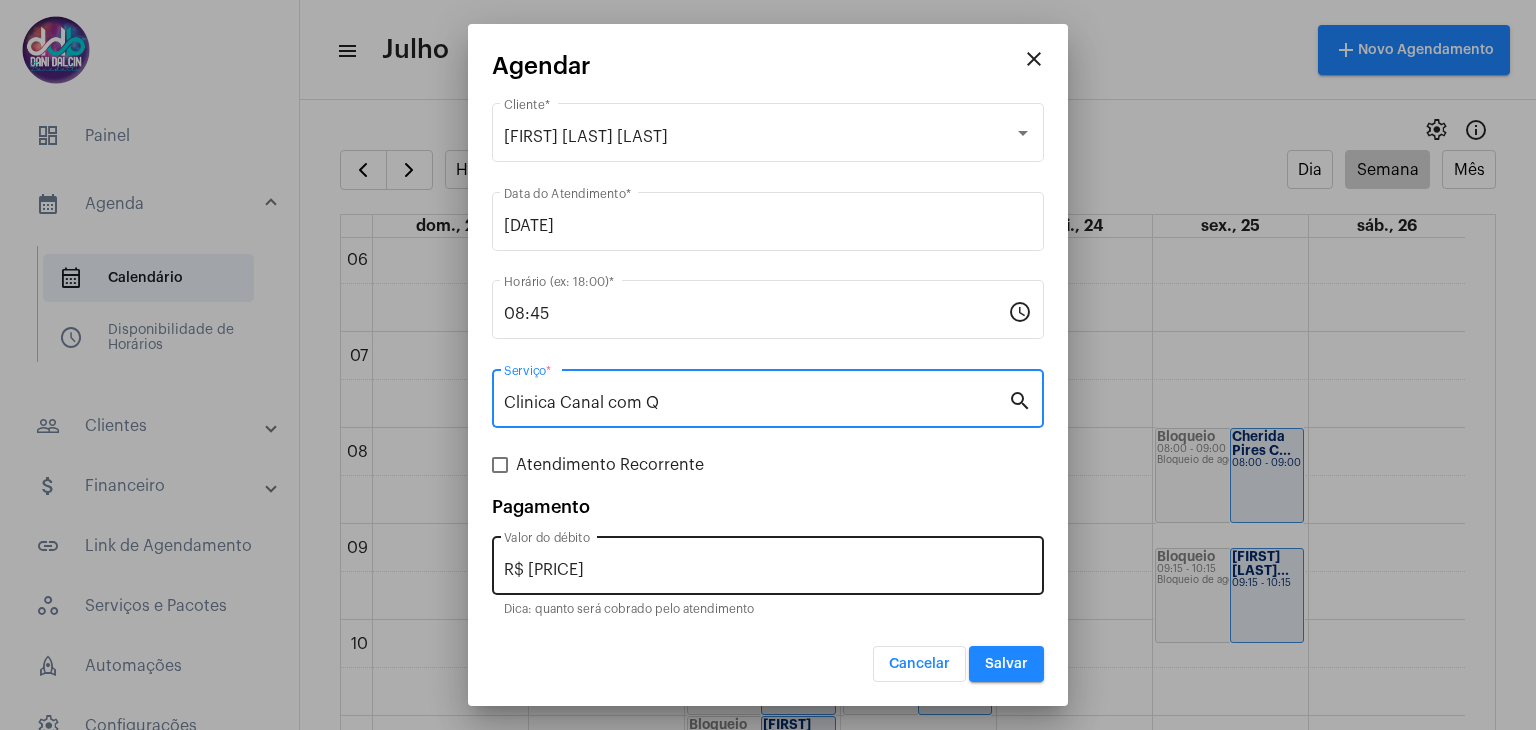 click on "R$ [PRICE]" at bounding box center (768, 570) 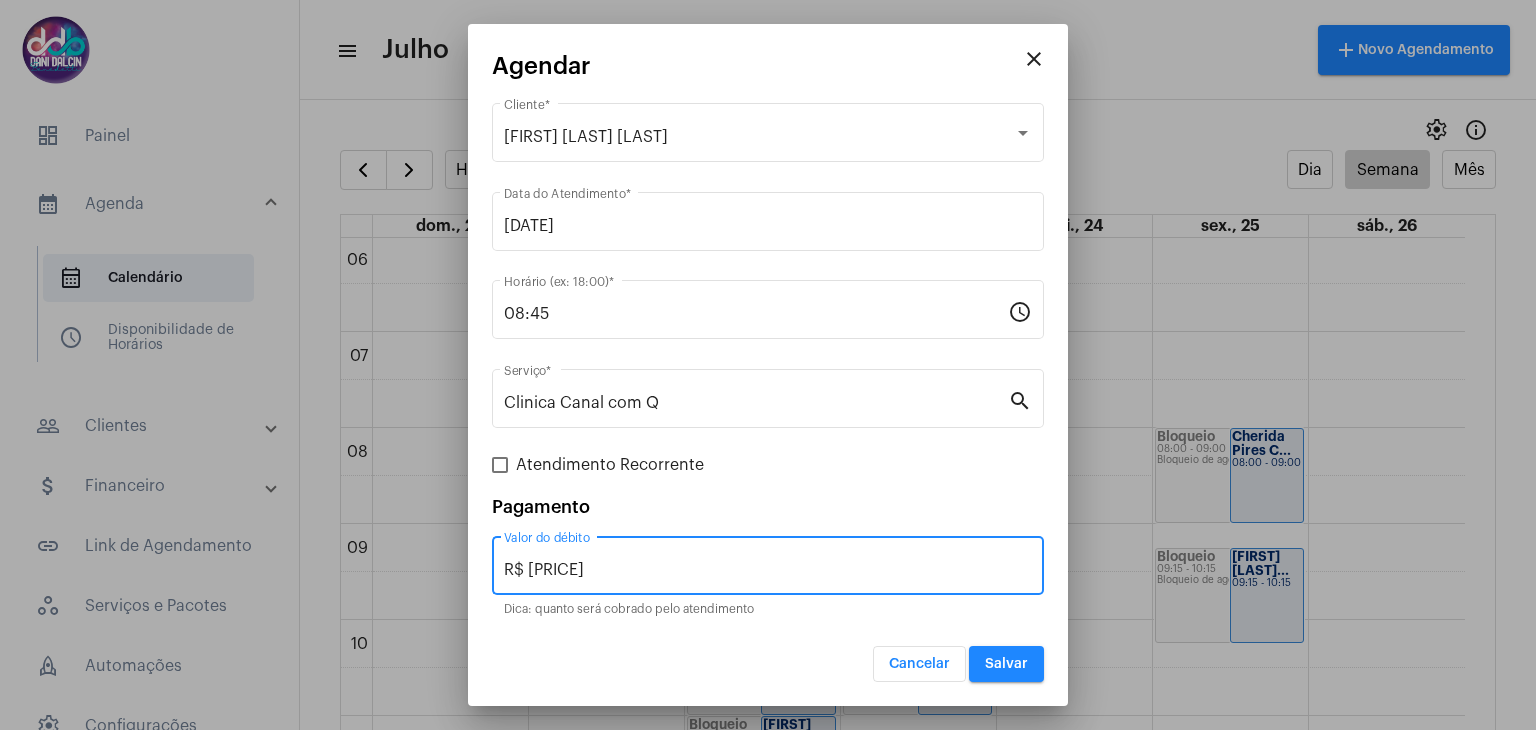 click on "R$ [PRICE]" at bounding box center [768, 570] 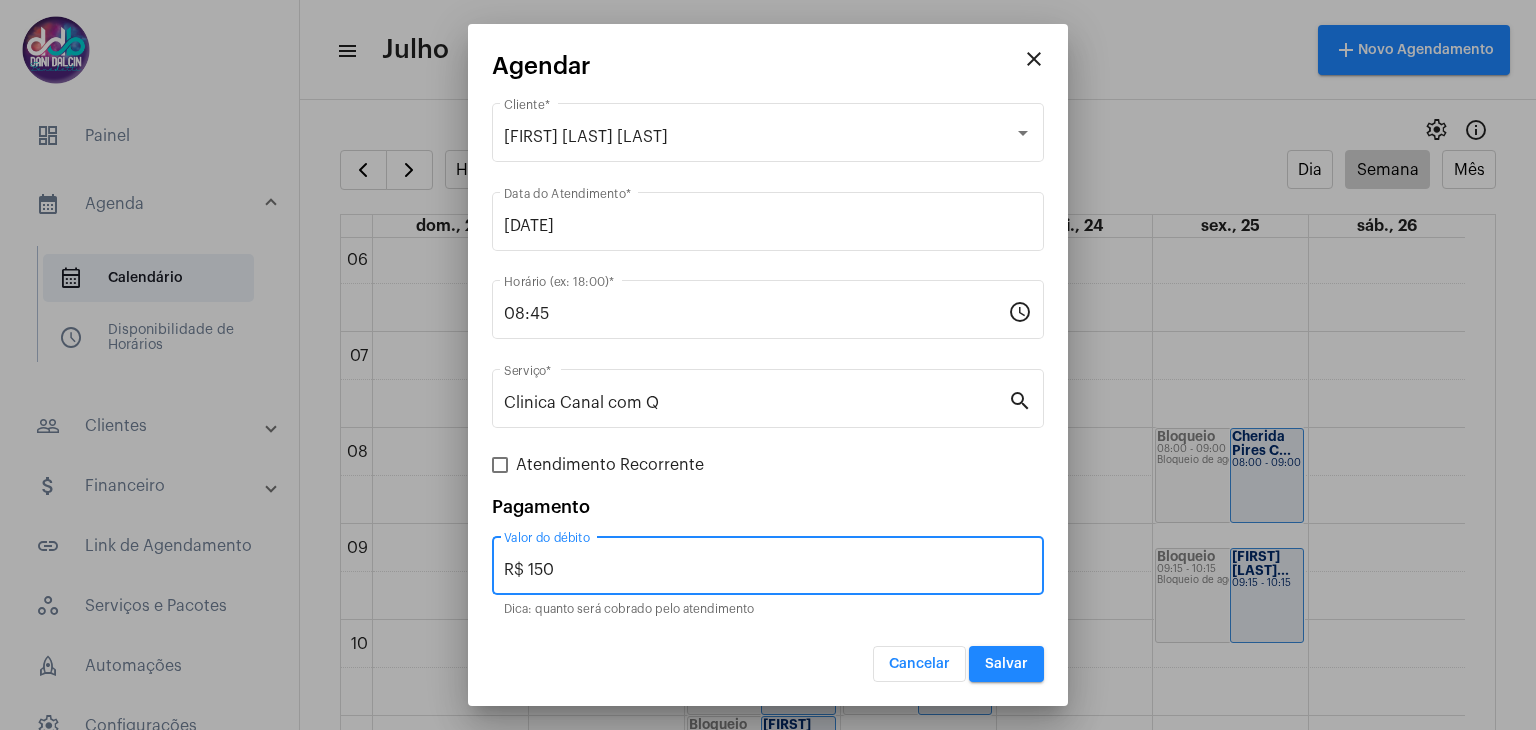 type on "R$ 150" 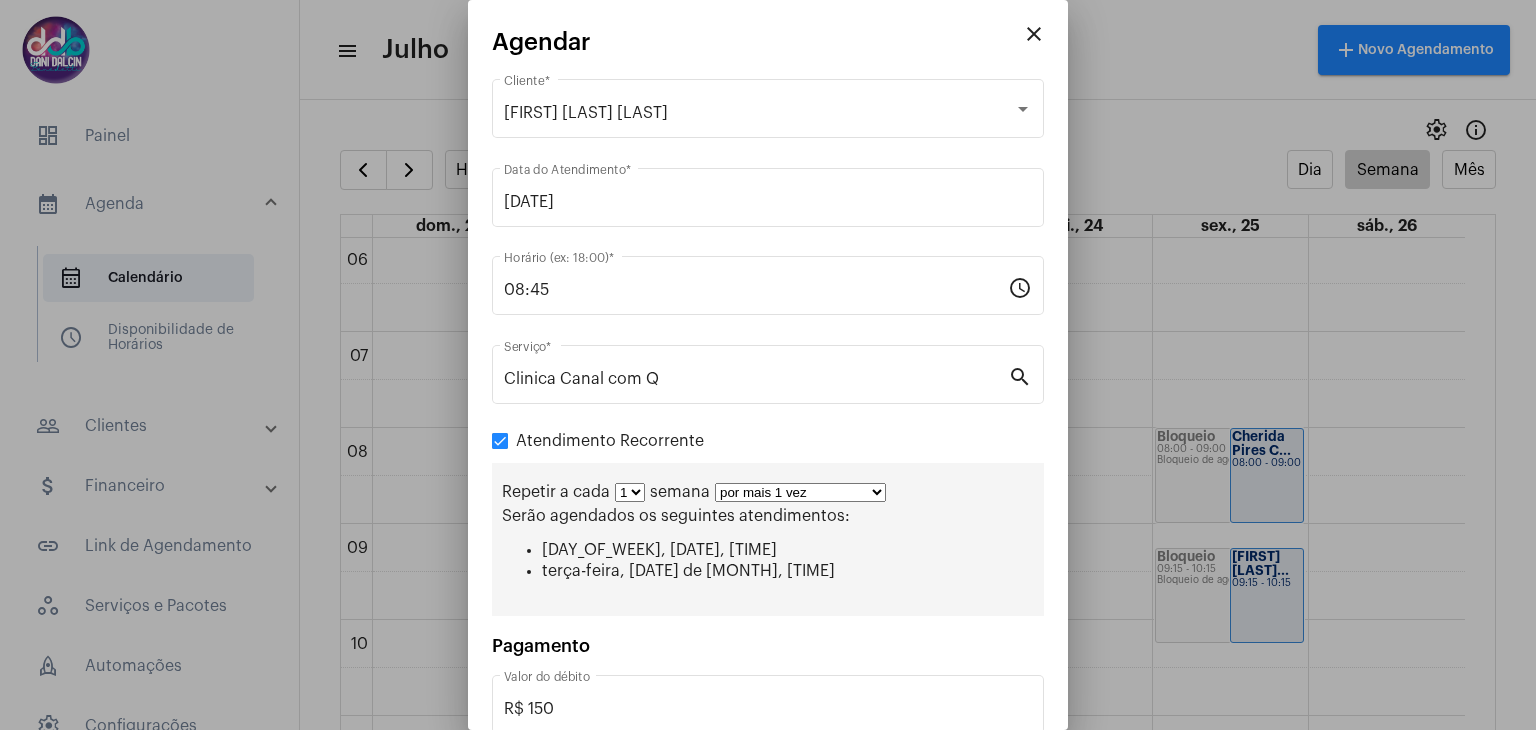 click on "por mais 1 vez por mais 2 vezes por mais 3 vezes por mais 4 vezes por mais 5 vezes por mais 6 vezes por mais 7 vezes por mais 8 vezes por mais 9 vezes por mais 10 vezes por tempo indeterminado" at bounding box center (800, 492) 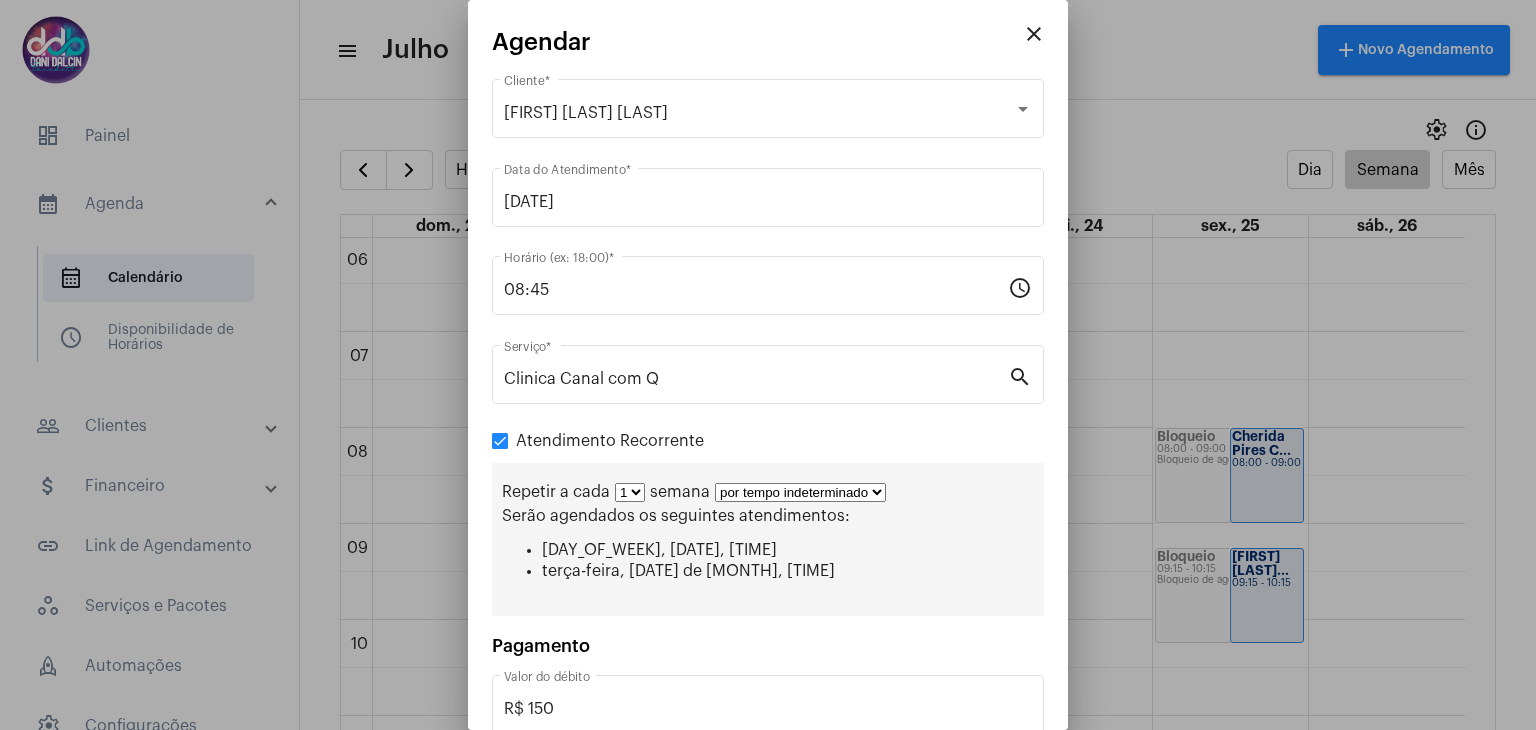 click on "por mais 1 vez por mais 2 vezes por mais 3 vezes por mais 4 vezes por mais 5 vezes por mais 6 vezes por mais 7 vezes por mais 8 vezes por mais 9 vezes por mais 10 vezes por tempo indeterminado" at bounding box center (800, 492) 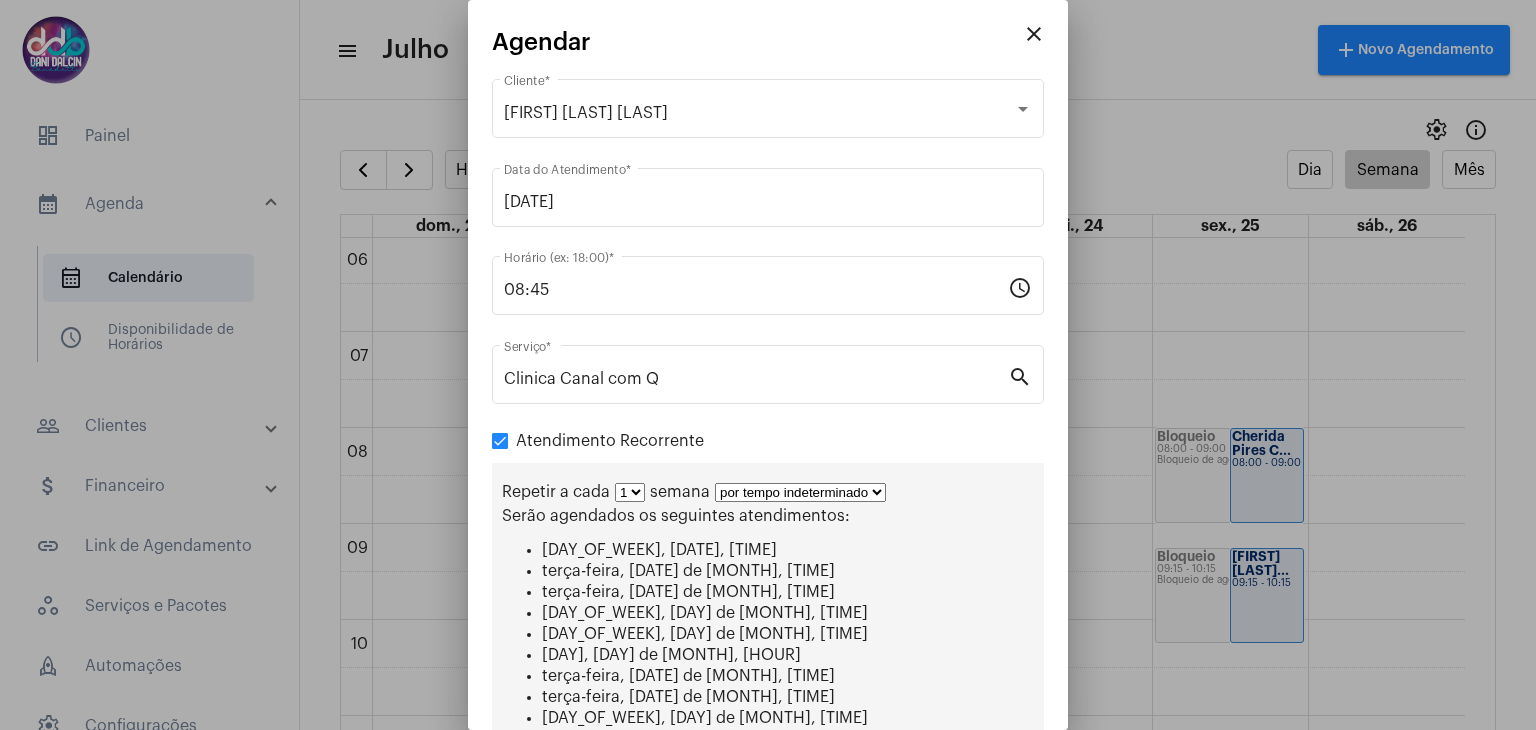 click on "por mais 1 vez por mais 2 vezes por mais 3 vezes por mais 4 vezes por mais 5 vezes por mais 6 vezes por mais 7 vezes por mais 8 vezes por mais 9 vezes por mais 10 vezes por tempo indeterminado" at bounding box center [800, 492] 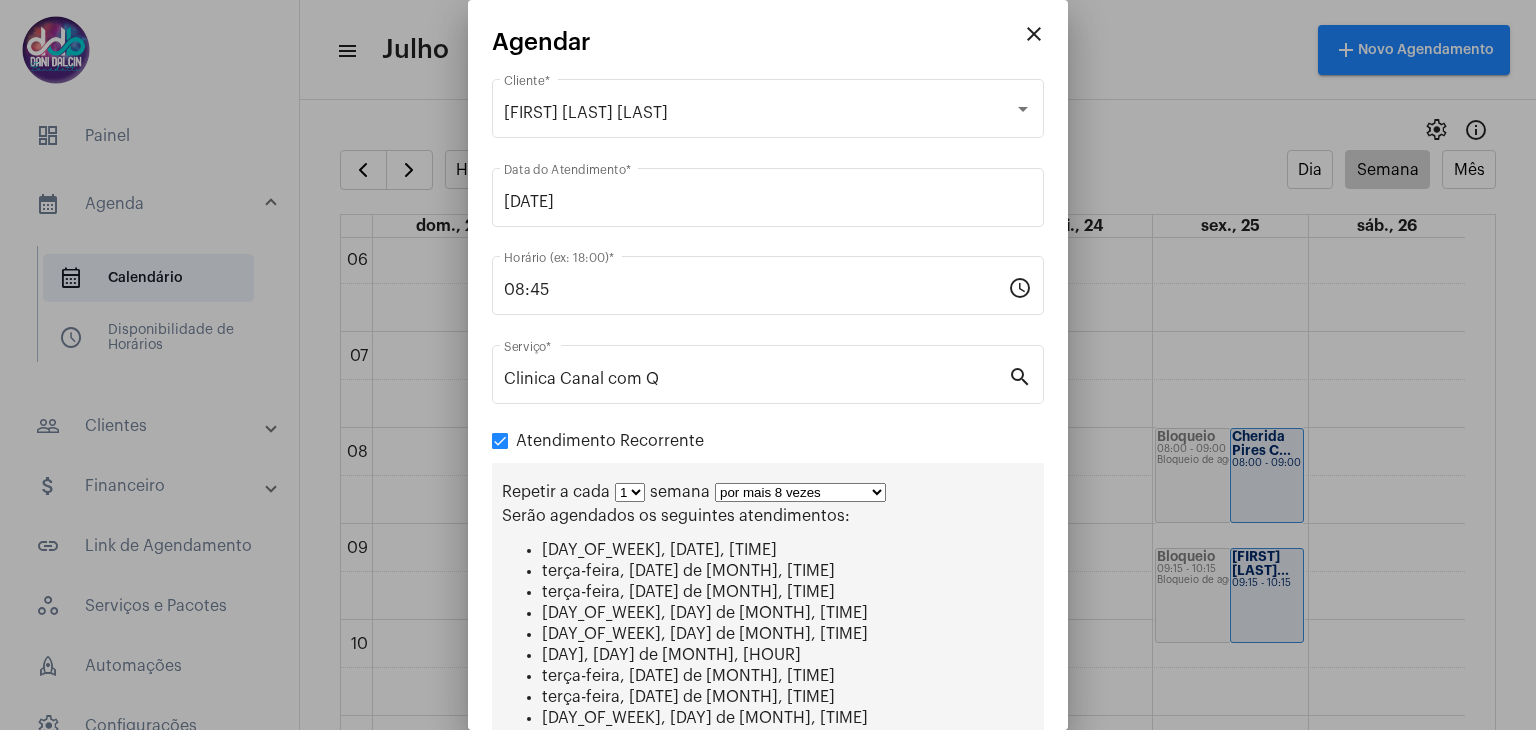 click on "por mais 1 vez por mais 2 vezes por mais 3 vezes por mais 4 vezes por mais 5 vezes por mais 6 vezes por mais 7 vezes por mais 8 vezes por mais 9 vezes por mais 10 vezes por tempo indeterminado" at bounding box center (800, 492) 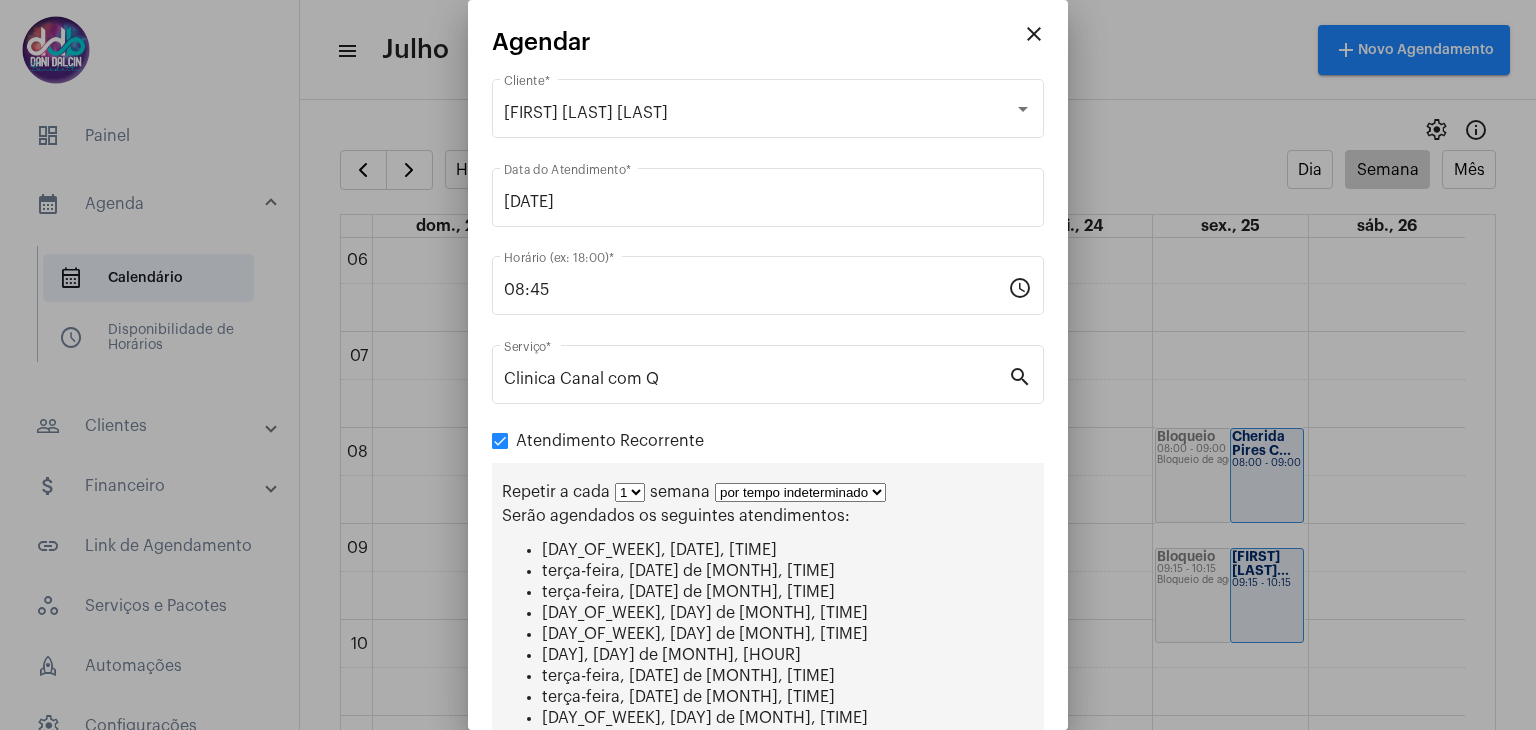 click on "por mais 1 vez por mais 2 vezes por mais 3 vezes por mais 4 vezes por mais 5 vezes por mais 6 vezes por mais 7 vezes por mais 8 vezes por mais 9 vezes por mais 10 vezes por tempo indeterminado" at bounding box center (800, 492) 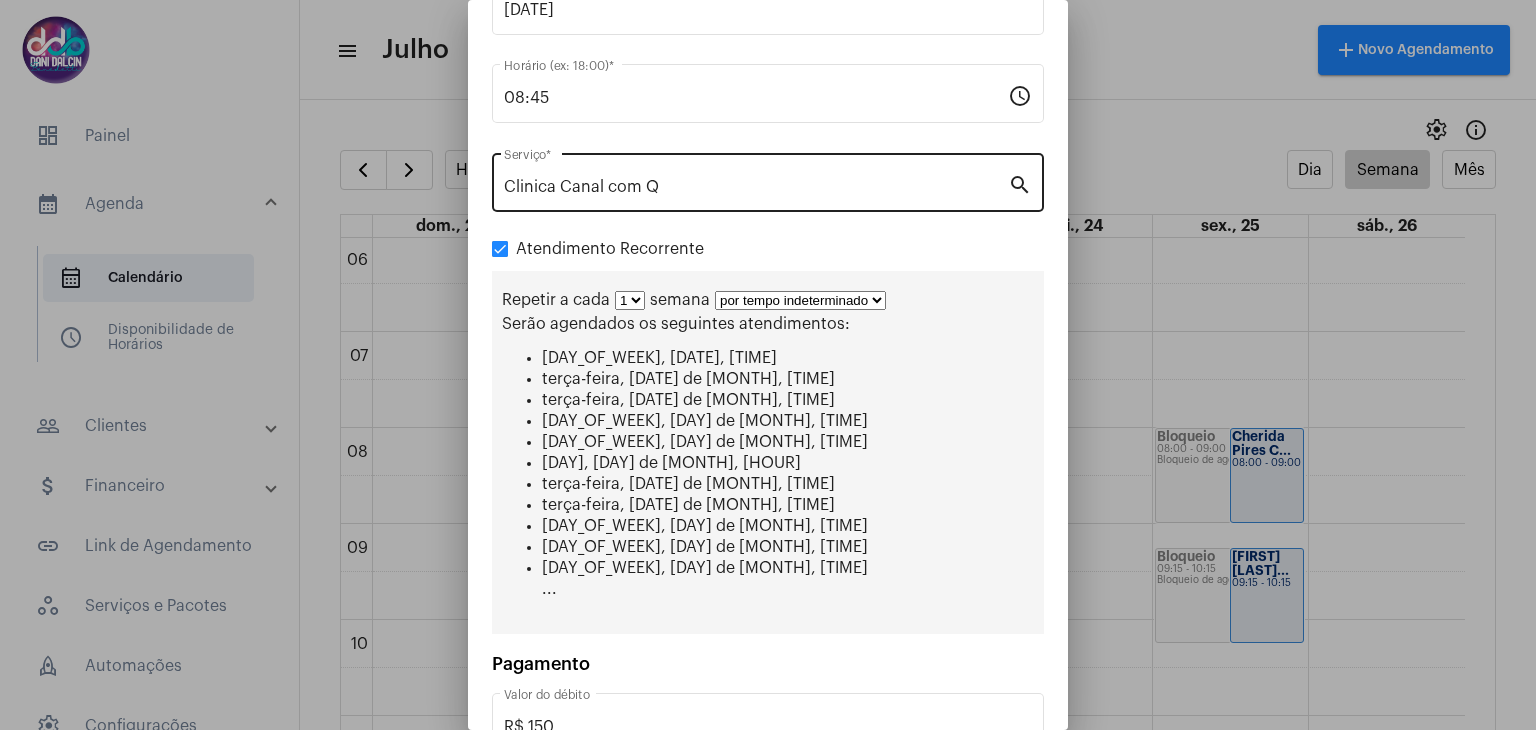 scroll, scrollTop: 318, scrollLeft: 0, axis: vertical 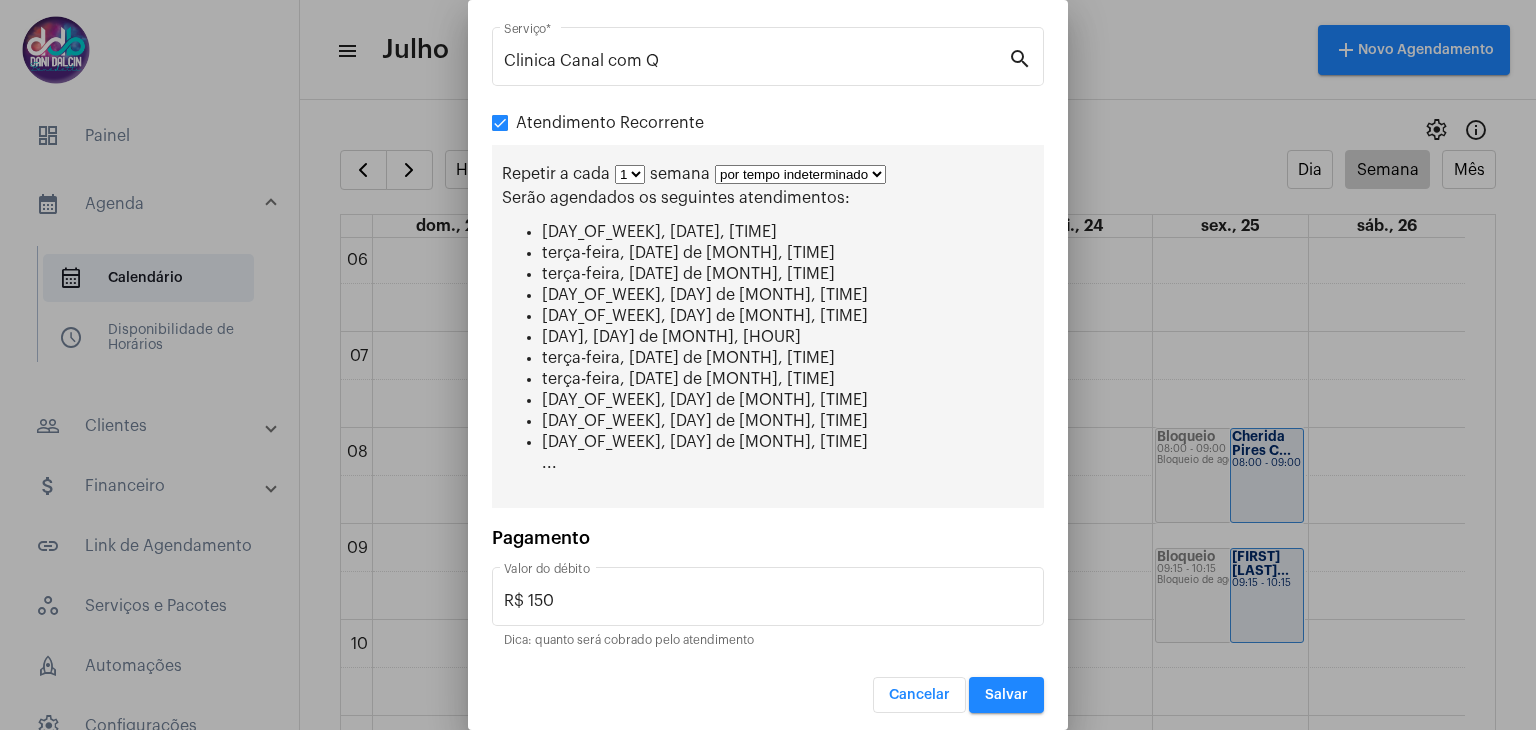 click on "Salvar" at bounding box center [1006, 695] 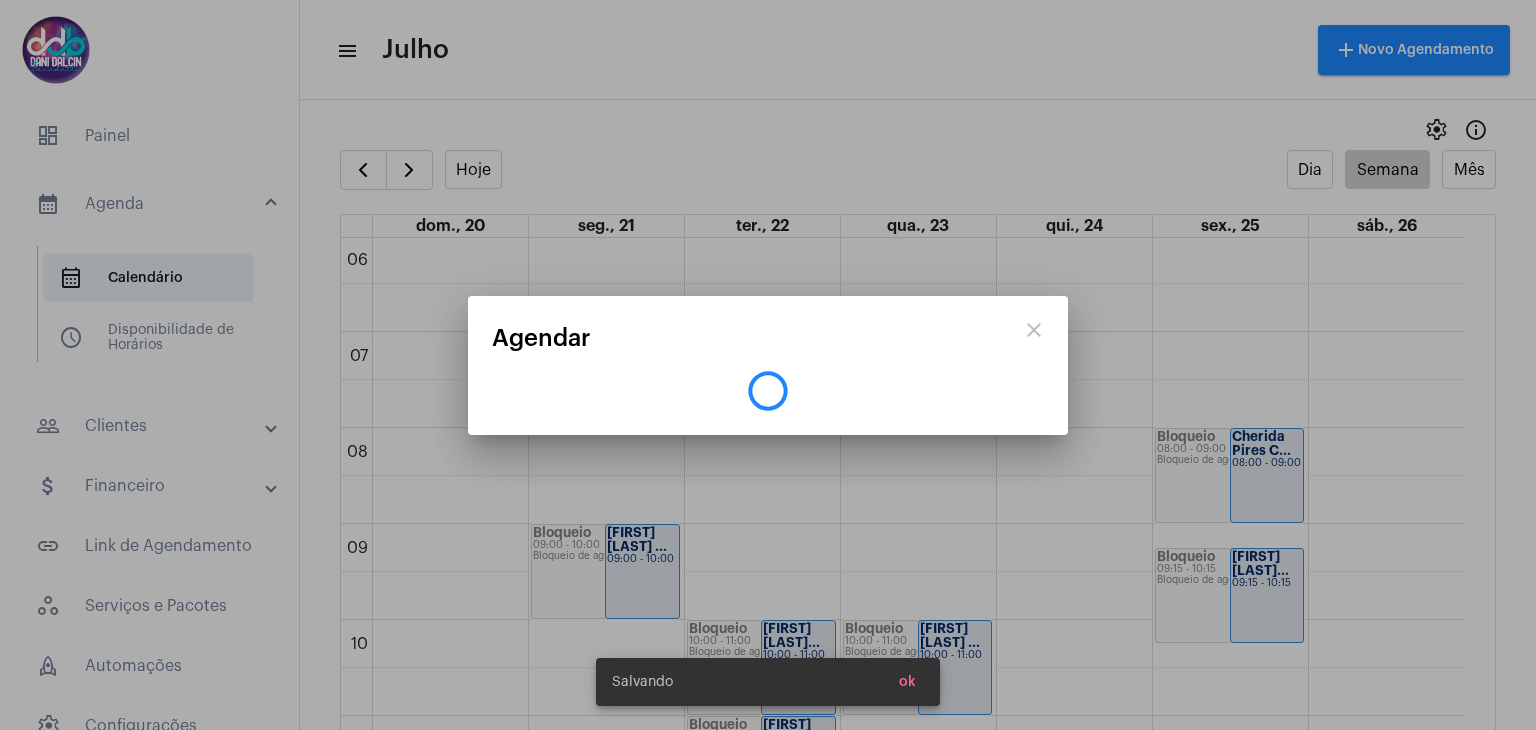 scroll, scrollTop: 0, scrollLeft: 0, axis: both 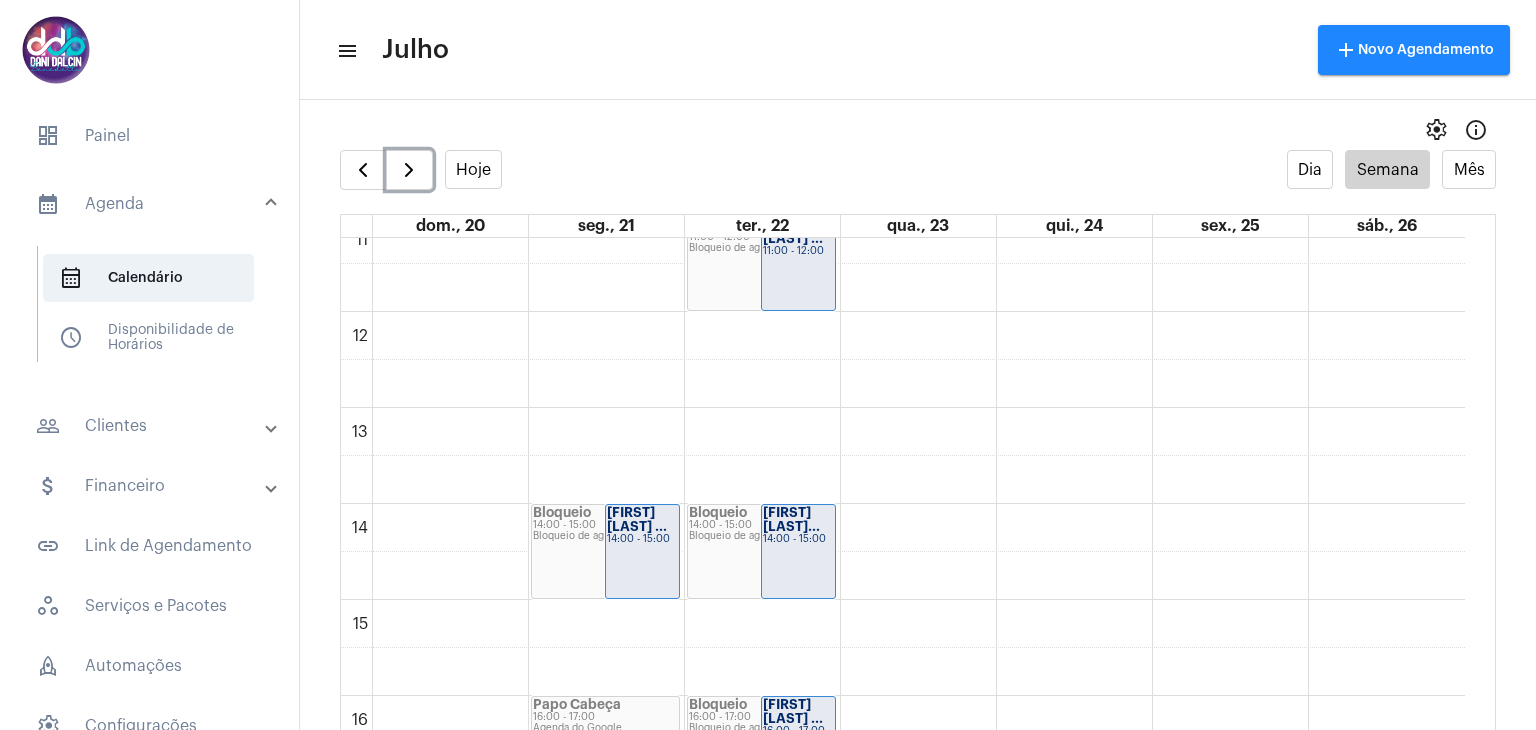 click on "14:00 - 15:00" 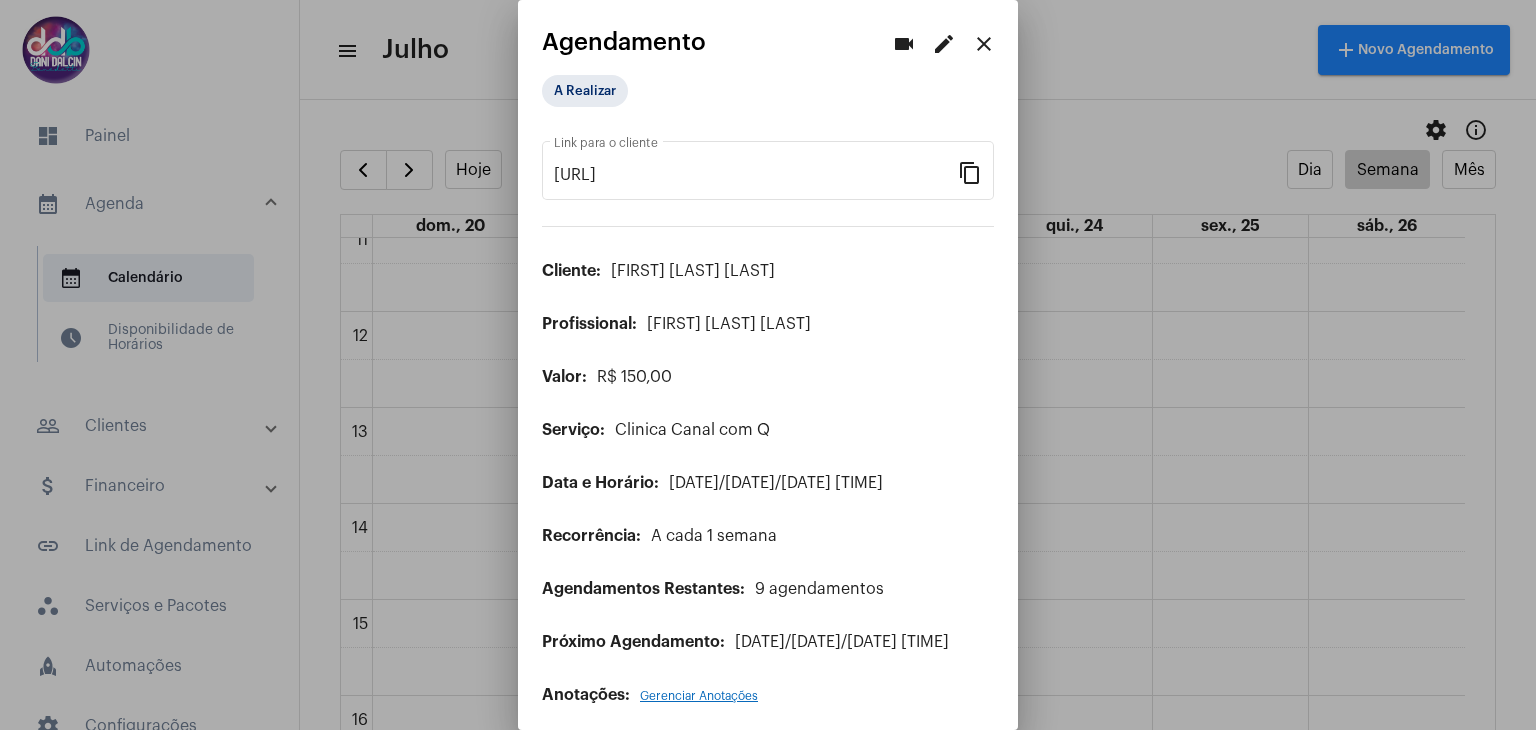 click on "edit" at bounding box center [944, 44] 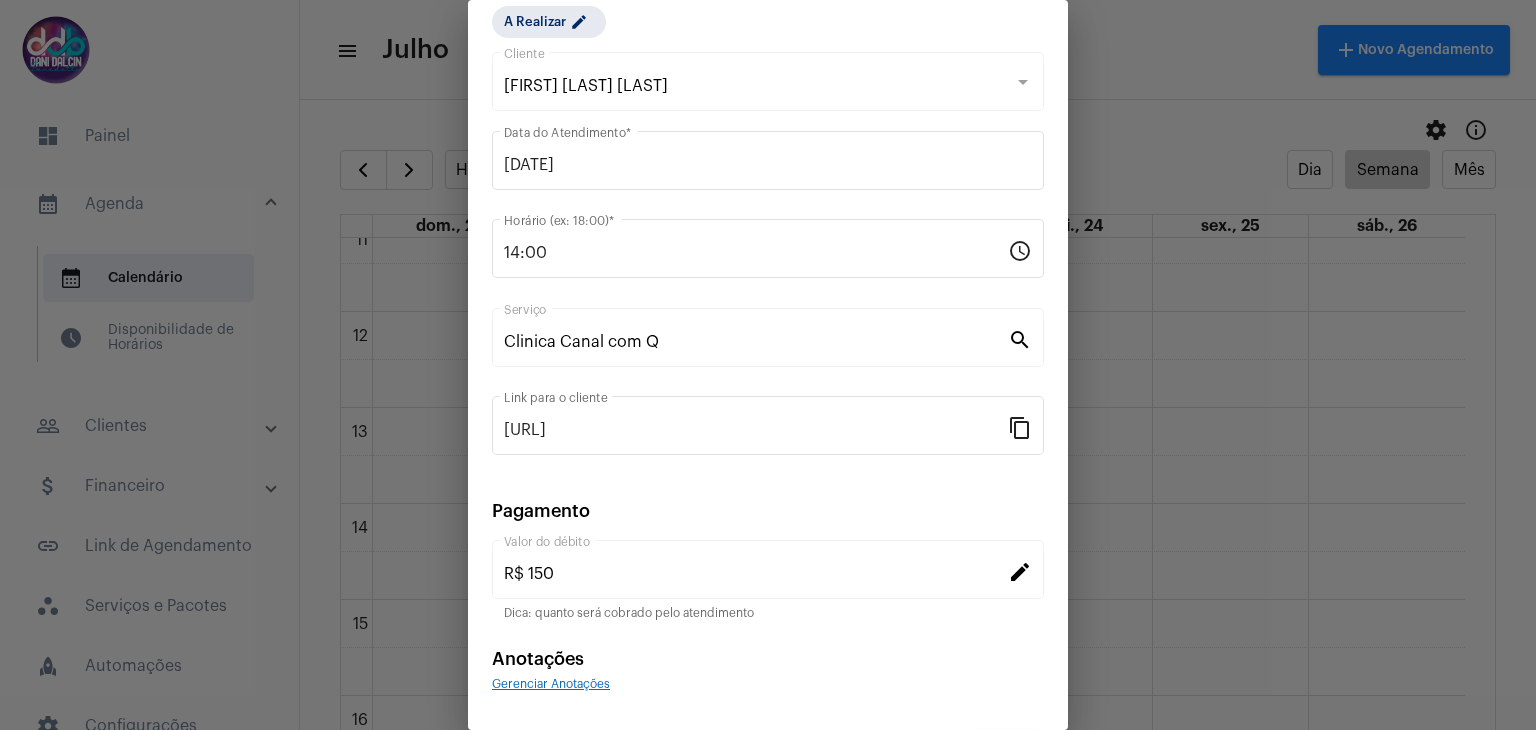 scroll, scrollTop: 128, scrollLeft: 0, axis: vertical 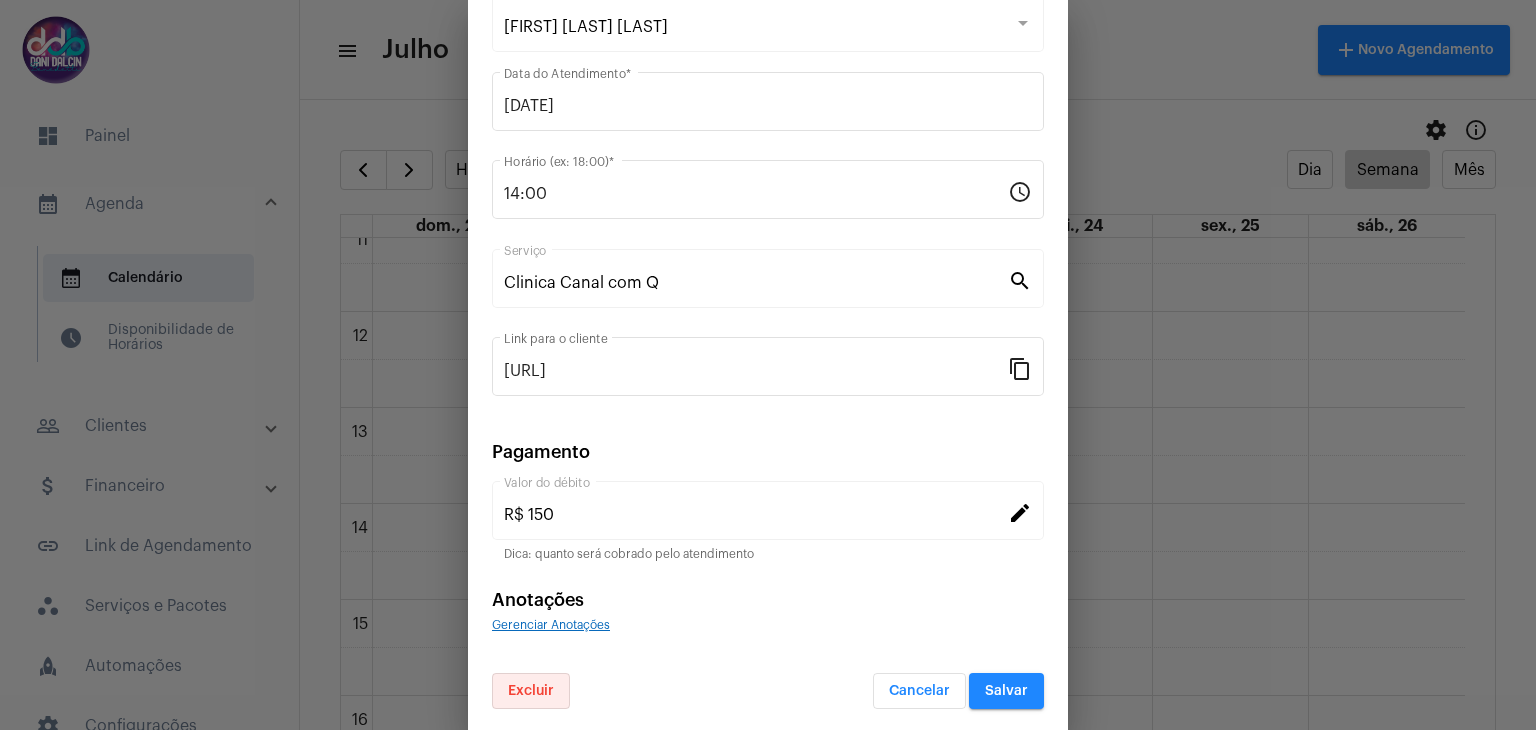 click on "Excluir" at bounding box center (531, 691) 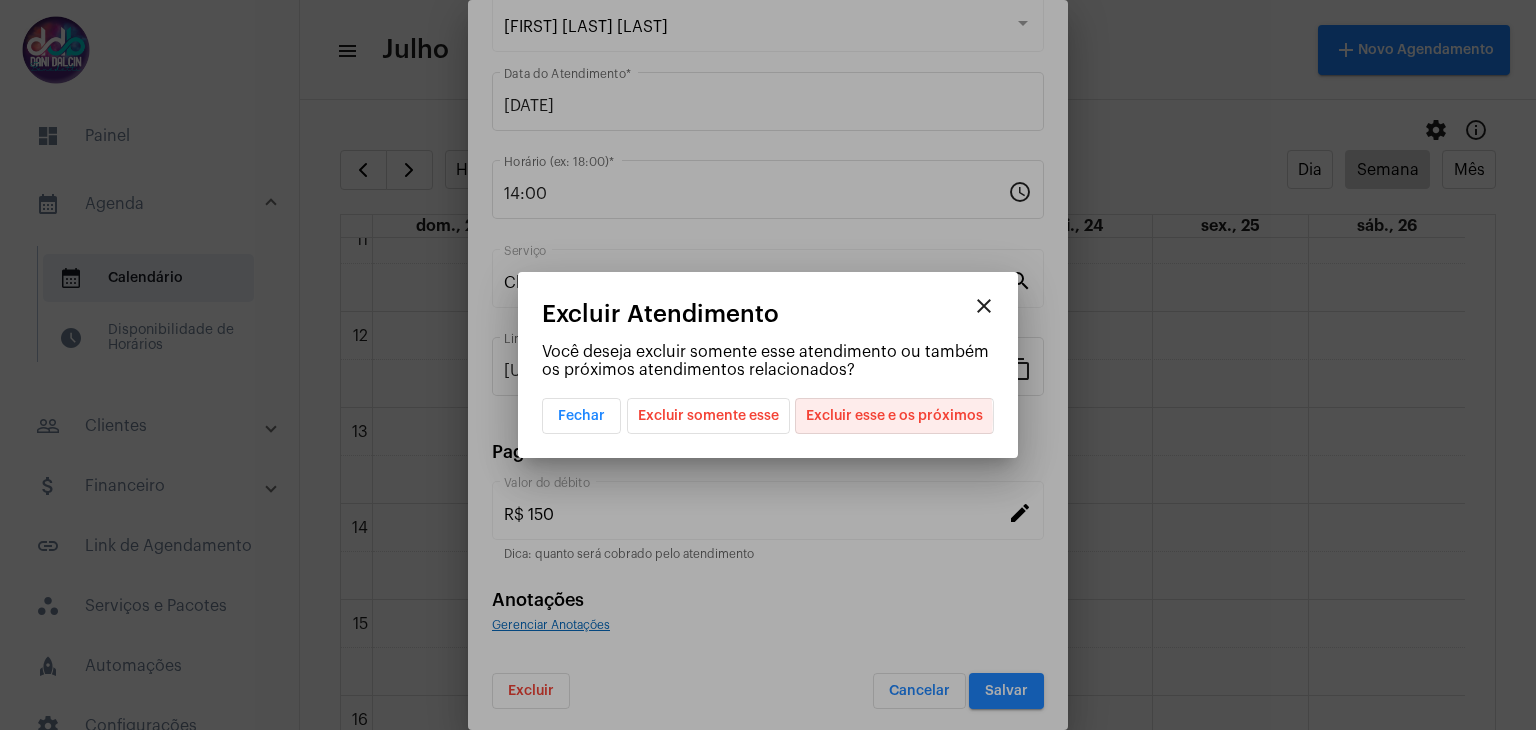 click on "Excluir esse e os próximos" at bounding box center [894, 416] 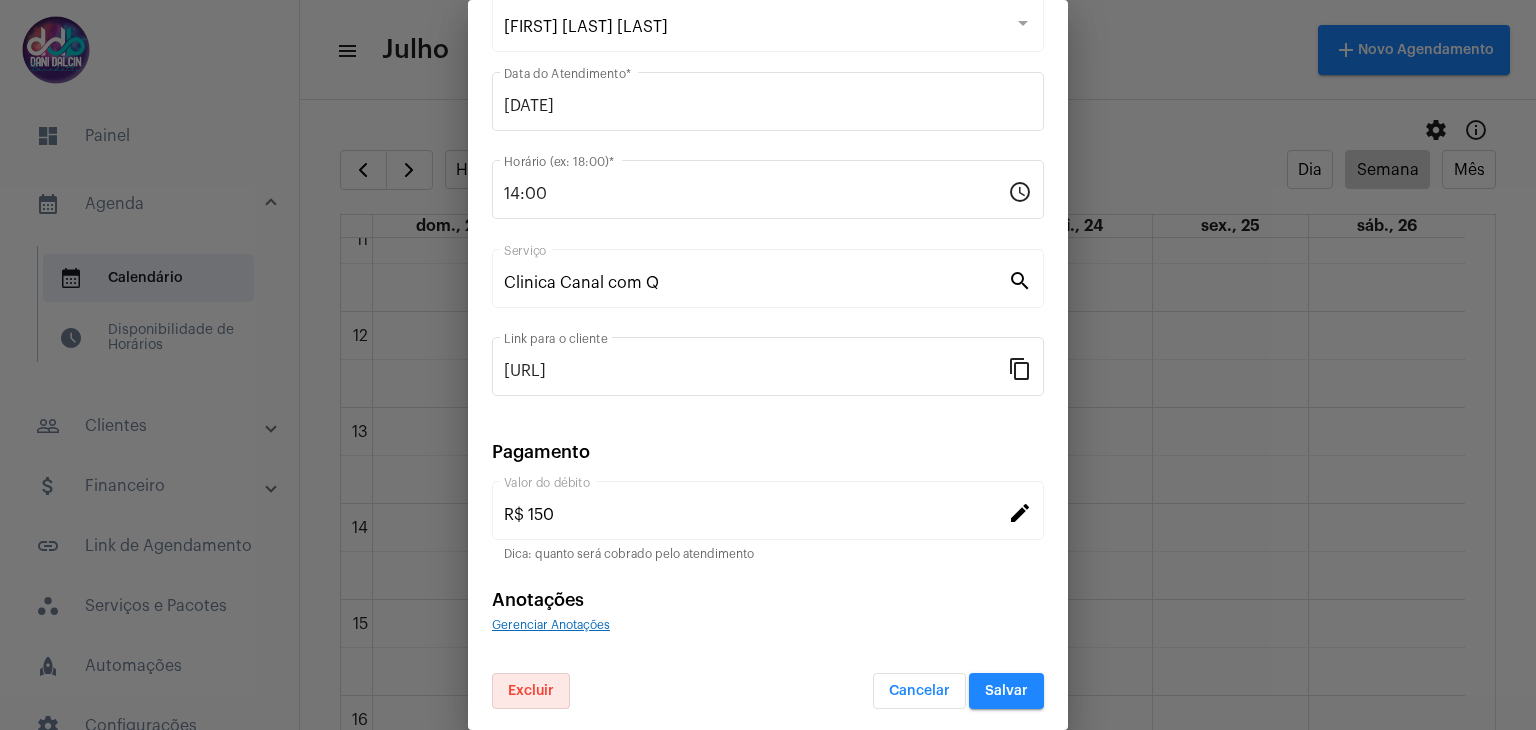 click on "Salvar" at bounding box center (1006, 691) 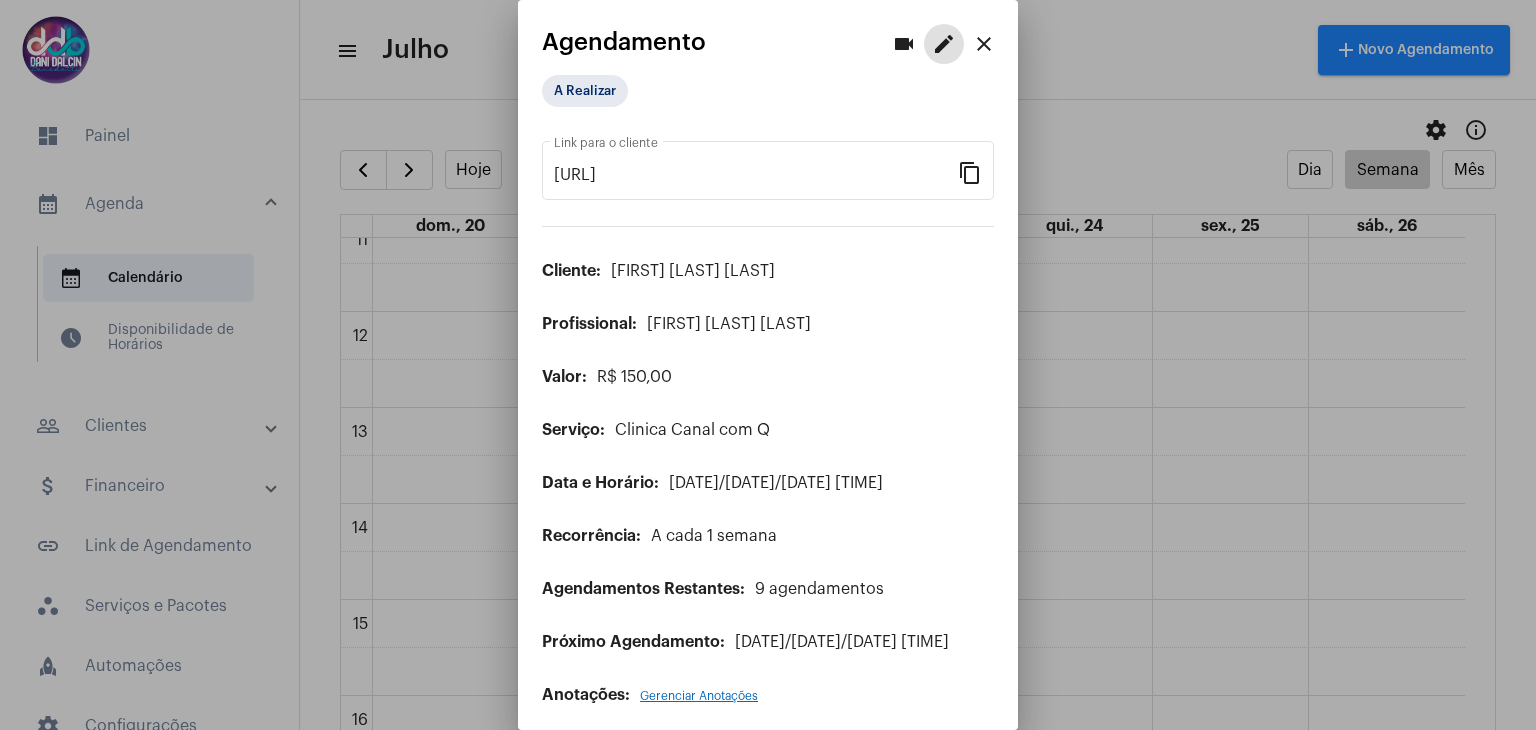 scroll, scrollTop: 9, scrollLeft: 0, axis: vertical 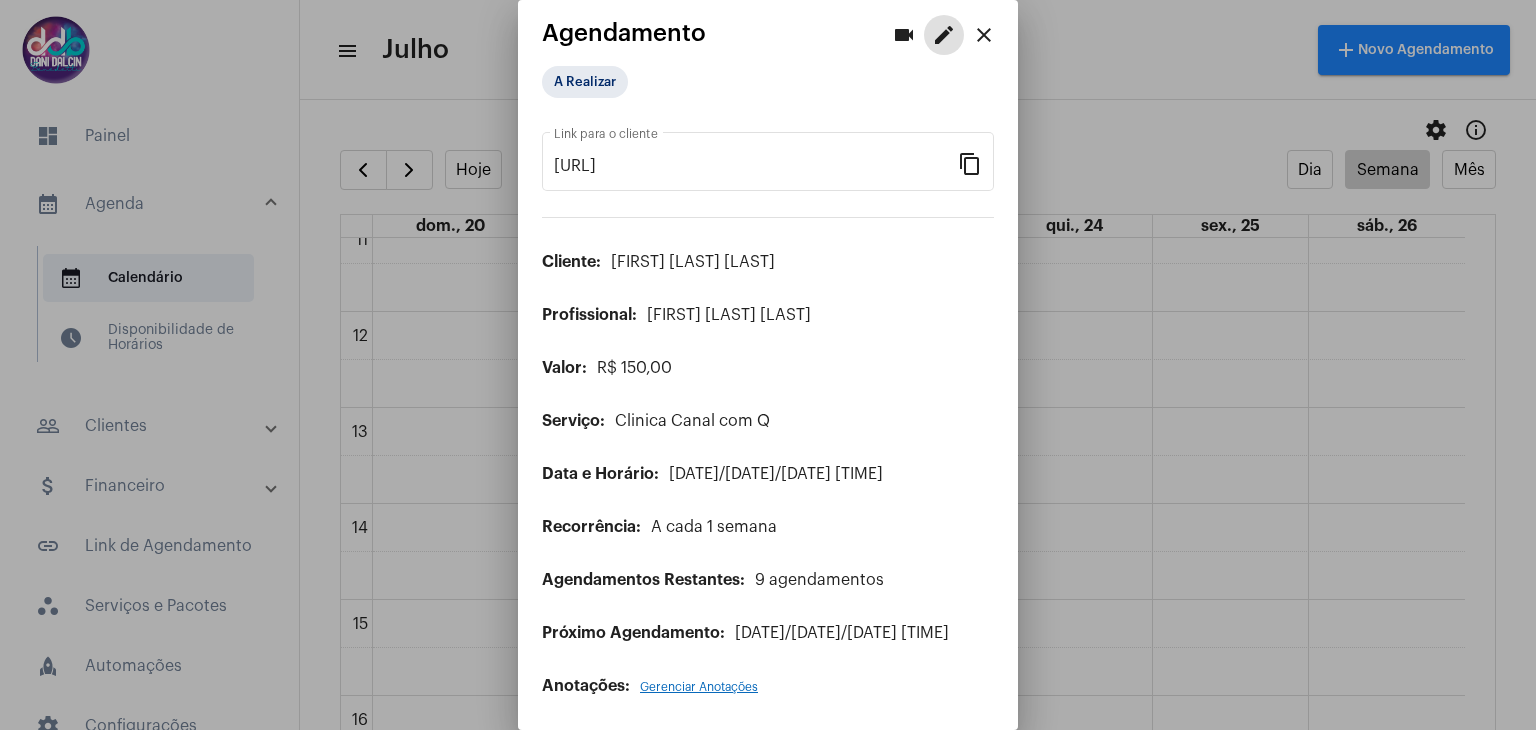 click on "close" at bounding box center (984, 35) 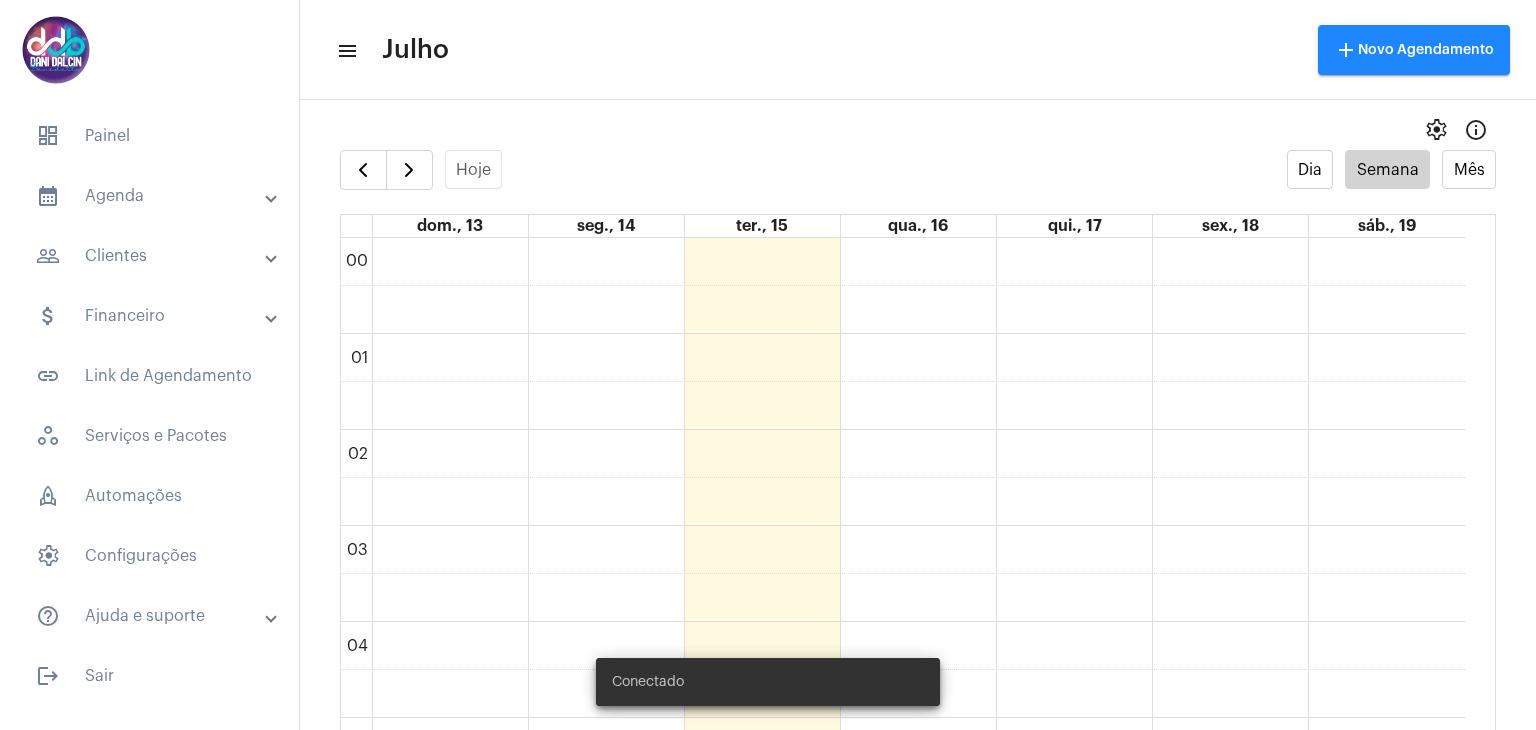 scroll, scrollTop: 0, scrollLeft: 0, axis: both 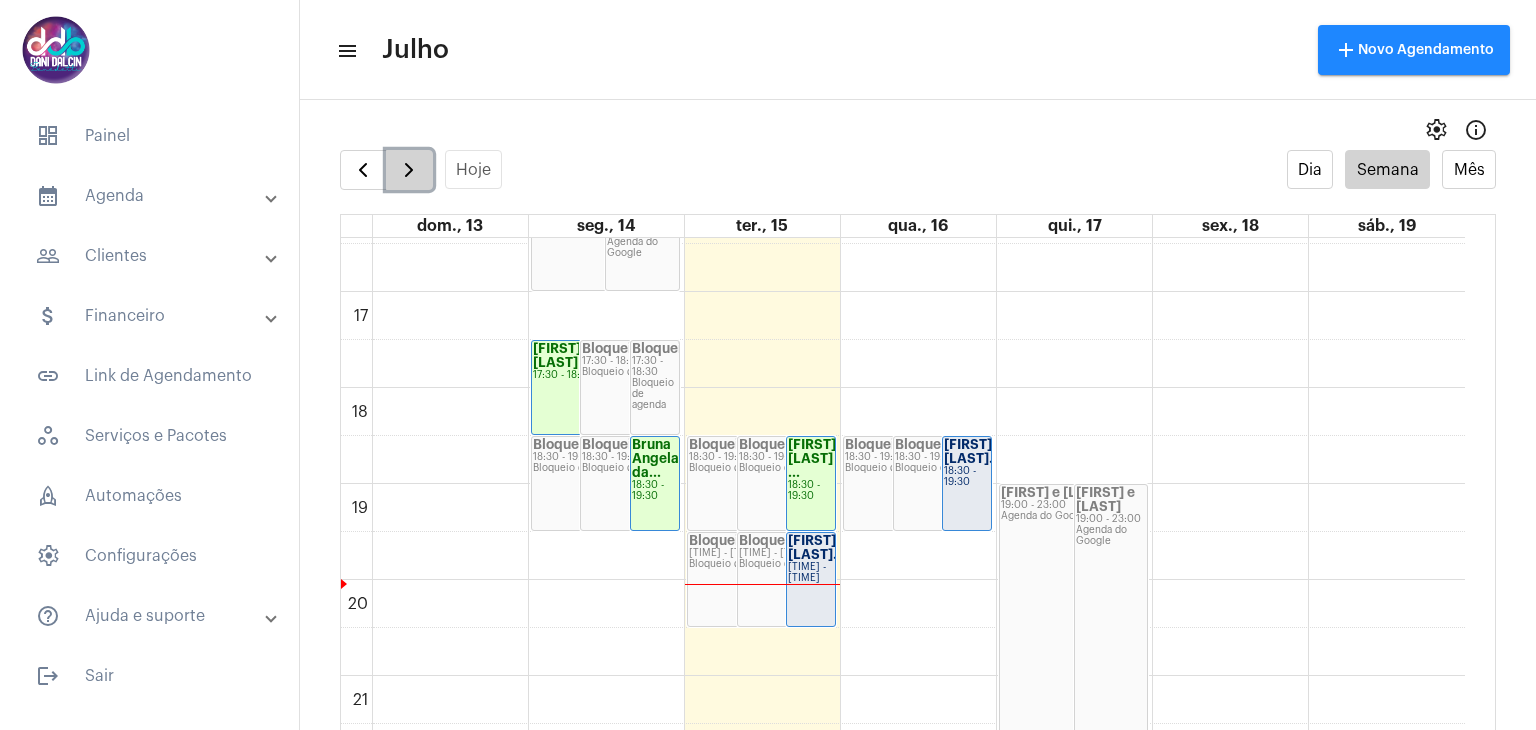 click 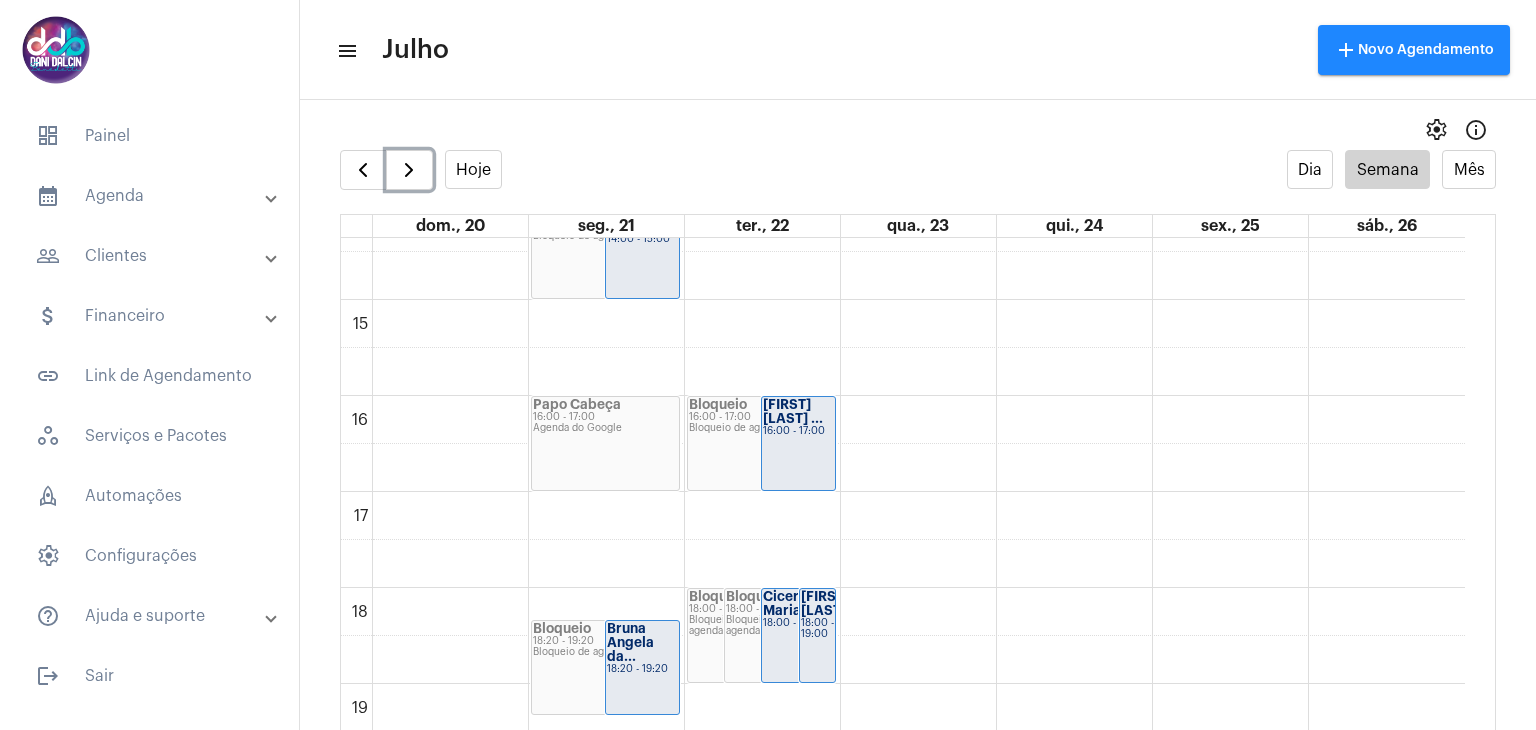 scroll, scrollTop: 1578, scrollLeft: 0, axis: vertical 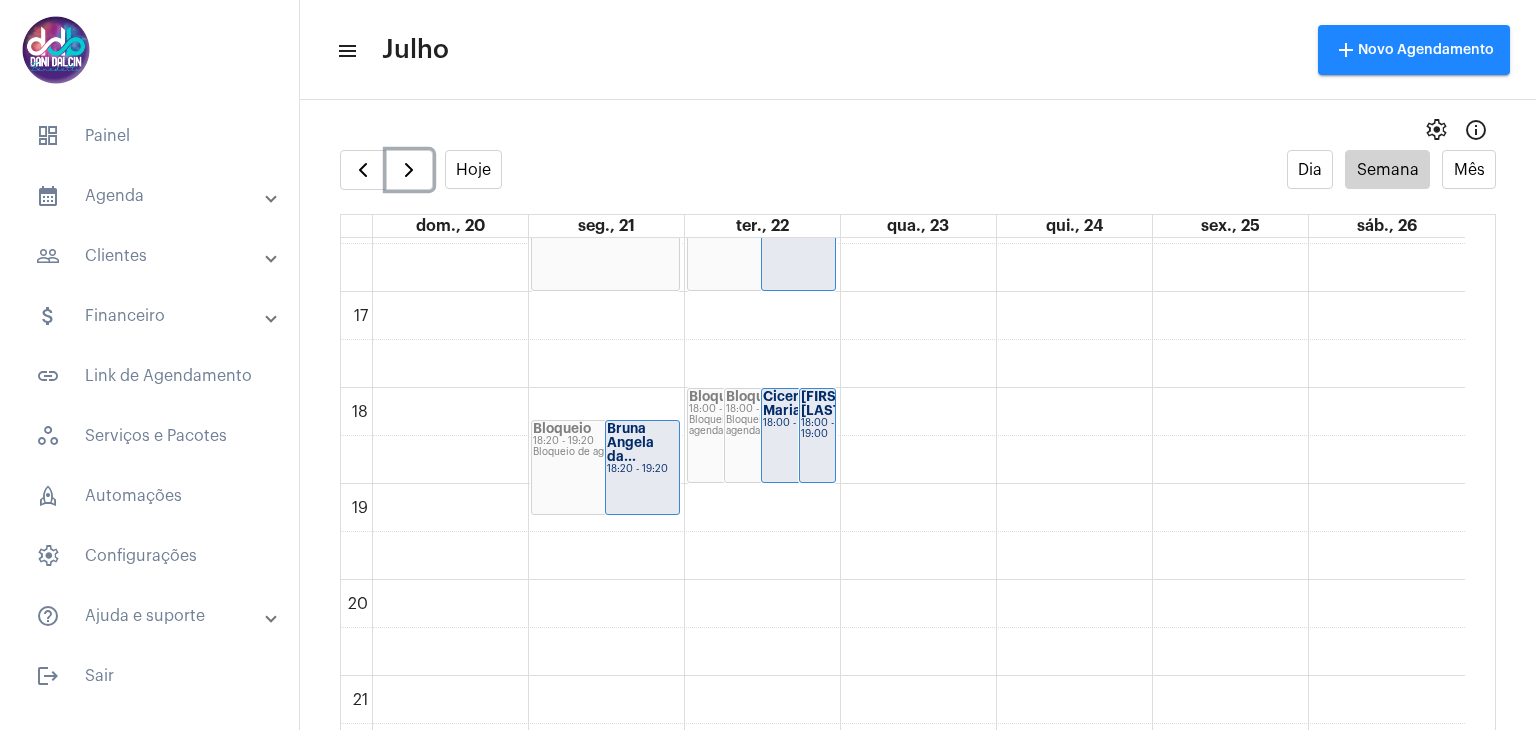 click on "18:00 - 19:00" 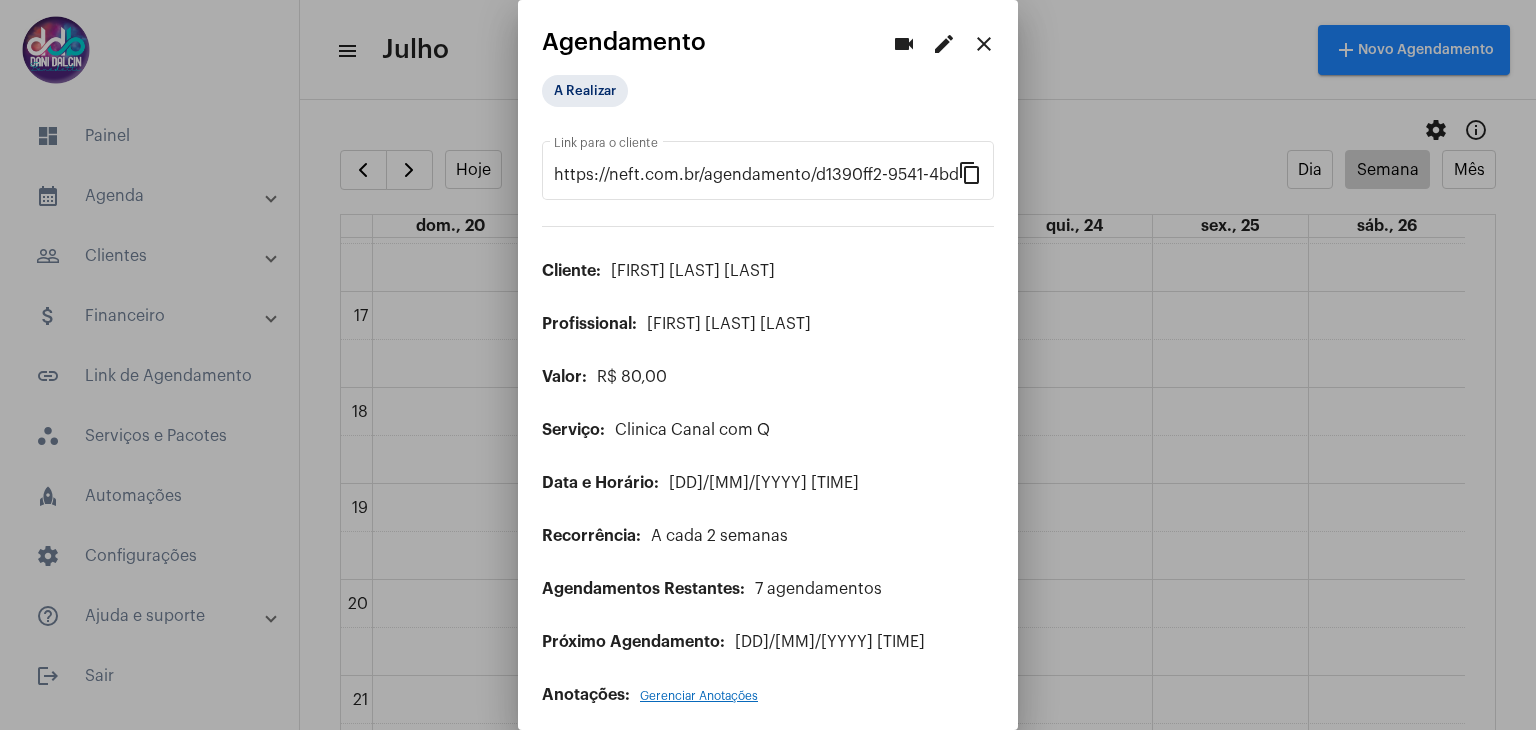click on "edit" at bounding box center (944, 44) 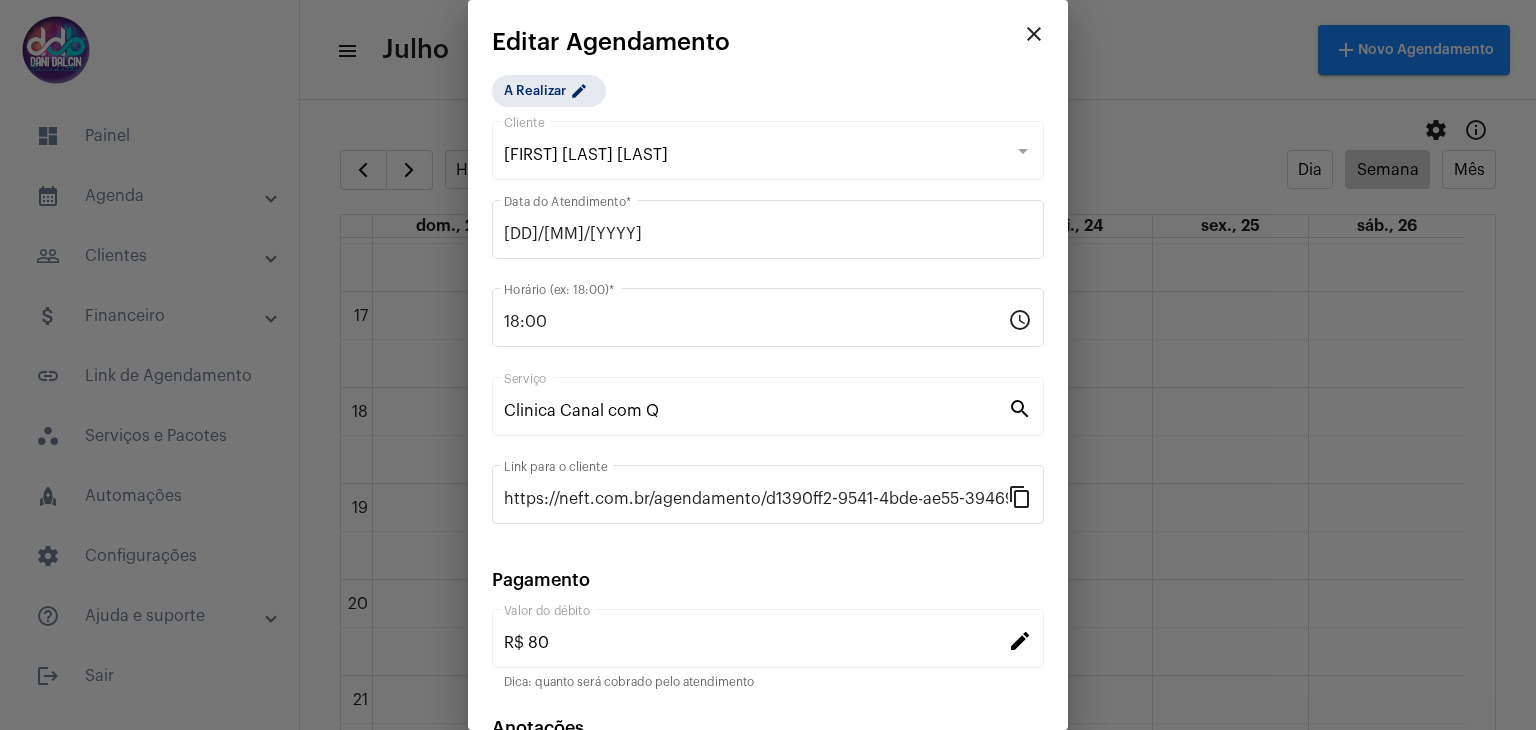 click on "close" at bounding box center [1034, 34] 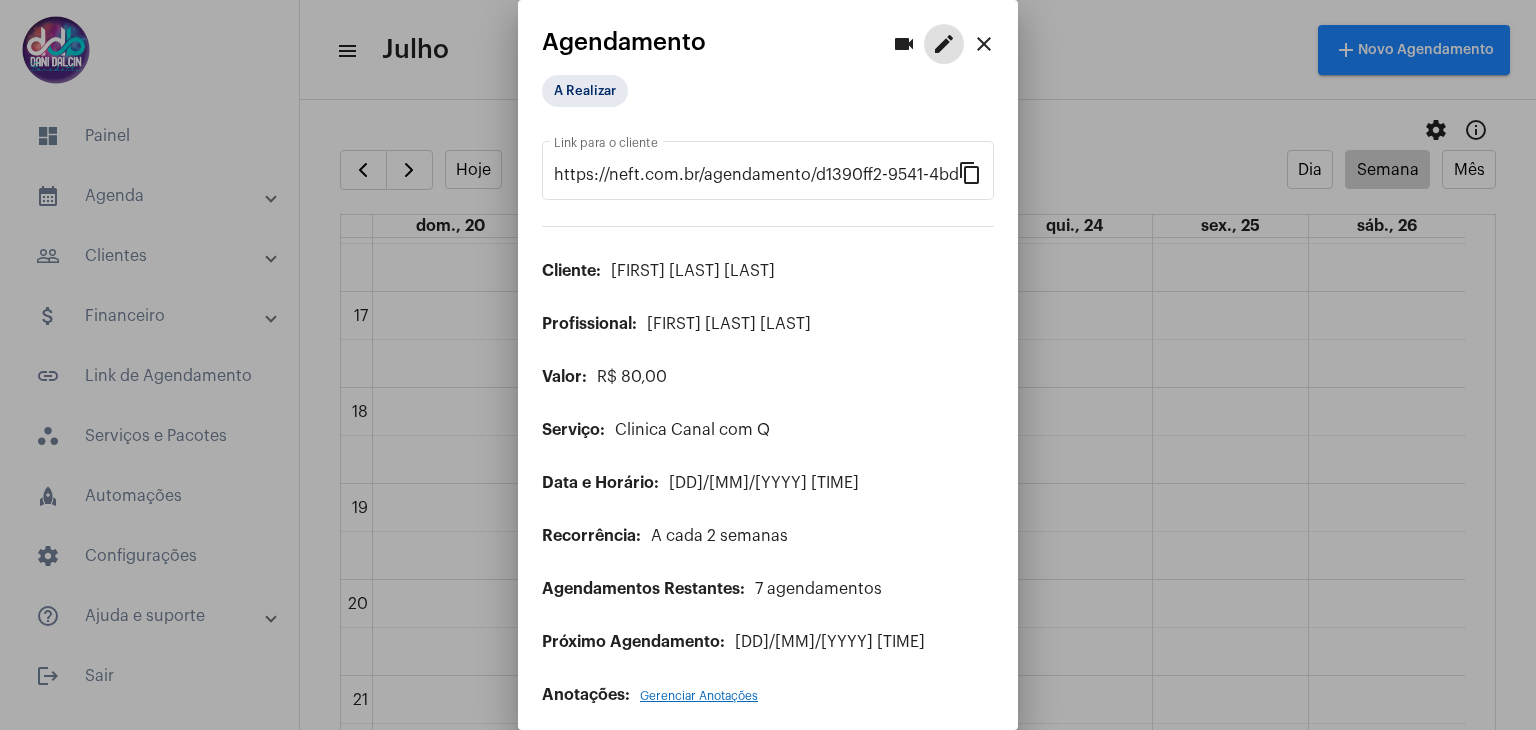 click on "close" at bounding box center [984, 44] 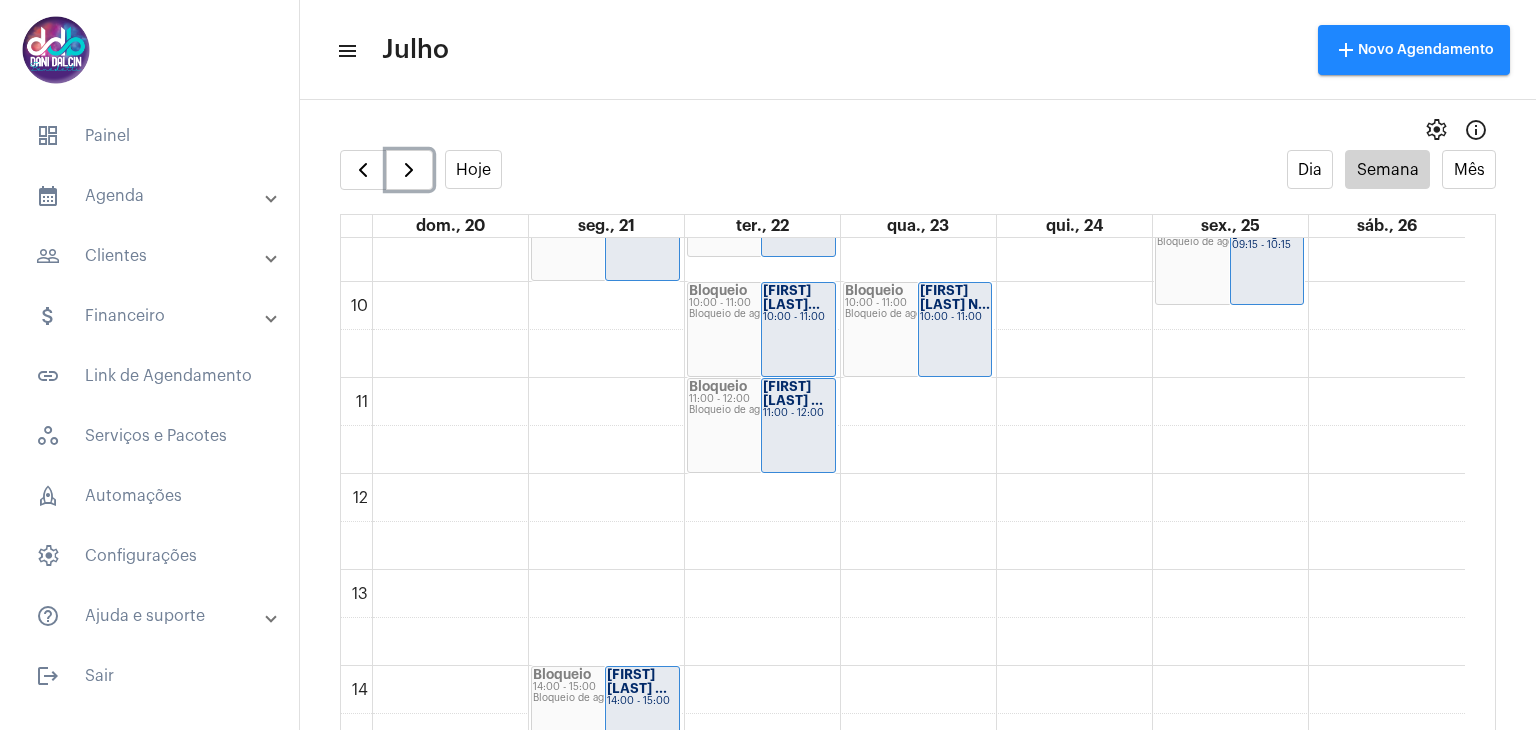 scroll, scrollTop: 978, scrollLeft: 0, axis: vertical 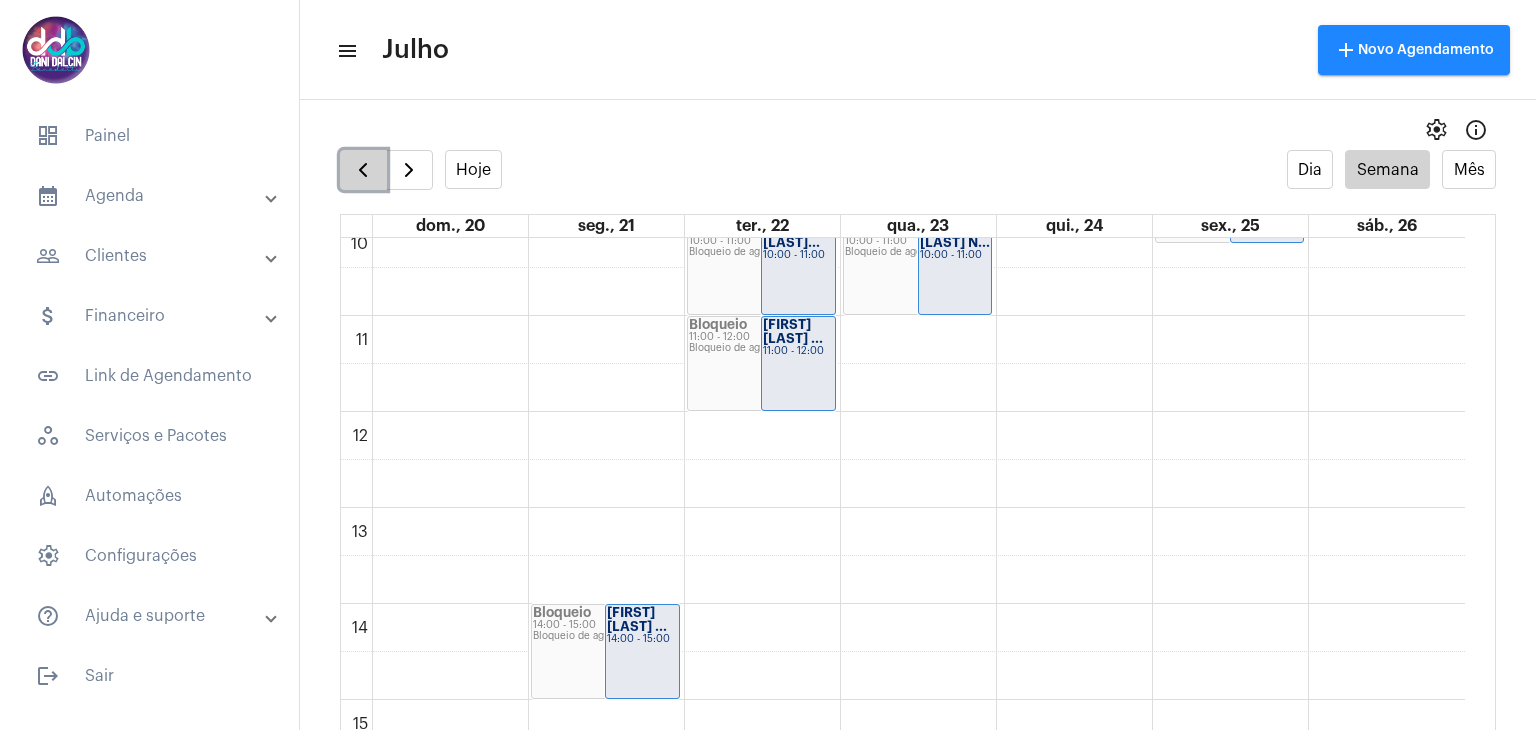 click 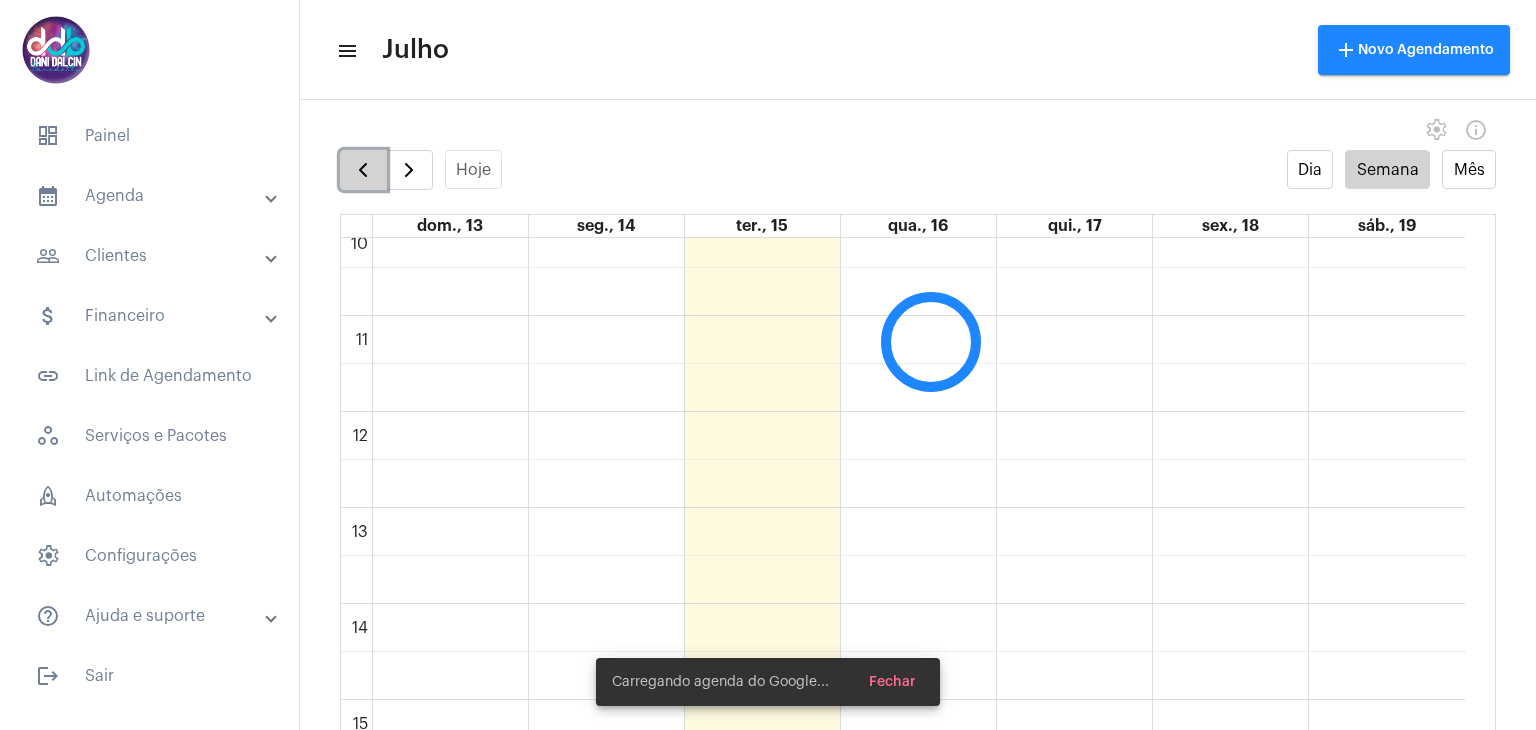 scroll, scrollTop: 576, scrollLeft: 0, axis: vertical 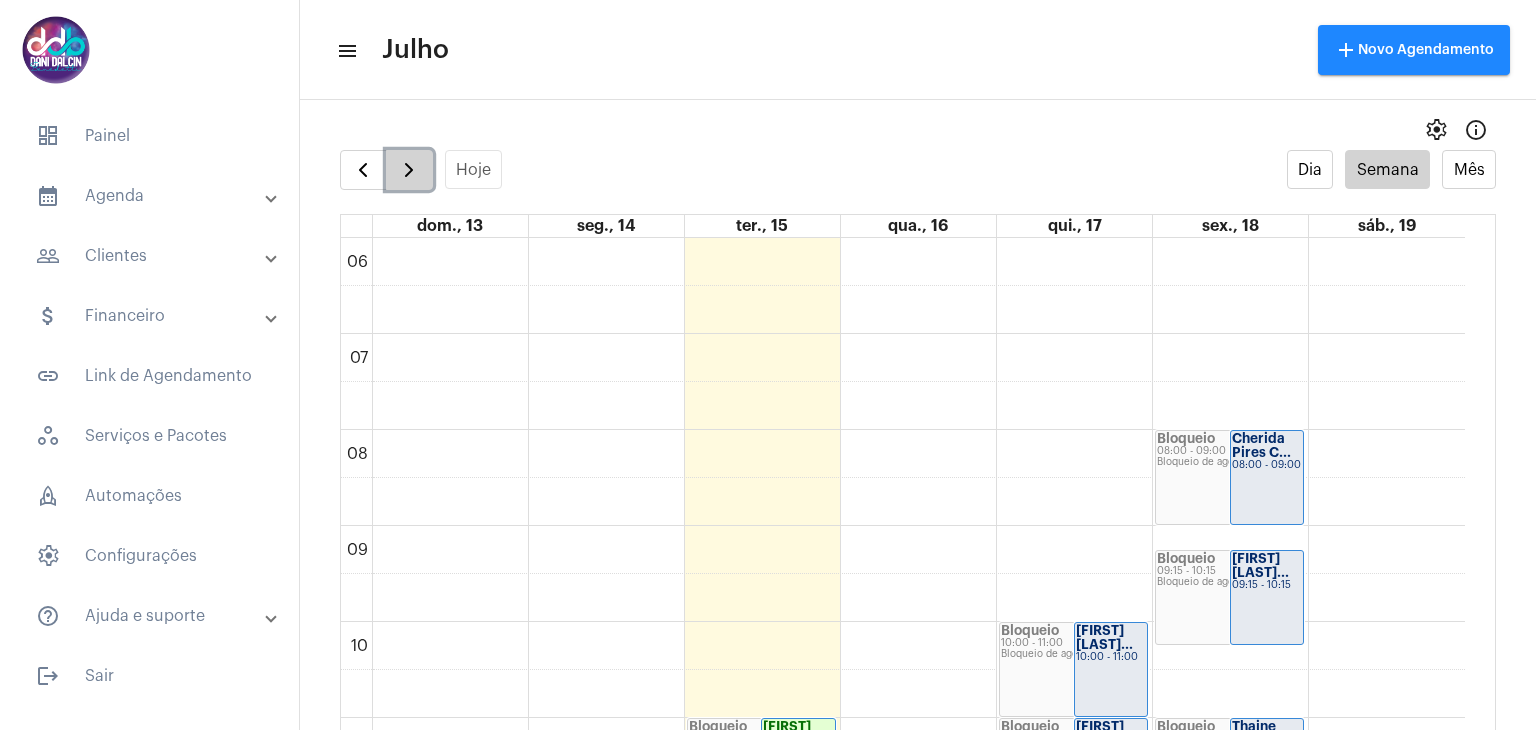 click 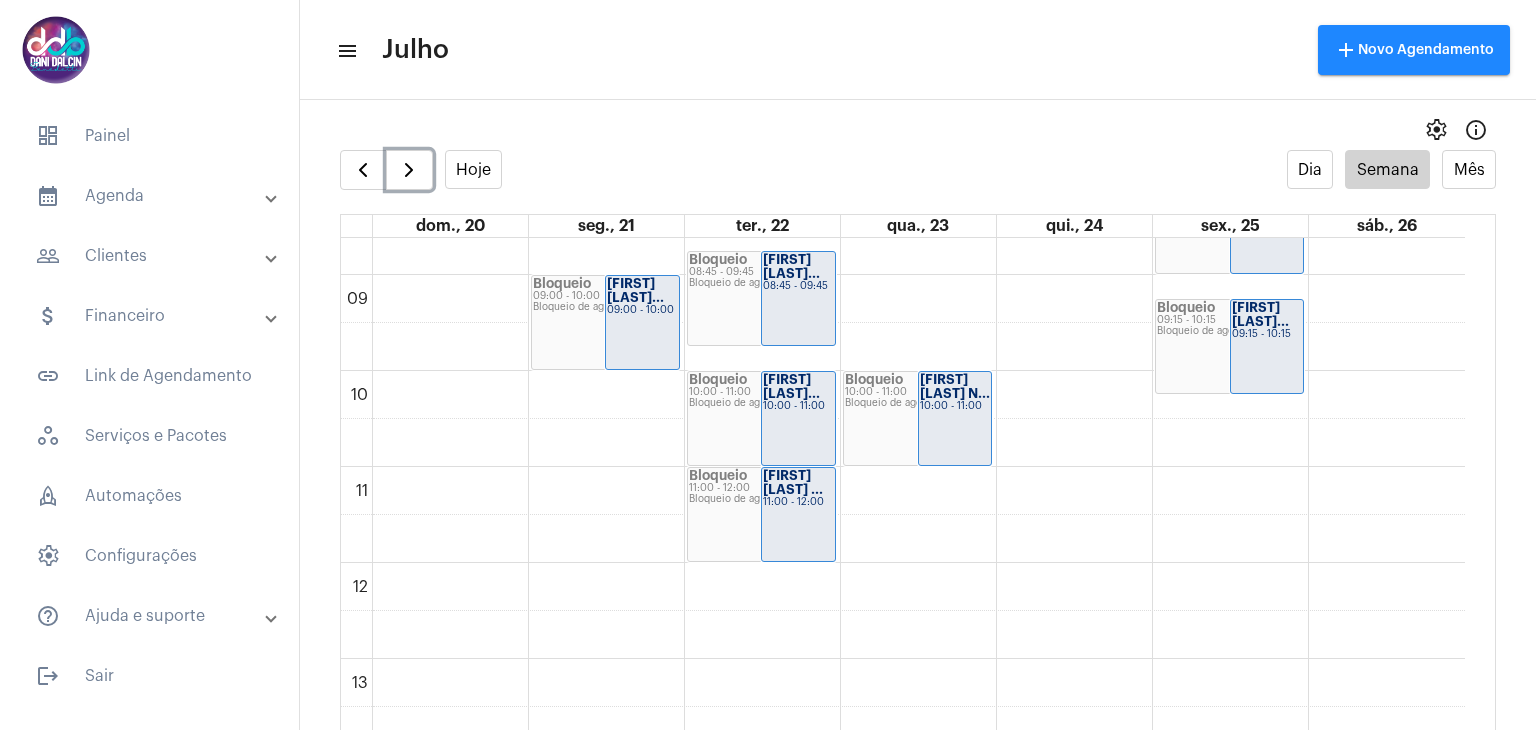 scroll, scrollTop: 576, scrollLeft: 0, axis: vertical 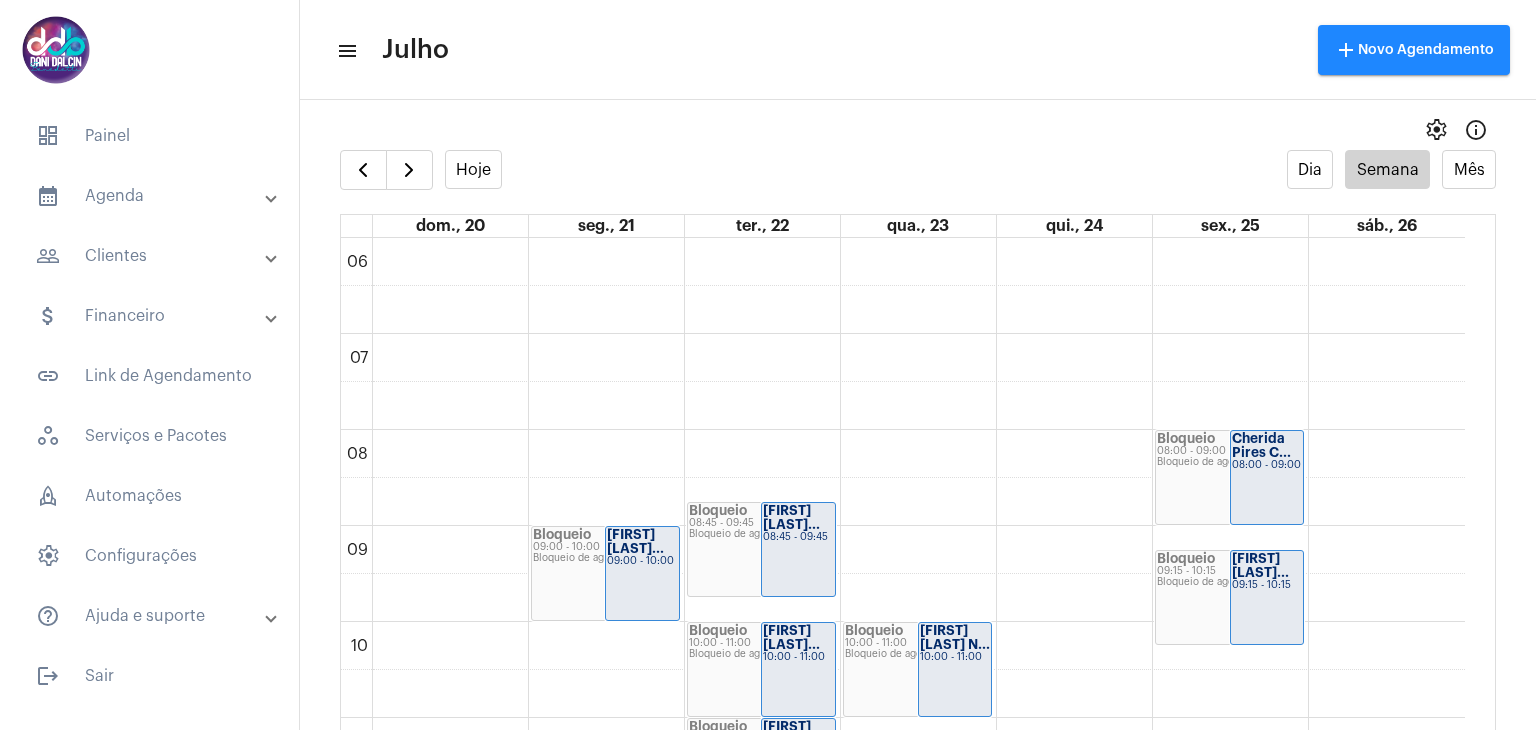 click on "people_outline  Clientes" at bounding box center [151, 256] 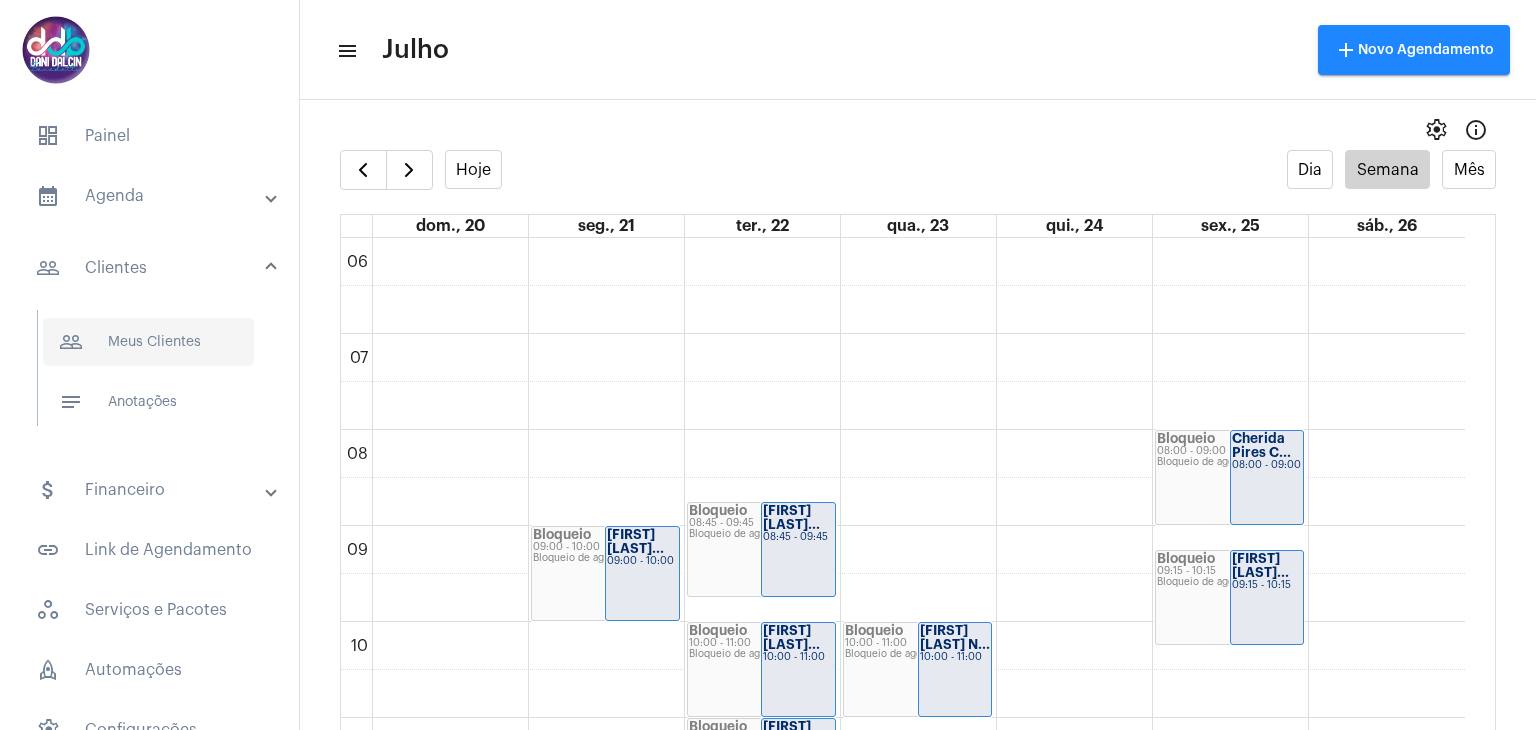click on "people_outline  Meus Clientes" at bounding box center (148, 342) 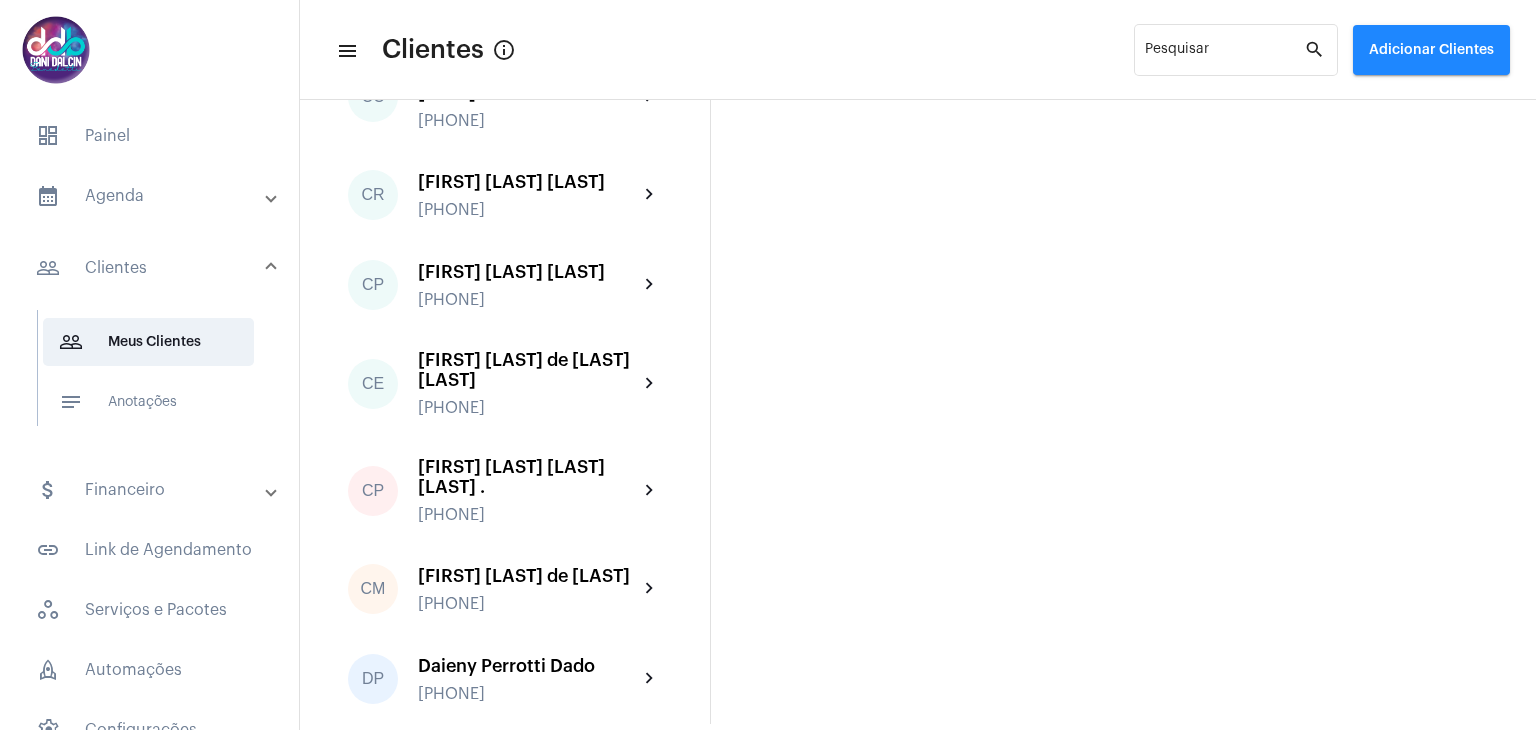 scroll, scrollTop: 800, scrollLeft: 0, axis: vertical 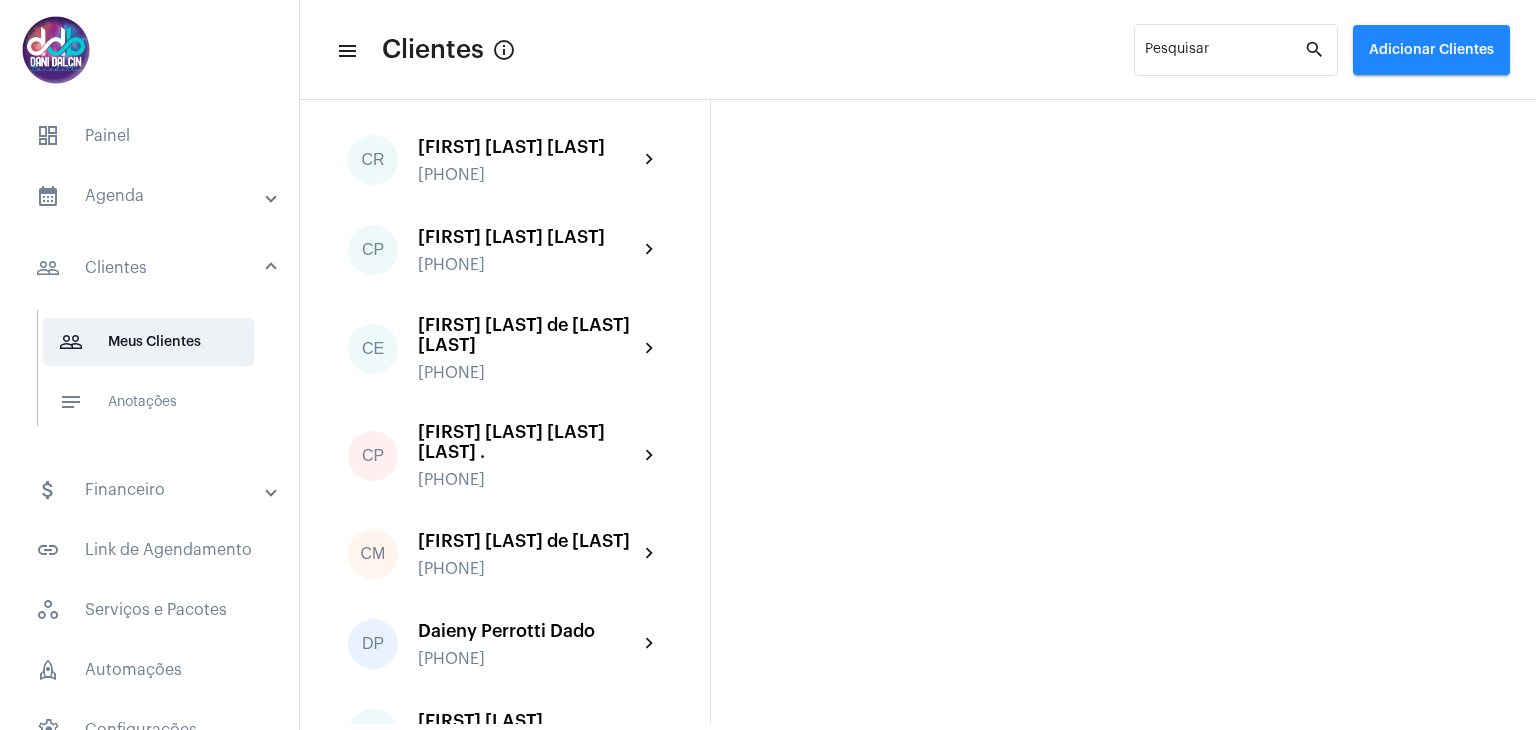 click on "AM  Alexandre Mangabeira Hoppe +5519981513553 chevron_right  AA  Aline Aparecida Honório Antunes +5511934992819 chevron_right  AL  Andressa Luiza de Oliveira +553592081609 chevron_right  AA  Astrid Azevedo do Nascimento Soares +5511997653337 chevron_right  BA  Bruna Angela da Silva Rodrigues Vieira +5519997774319 chevron_right  BD  Bruna de Mello Coimbra +5511984142856 chevron_right  CC  Camila Cordeiro de Carvalho +5511986720266 chevron_right  CC  Camila Cristina Barboza Polozzi +5519999661183 chevron_right  CR  Camila Ramsauer Santa Anna +5511961811995 chevron_right  CP  Carla Passos Melhado  +5511999176469 chevron_right  CE  Carlos Eduardo Fernandes França +5511981002981 chevron_right  CP  Cherida Pires Couto Carvalho . +5519999982705 chevron_right  CM  Cicera Maria da Silva +5511993074552 chevron_right  DP  Daieny Perrotti Dado +5511999281296 chevron_right  DS  Dayanne Santo +5511973312466 chevron_right  DD  Denise de Cassia Claro +5511973228426 chevron_right  EI  Edy Igor de Paiva Oliveira   ED   EN" 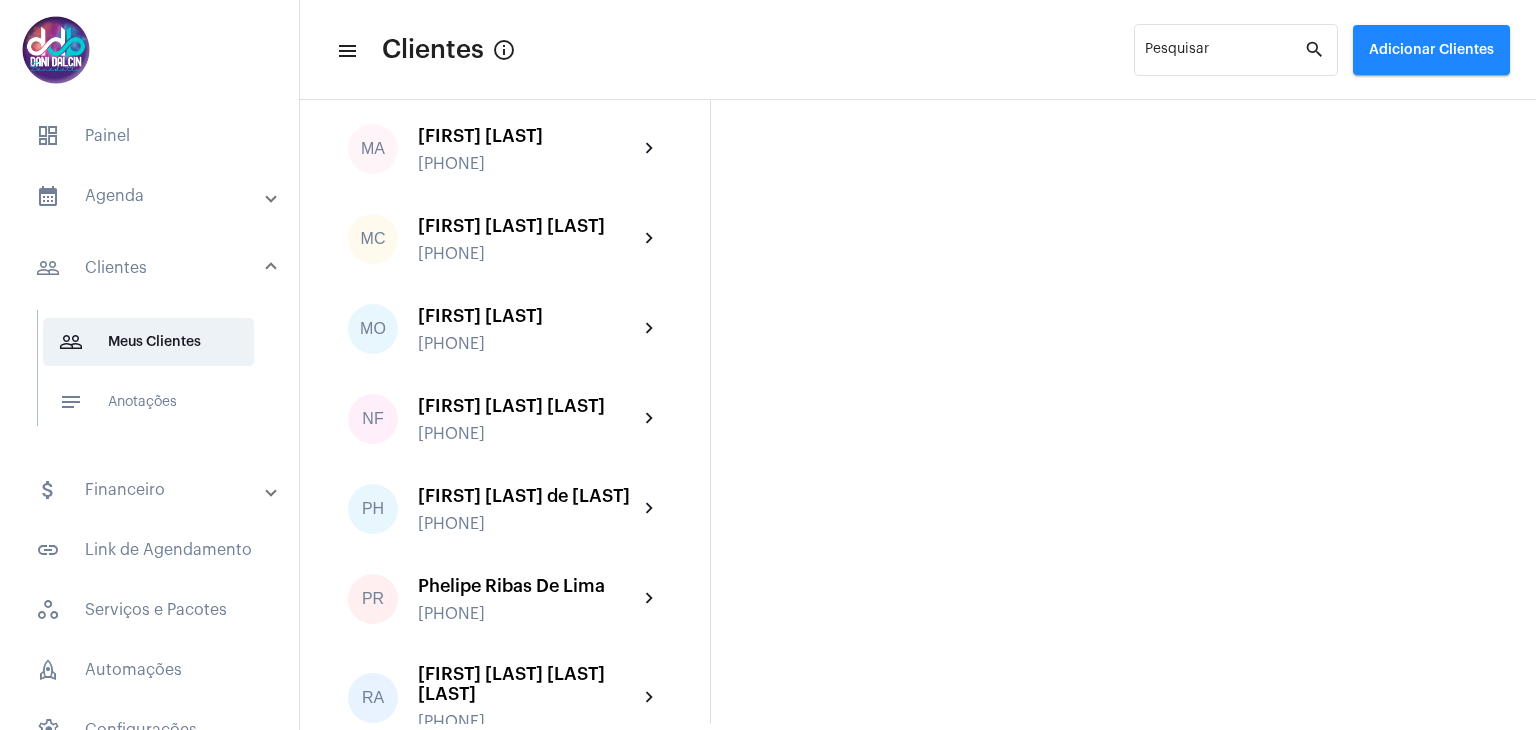 scroll, scrollTop: 3400, scrollLeft: 0, axis: vertical 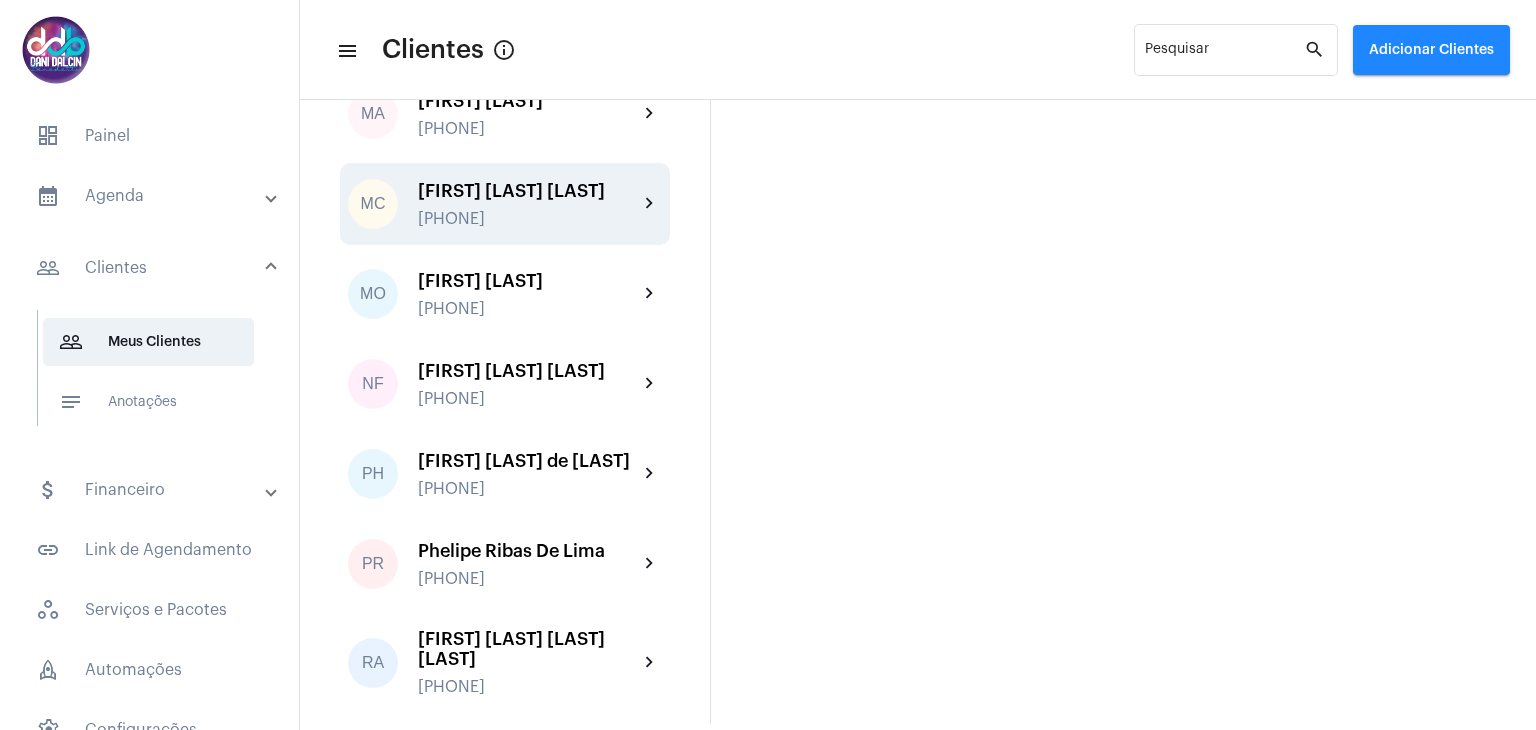 click on "[FIRST] [MIDDLE] [LAST]" 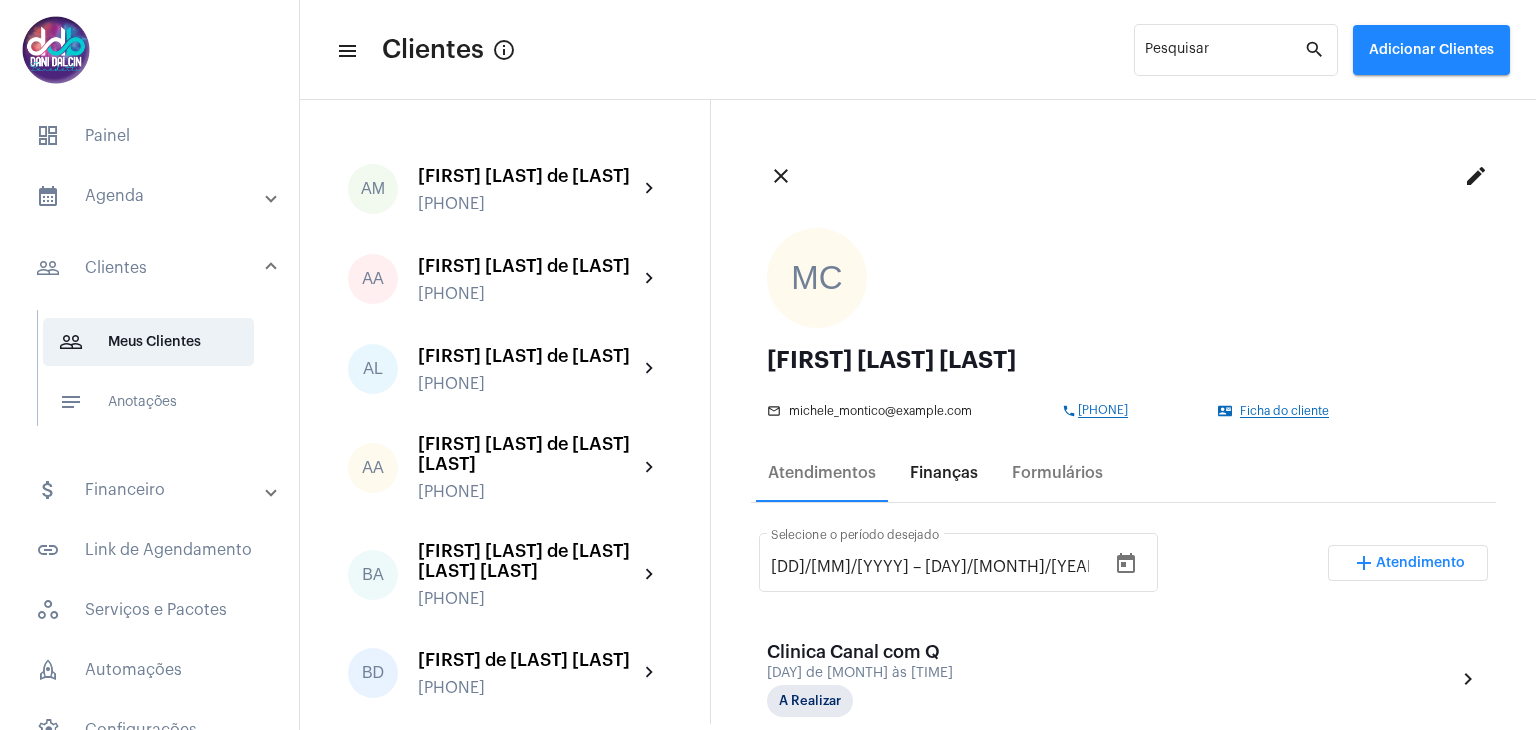 click on "Finanças" at bounding box center (944, 473) 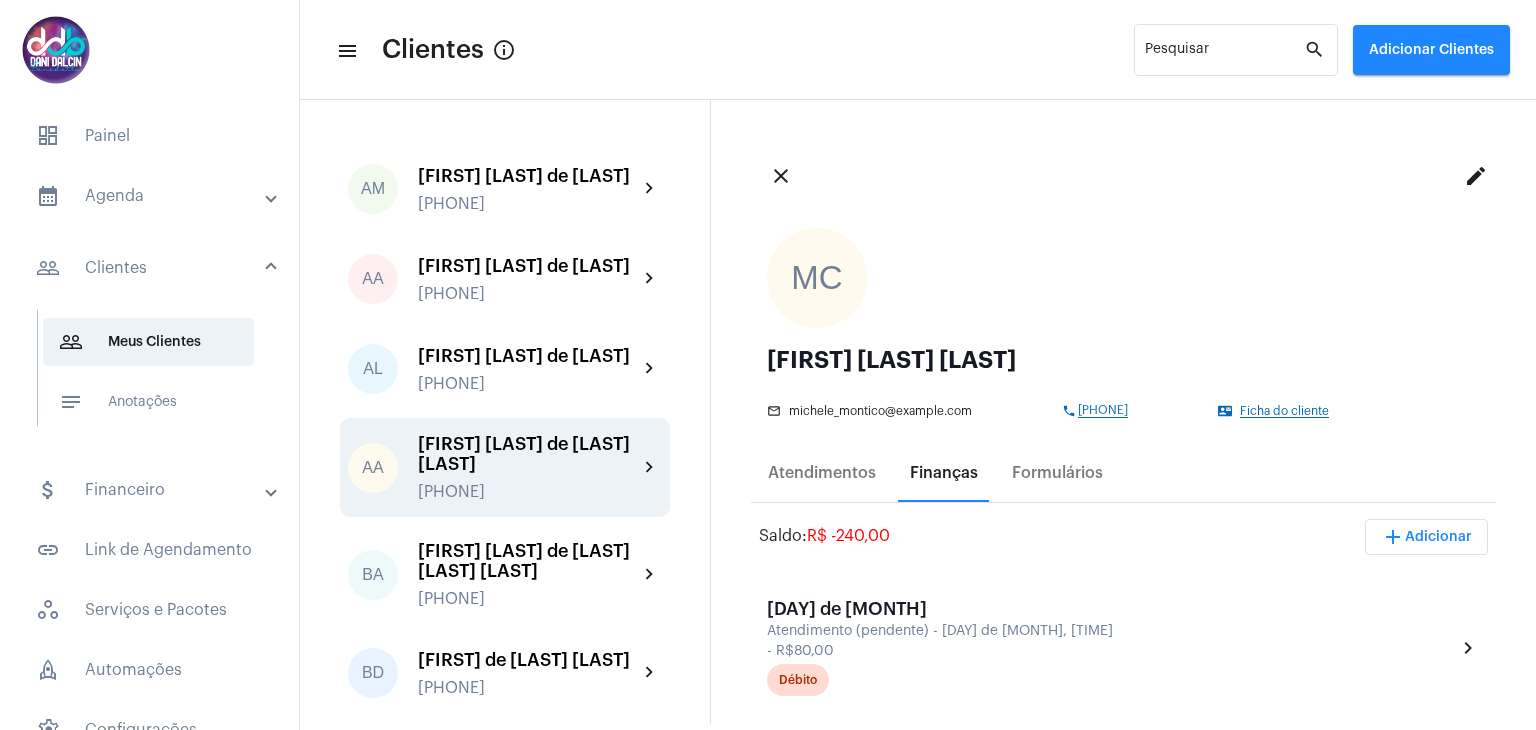 scroll, scrollTop: 100, scrollLeft: 0, axis: vertical 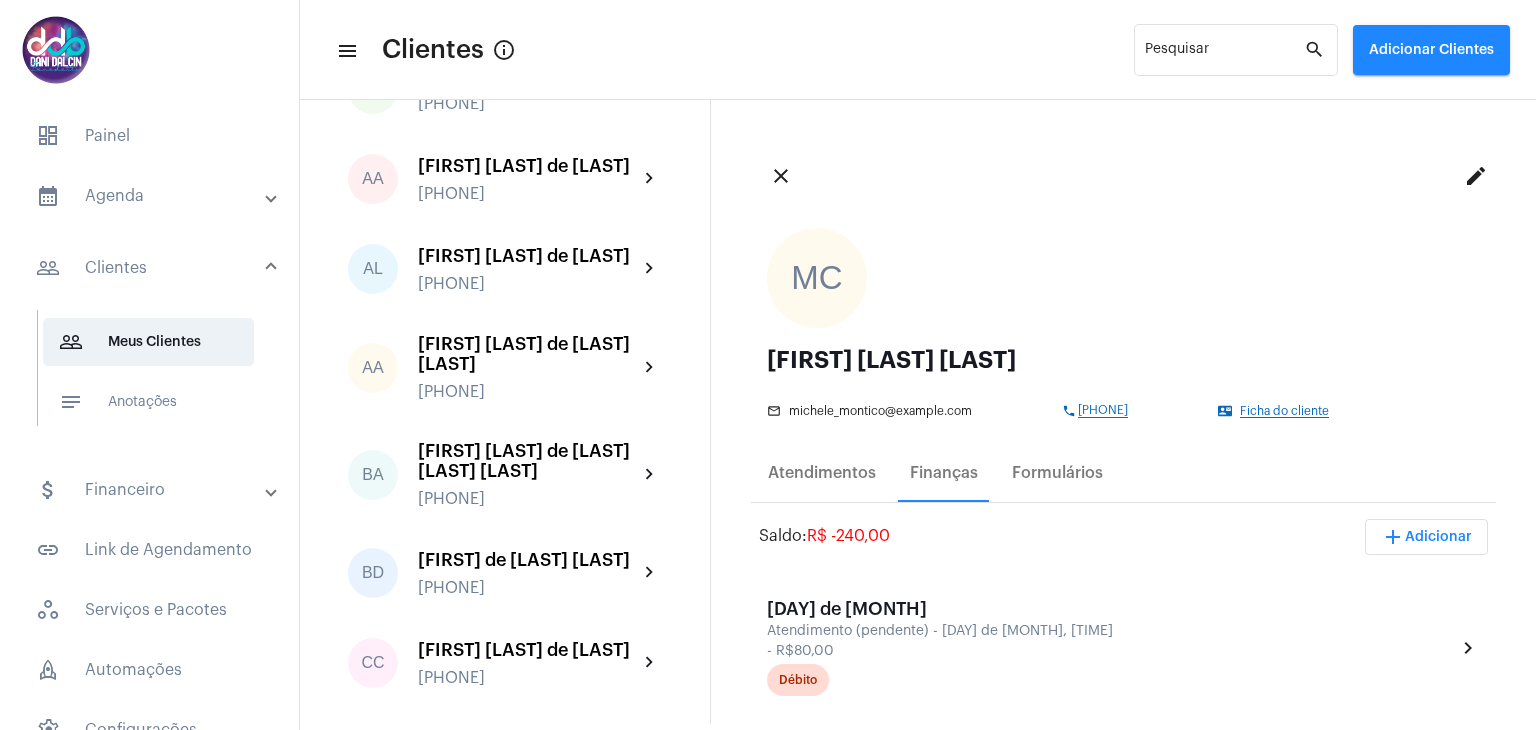 click on "close" 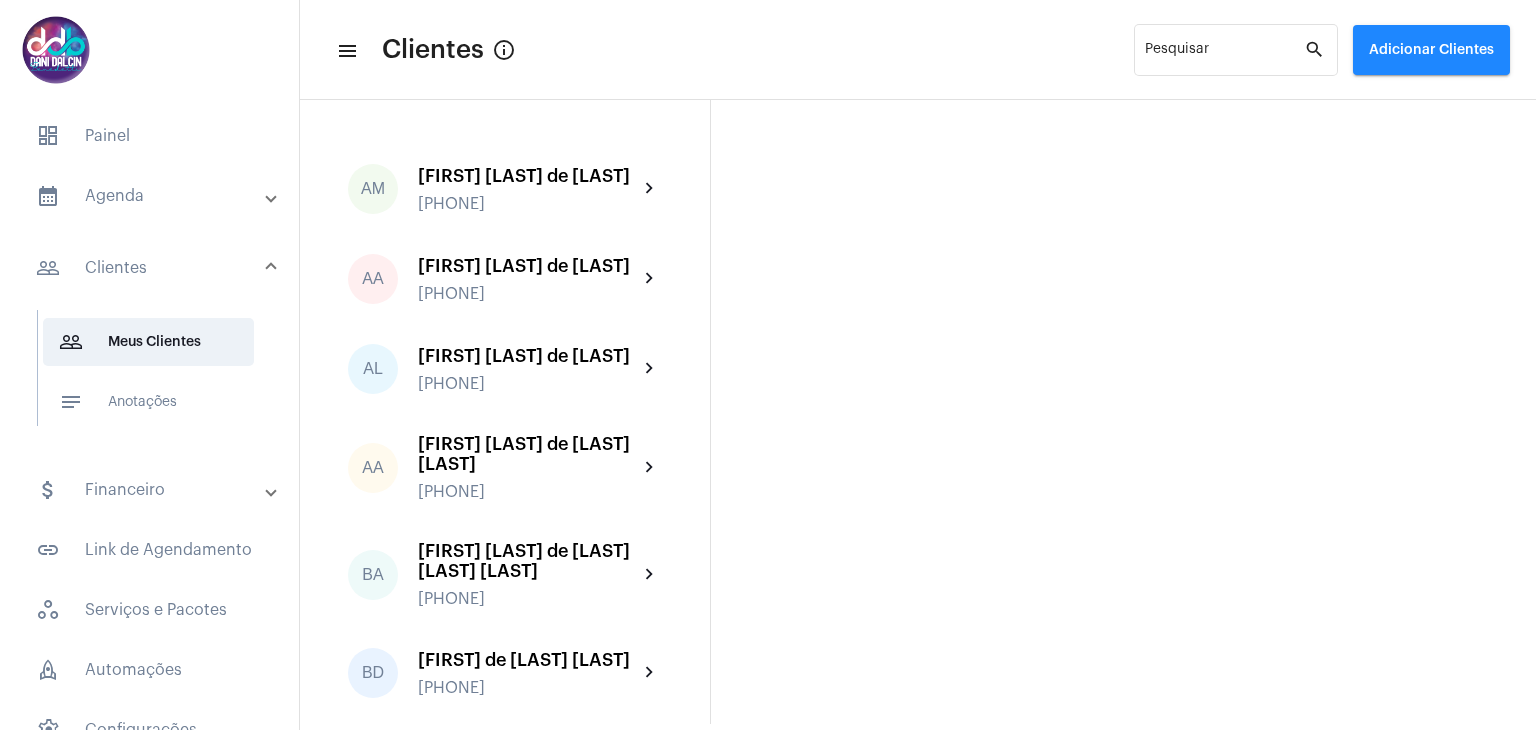 click on "AM  Alexandre Mangabeira Hoppe +5519981513553 chevron_right  AA  Aline Aparecida Honório Antunes +5511934992819 chevron_right  AL  Andressa Luiza de Oliveira +553592081609 chevron_right  AA  Astrid Azevedo do Nascimento Soares +5511997653337 chevron_right  BA  Bruna Angela da Silva Rodrigues Vieira +5519997774319 chevron_right  BD  Bruna de Mello Coimbra +5511984142856 chevron_right  CC  Camila Cordeiro de Carvalho +5511986720266 chevron_right  CC  Camila Cristina Barboza Polozzi +5519999661183 chevron_right  CR  Camila Ramsauer Santa Anna +5511961811995 chevron_right  CP  Carla Passos Melhado  +5511999176469 chevron_right  CE  Carlos Eduardo Fernandes França +5511981002981 chevron_right  CP  Cherida Pires Couto Carvalho . +5519999982705 chevron_right  CM  Cicera Maria da Silva +5511993074552 chevron_right  DP  Daieny Perrotti Dado +5511999281296 chevron_right  DS  Dayanne Santo +5511973312466 chevron_right  DD  Denise de Cassia Claro +5511973228426 chevron_right  EI  Edy Igor de Paiva Oliveira   ED   EN" 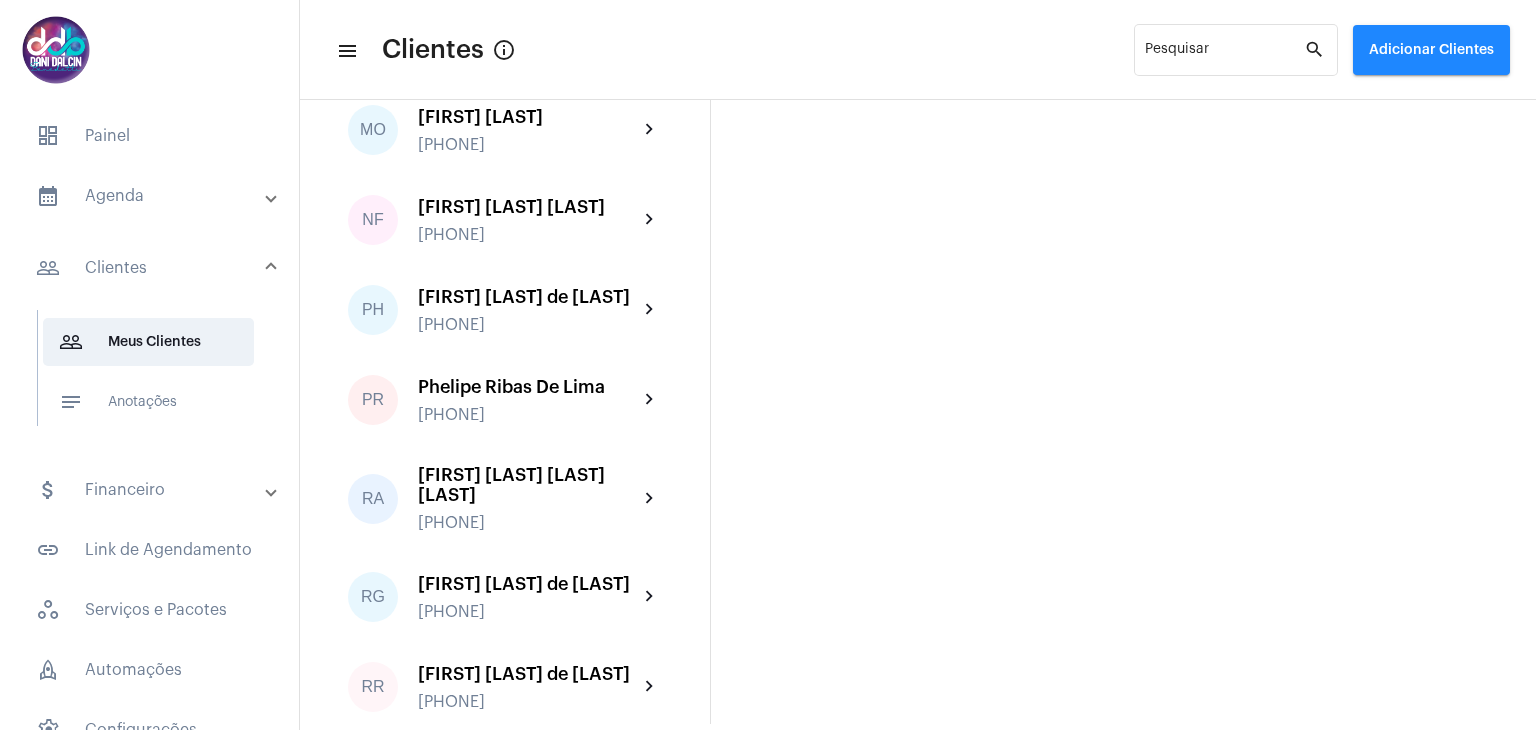 scroll, scrollTop: 3586, scrollLeft: 0, axis: vertical 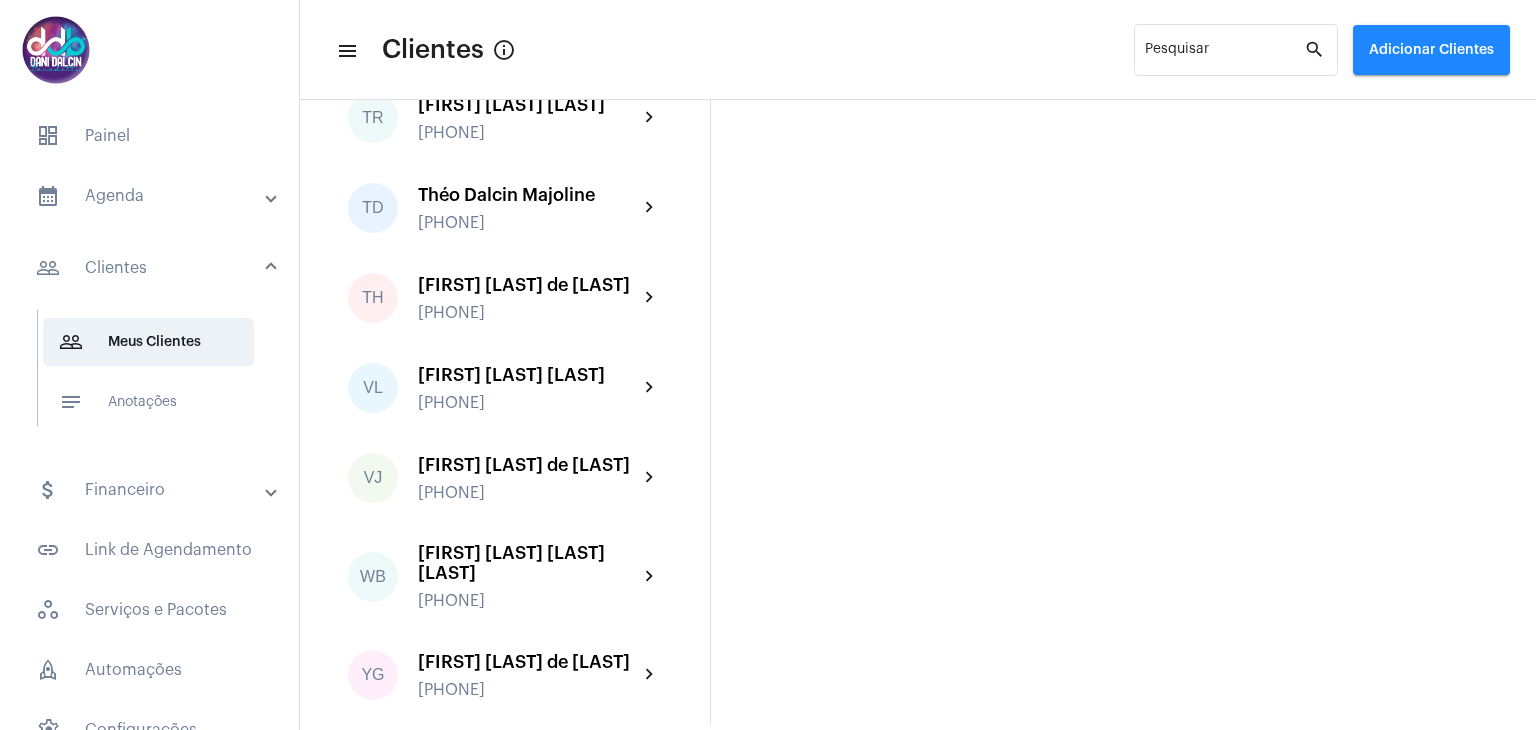 click on "attach_money  Financeiro" at bounding box center [151, 490] 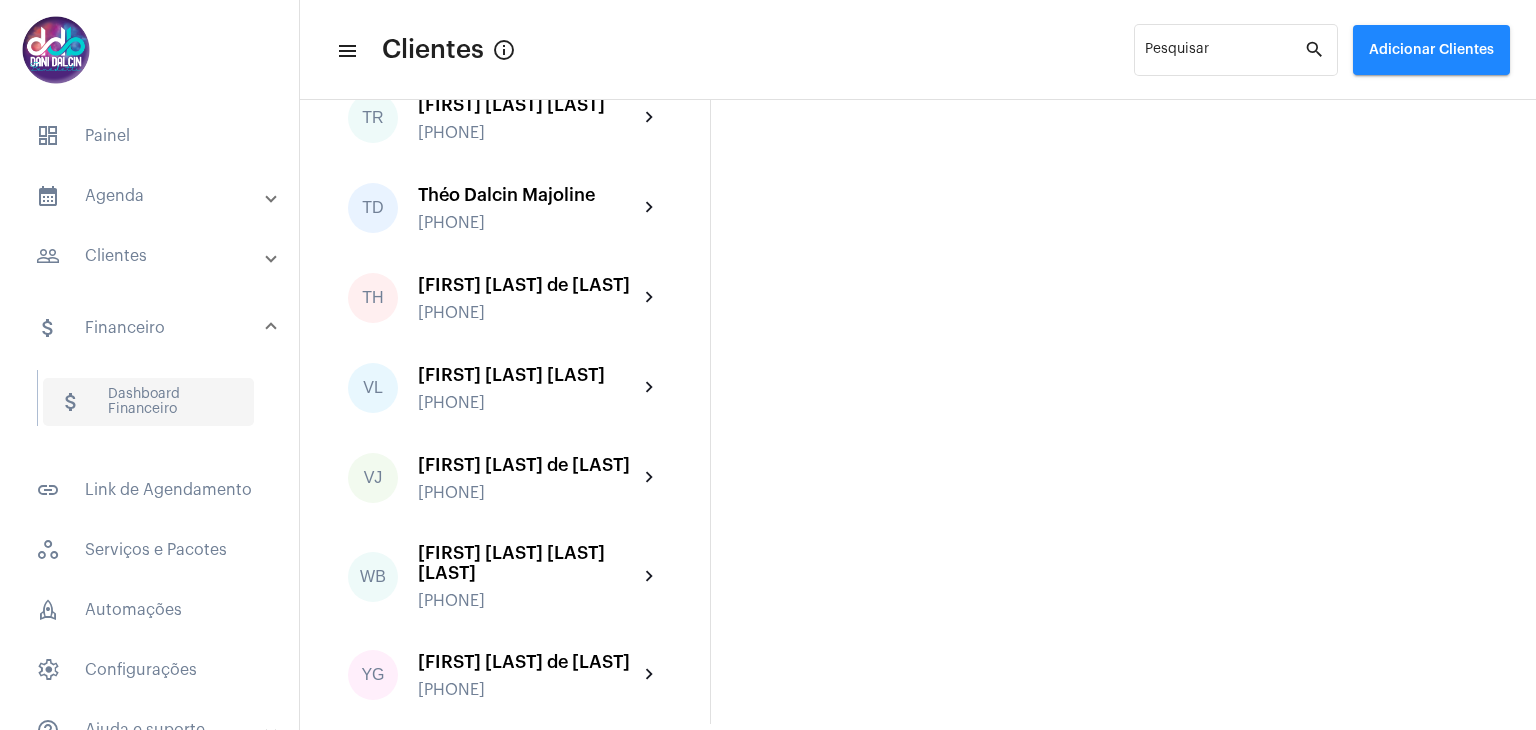 click on "attach_money  Dashboard Financeiro" at bounding box center [148, 402] 